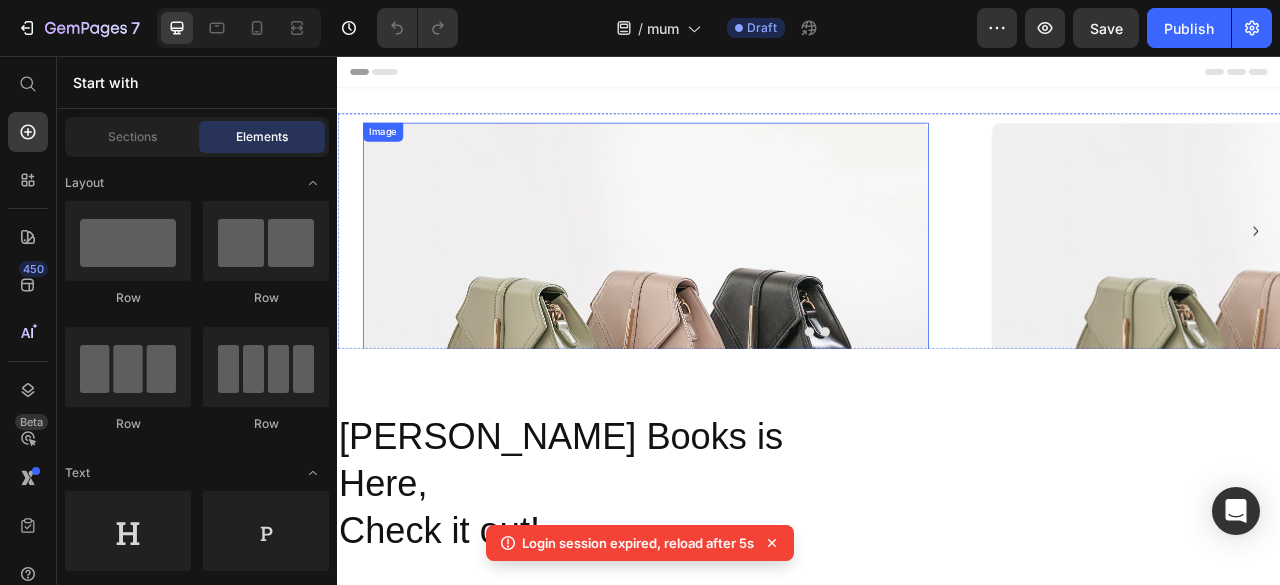 scroll, scrollTop: 0, scrollLeft: 0, axis: both 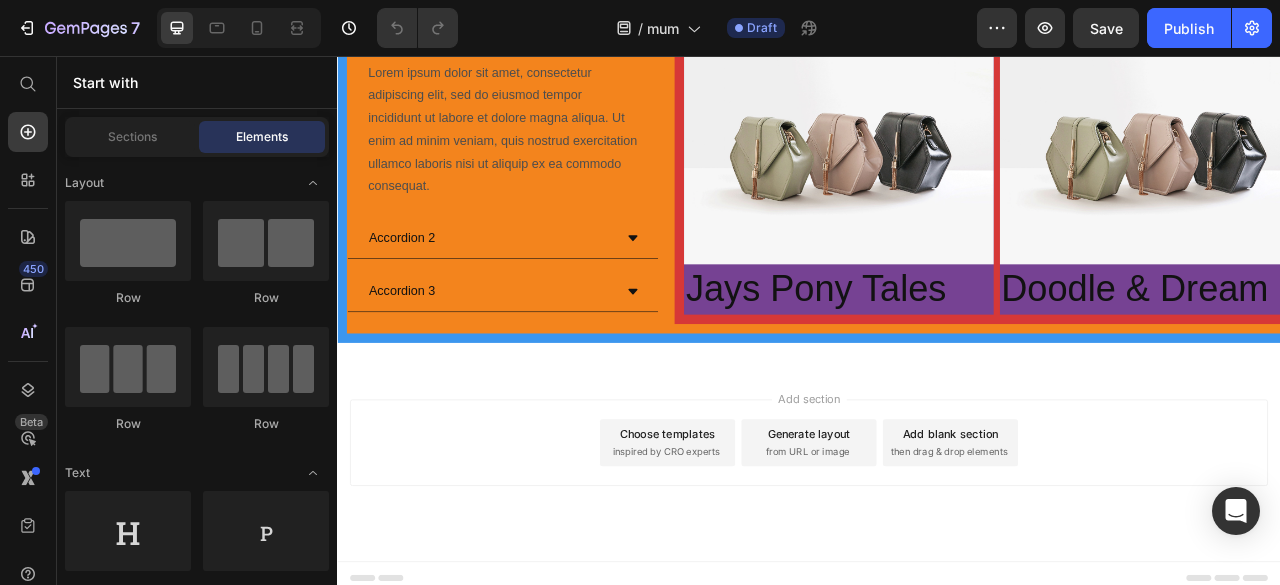 click on "Add section Choose templates inspired by CRO experts Generate layout from URL or image Add blank section then drag & drop elements" at bounding box center [937, 548] 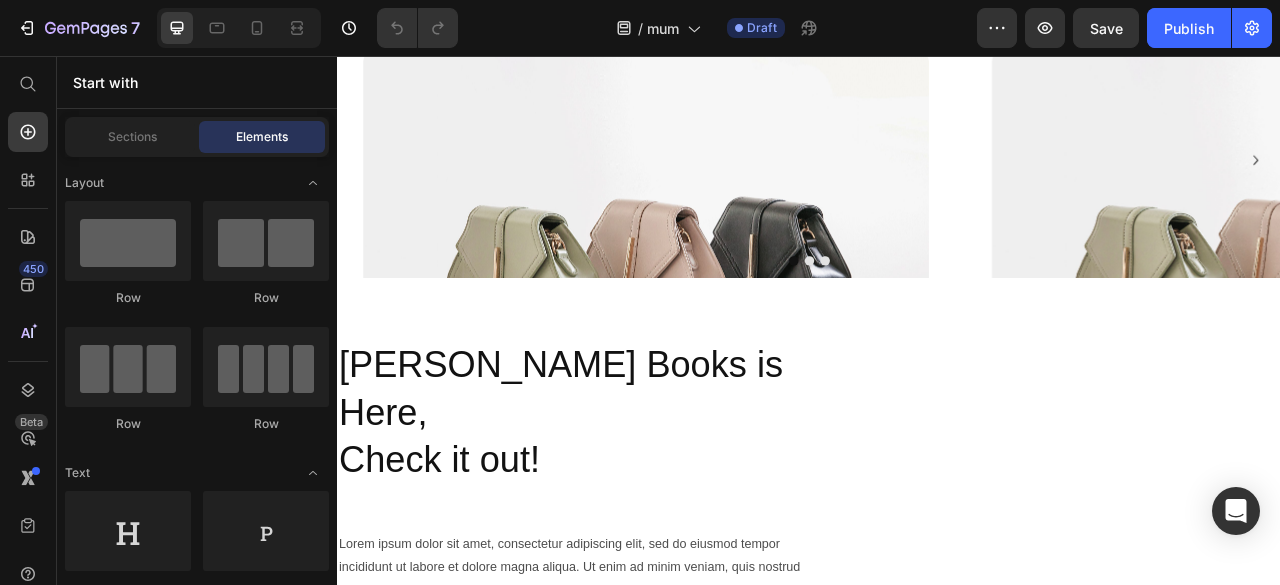 scroll, scrollTop: 0, scrollLeft: 0, axis: both 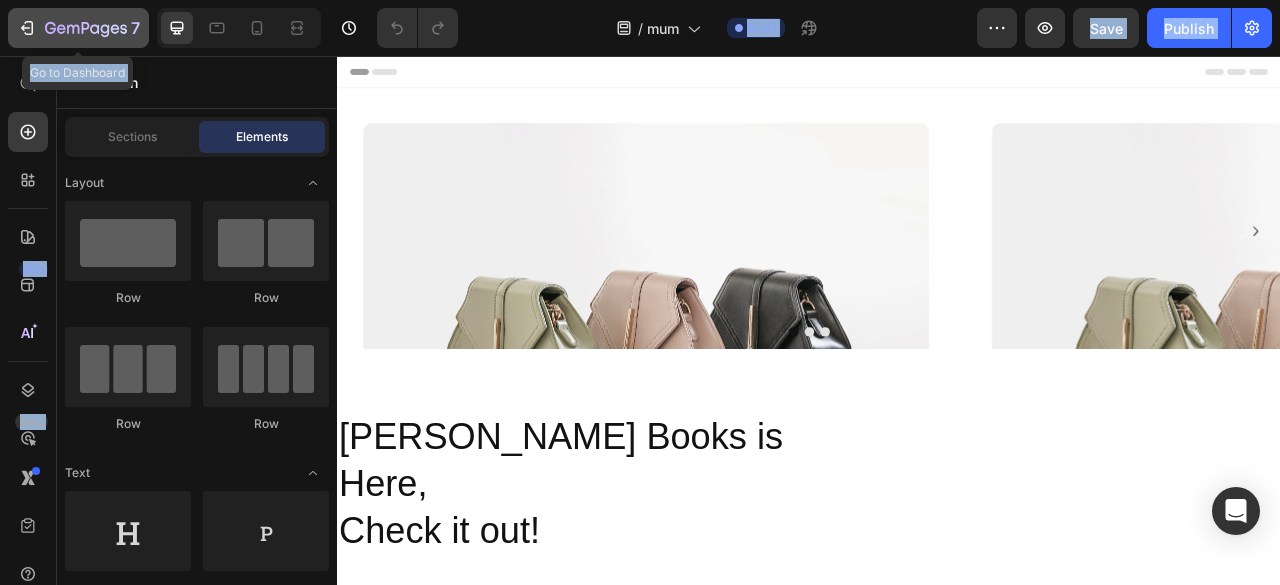drag, startPoint x: 78, startPoint y: 66, endPoint x: 54, endPoint y: 29, distance: 44.102154 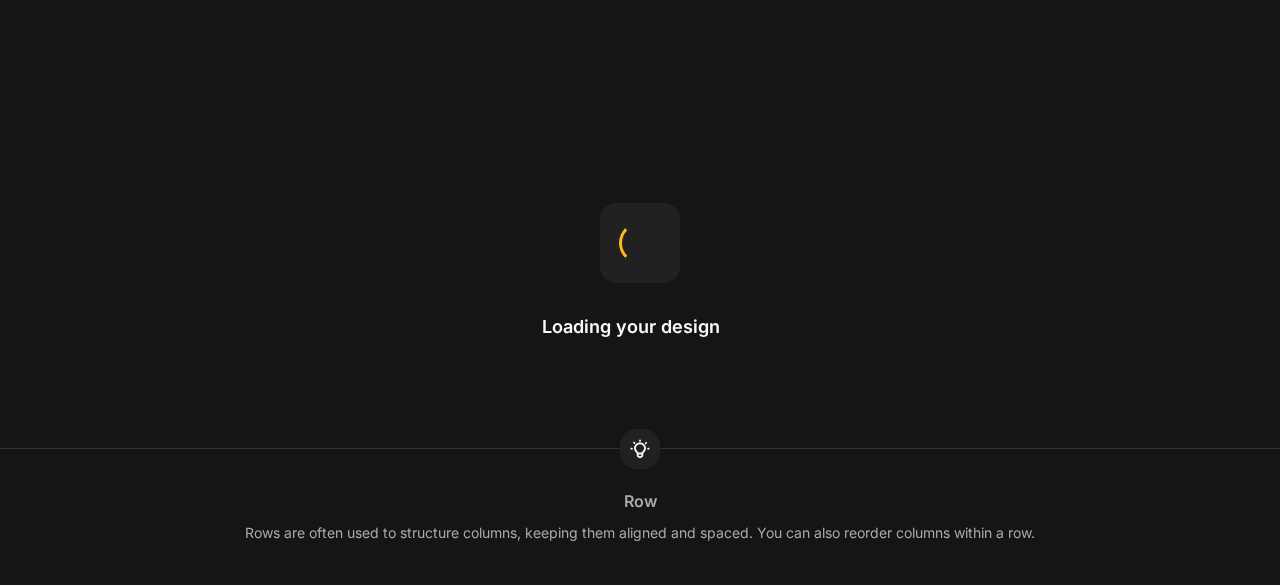 scroll, scrollTop: 0, scrollLeft: 0, axis: both 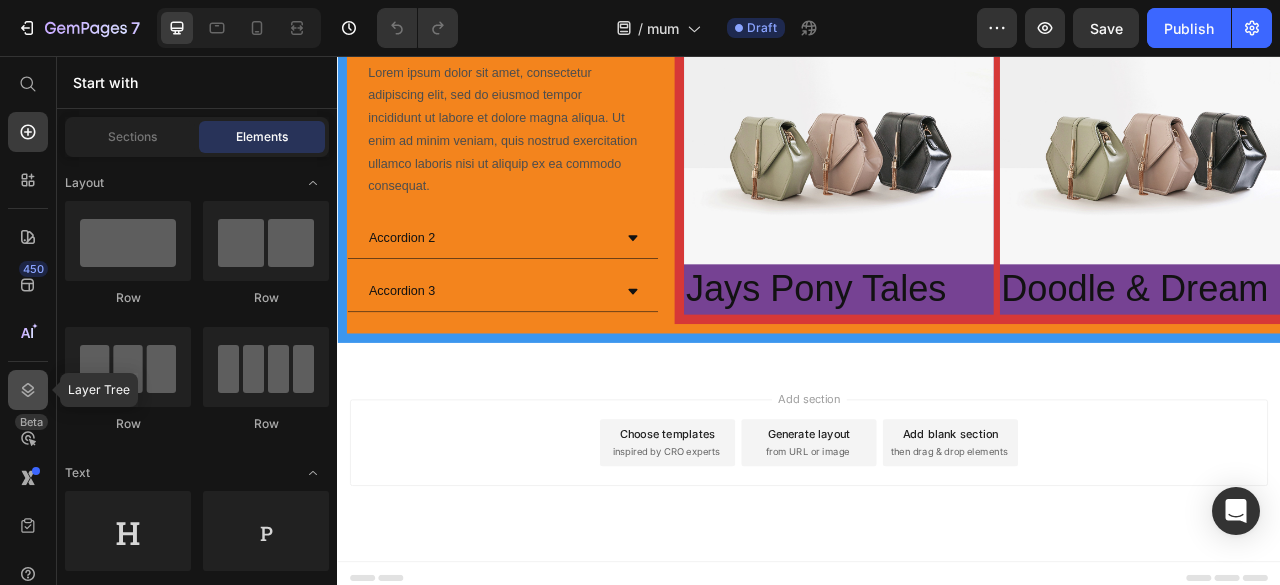 click 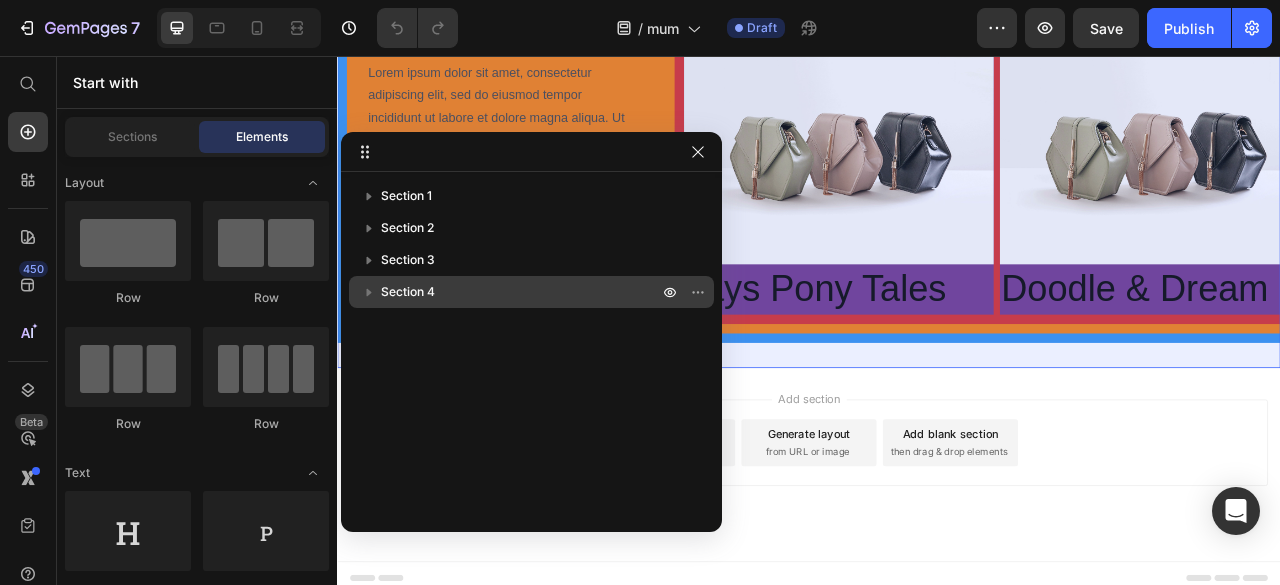 click on "Section 4" at bounding box center [408, 292] 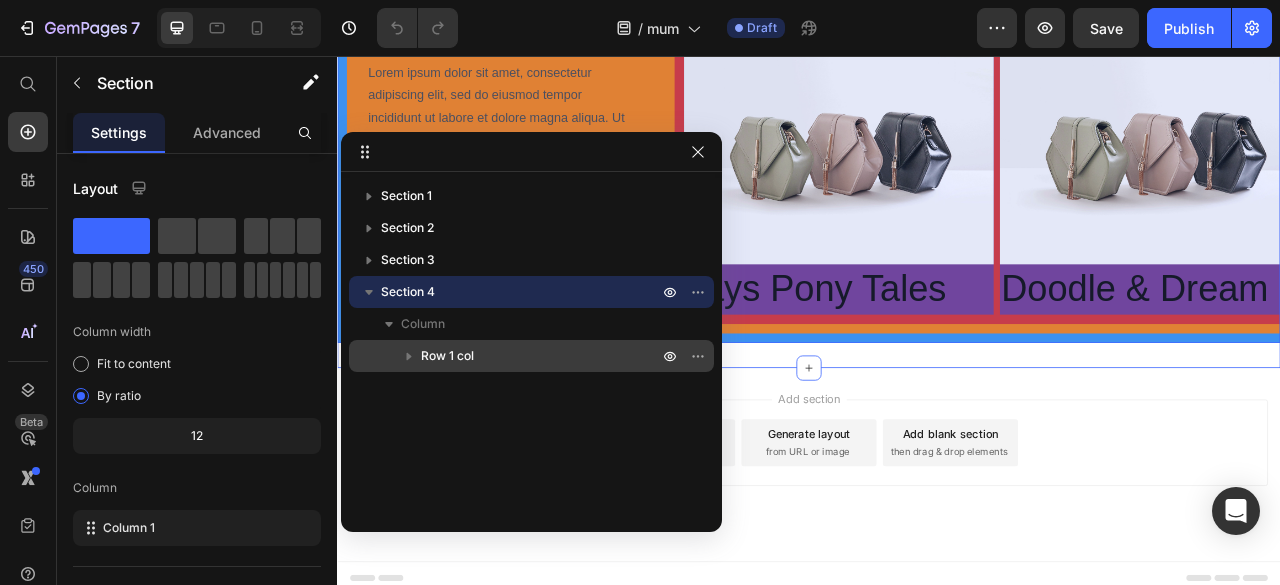 click on "Row 1 col" at bounding box center (447, 356) 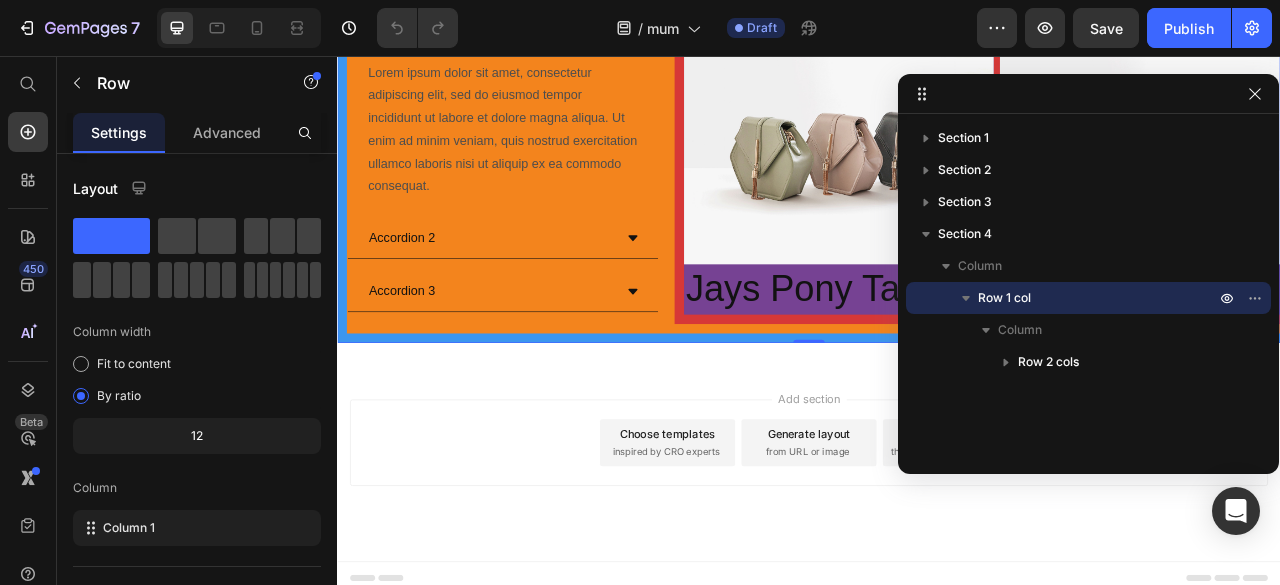 drag, startPoint x: 548, startPoint y: 155, endPoint x: 1120, endPoint y: 75, distance: 577.5673 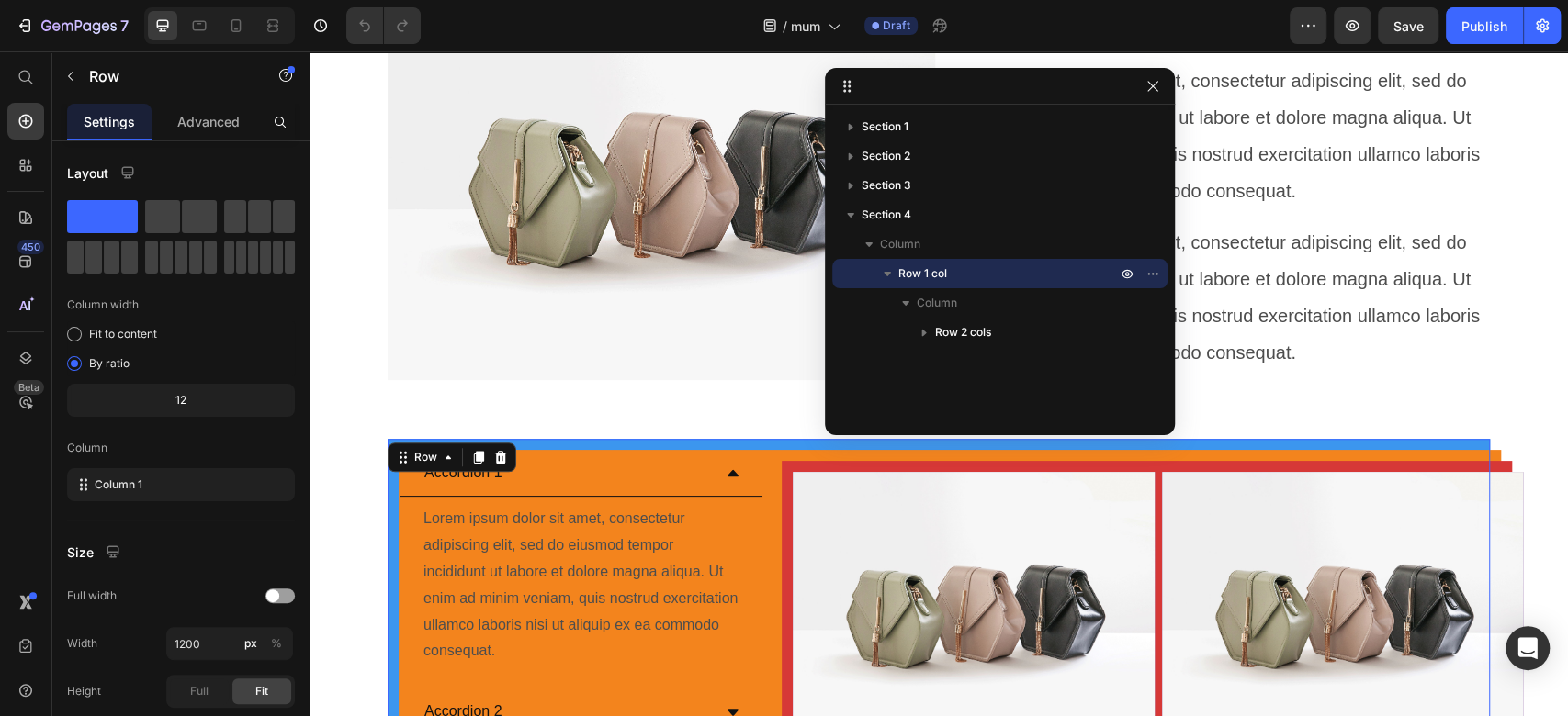 scroll, scrollTop: 863, scrollLeft: 0, axis: vertical 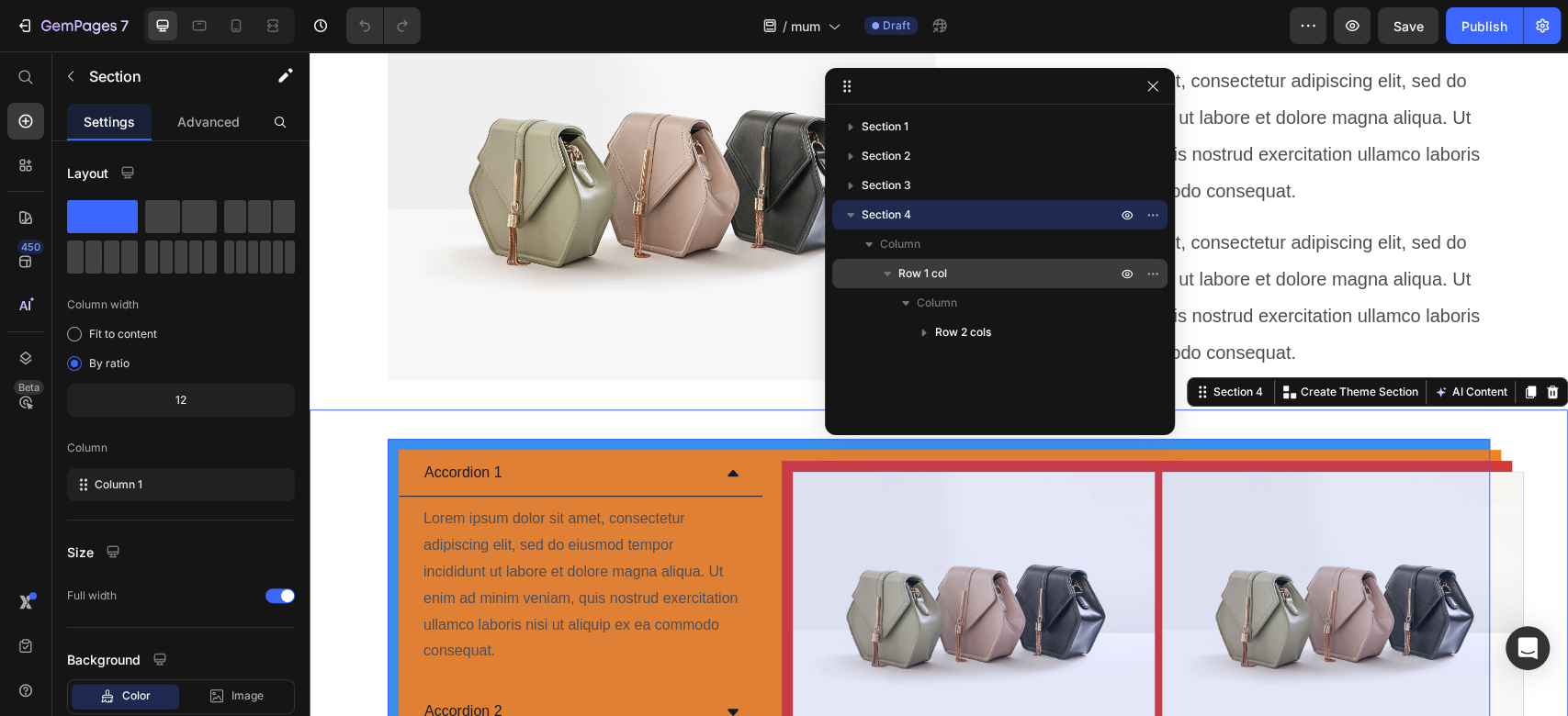 click on "Row 1 col" at bounding box center [922, 274] 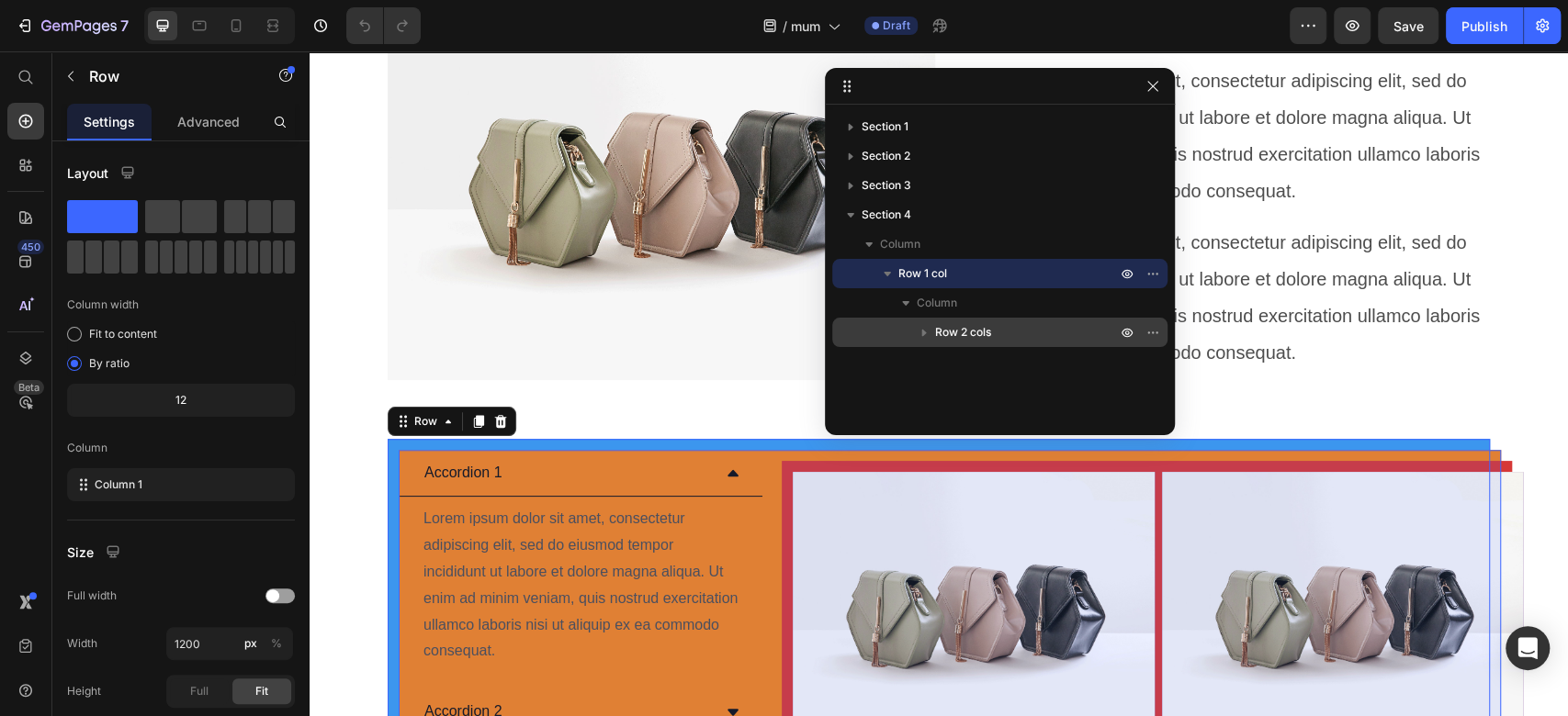 click on "Row 2 cols" at bounding box center (963, 332) 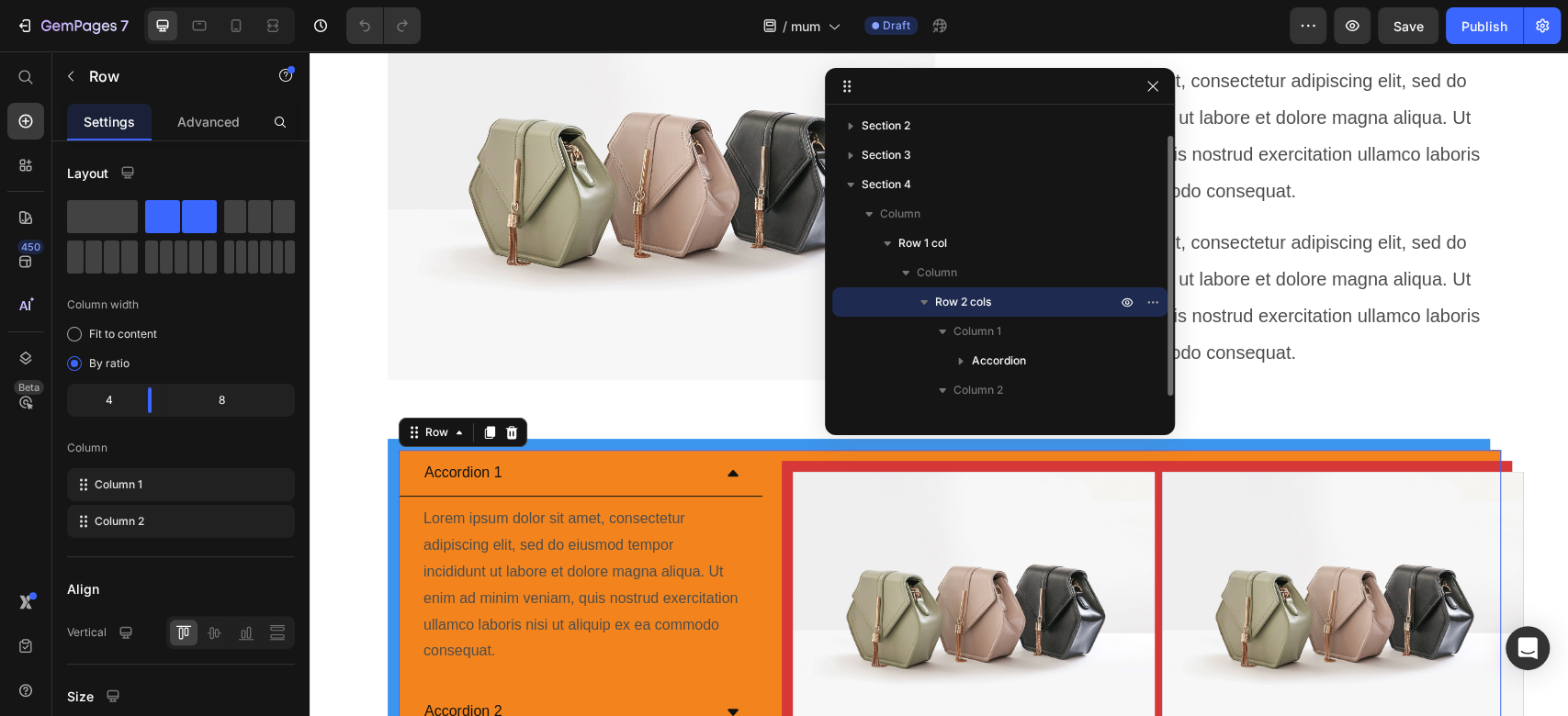 scroll, scrollTop: 27, scrollLeft: 0, axis: vertical 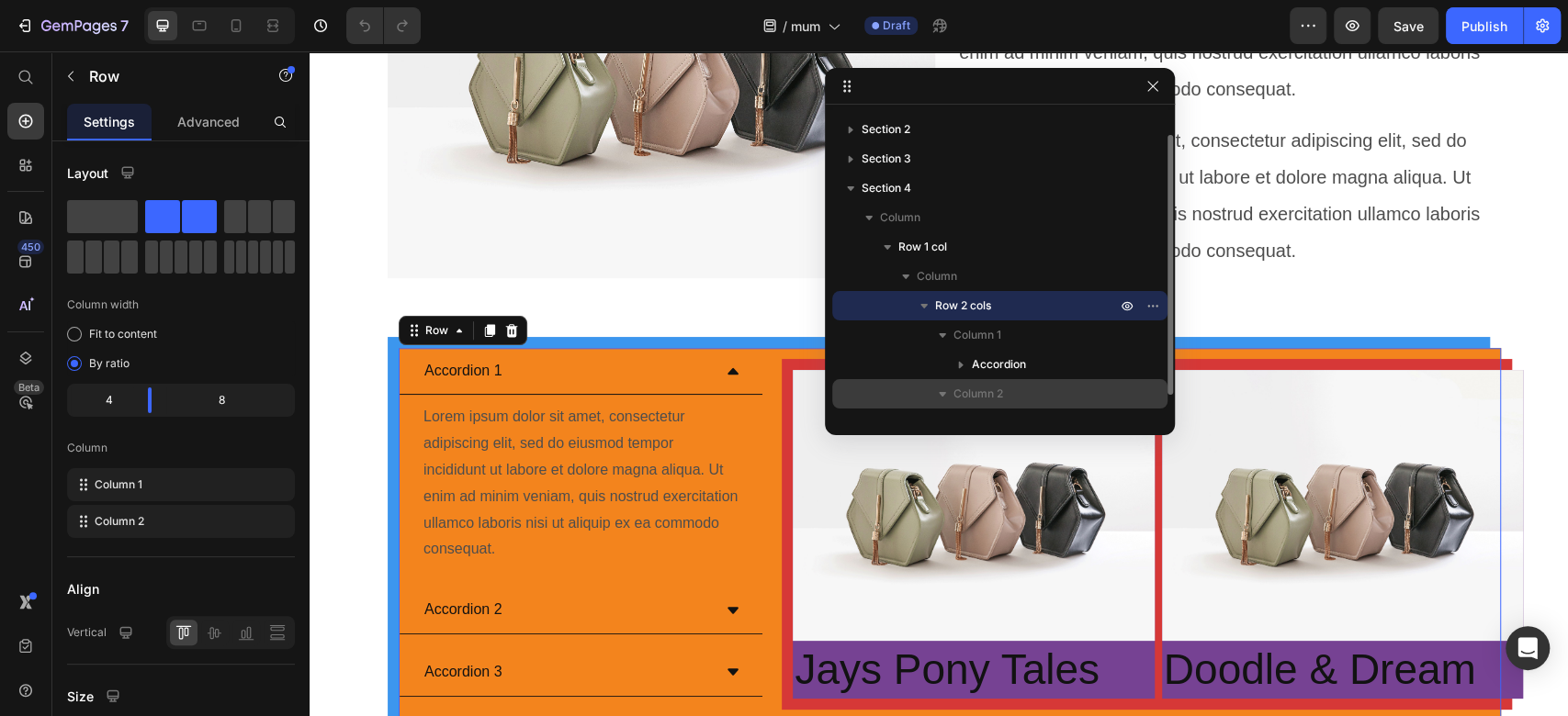 click on "Column 2" at bounding box center (978, 394) 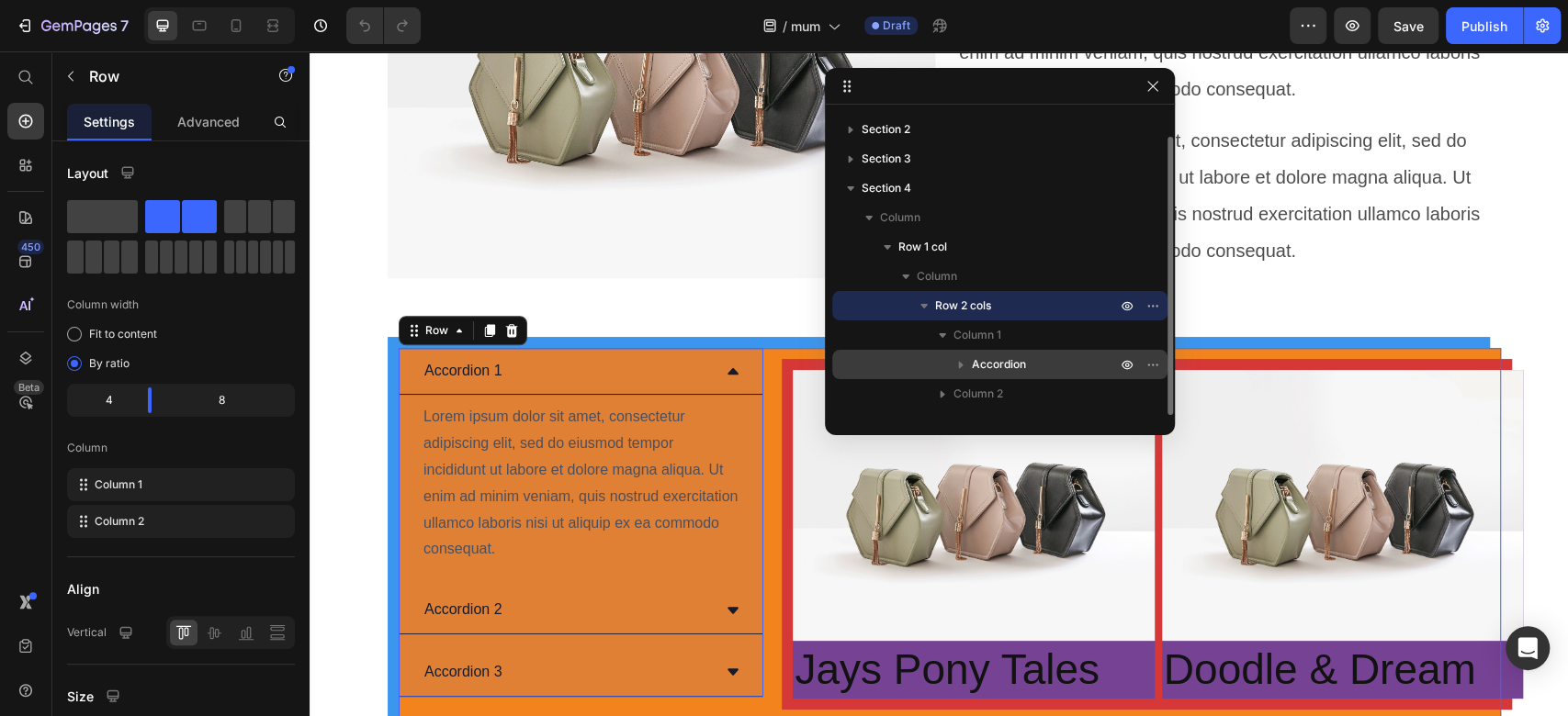 click on "Accordion" at bounding box center [998, 364] 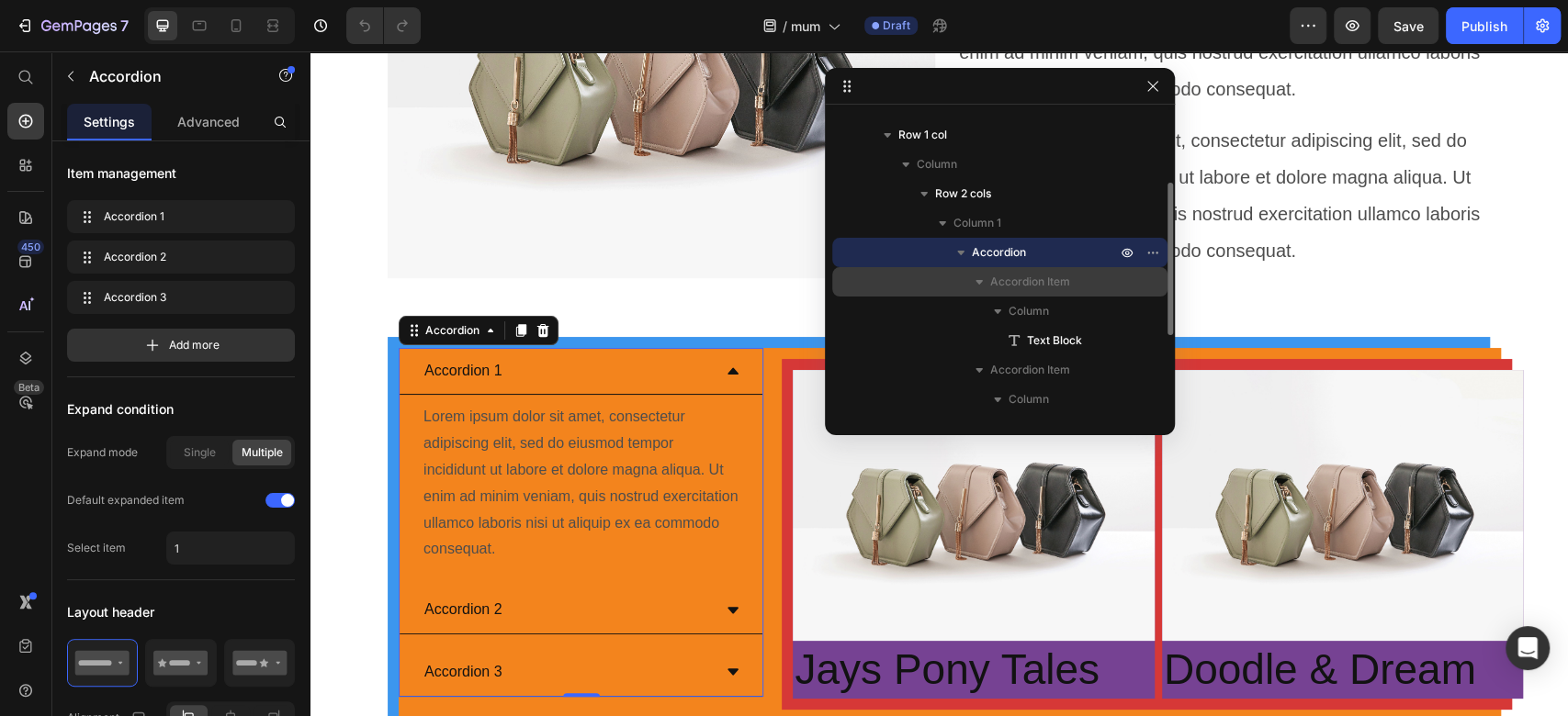 scroll, scrollTop: 137, scrollLeft: 0, axis: vertical 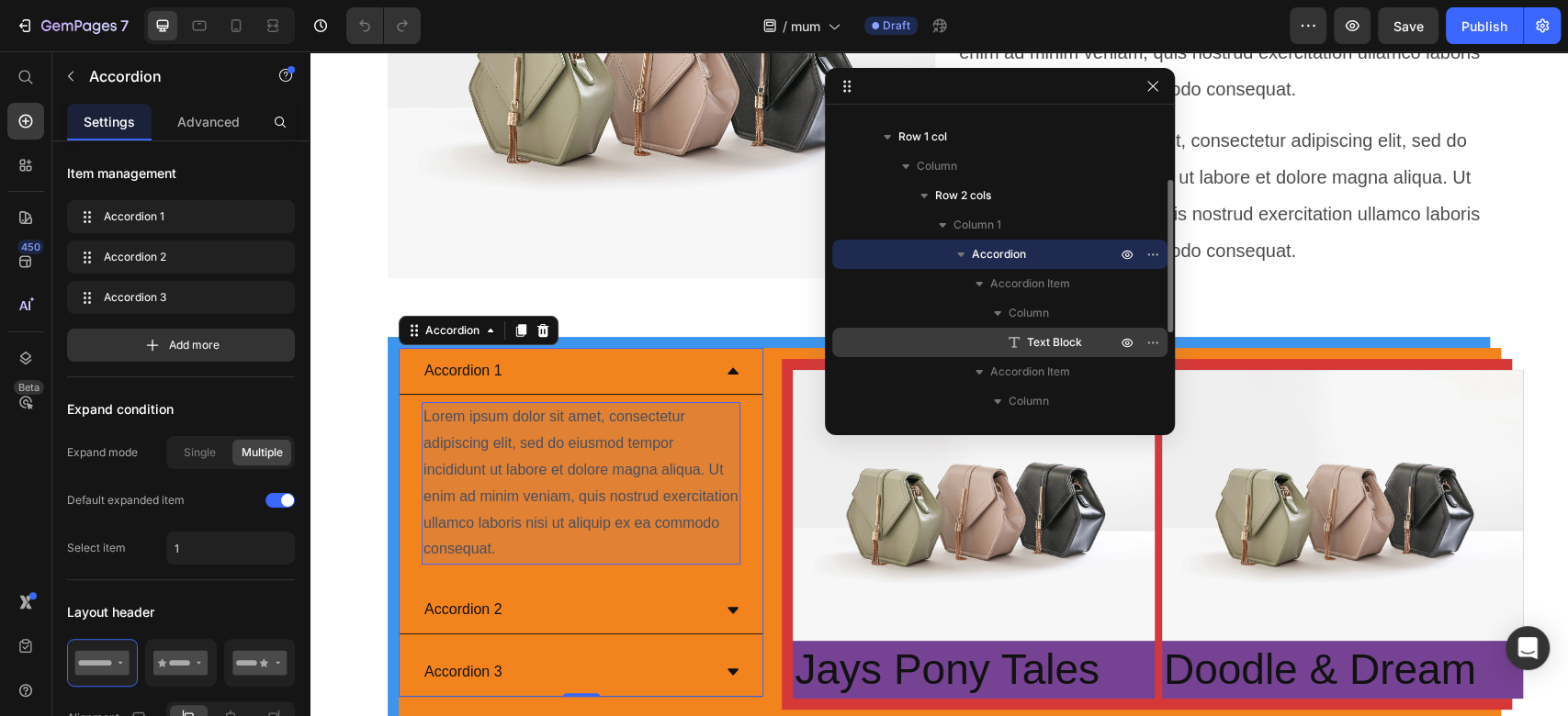 click on "Text Block" at bounding box center (1055, 342) 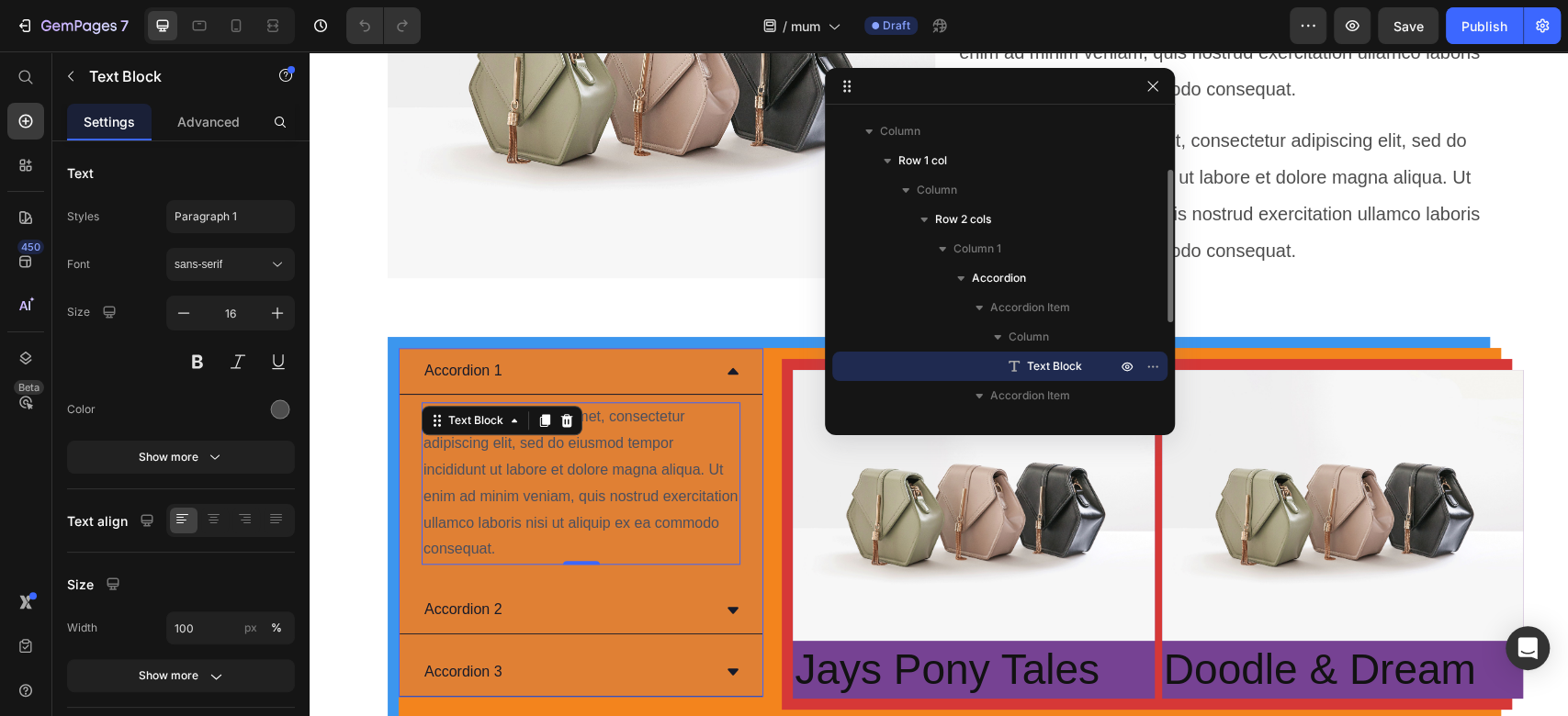 scroll, scrollTop: 110, scrollLeft: 0, axis: vertical 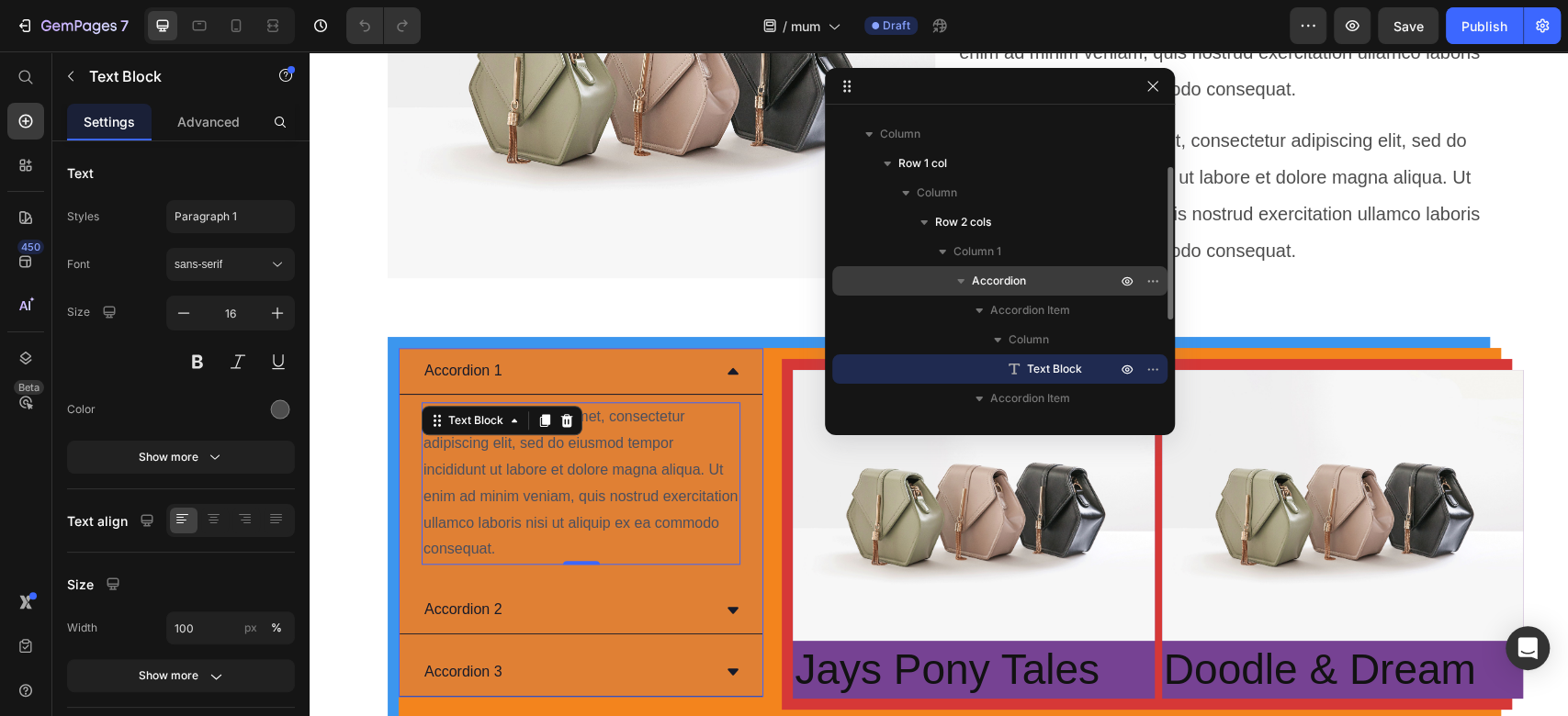 click 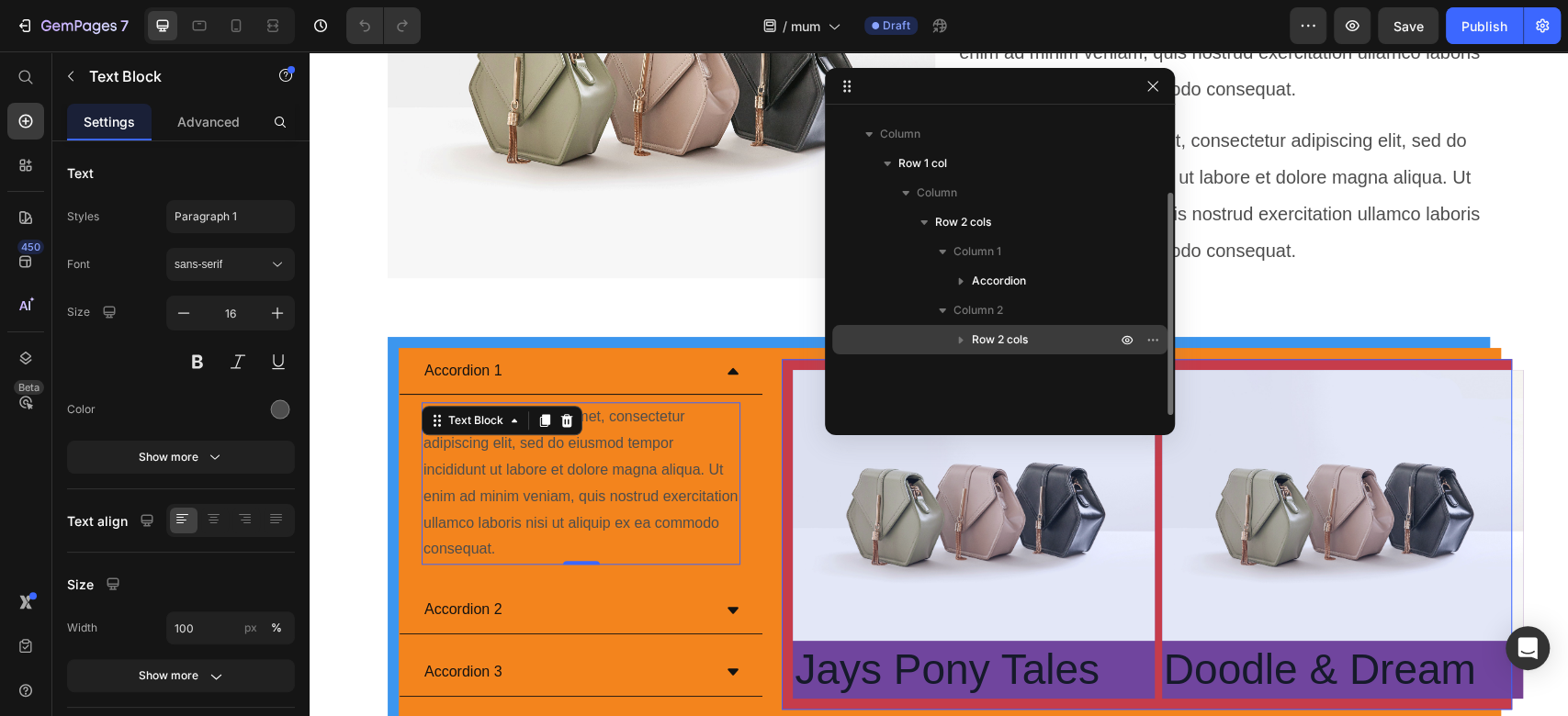 click on "Row 2 cols" at bounding box center (999, 340) 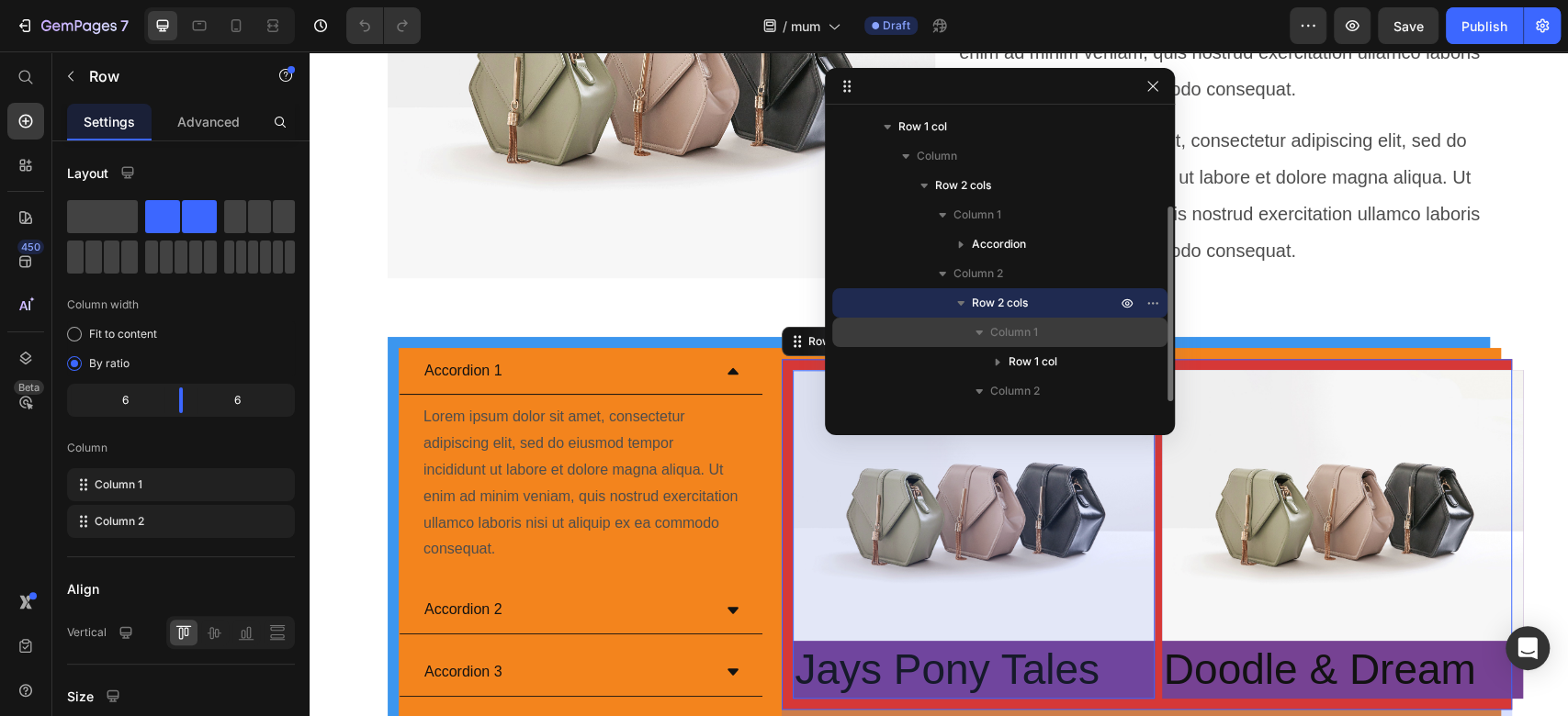 scroll, scrollTop: 148, scrollLeft: 0, axis: vertical 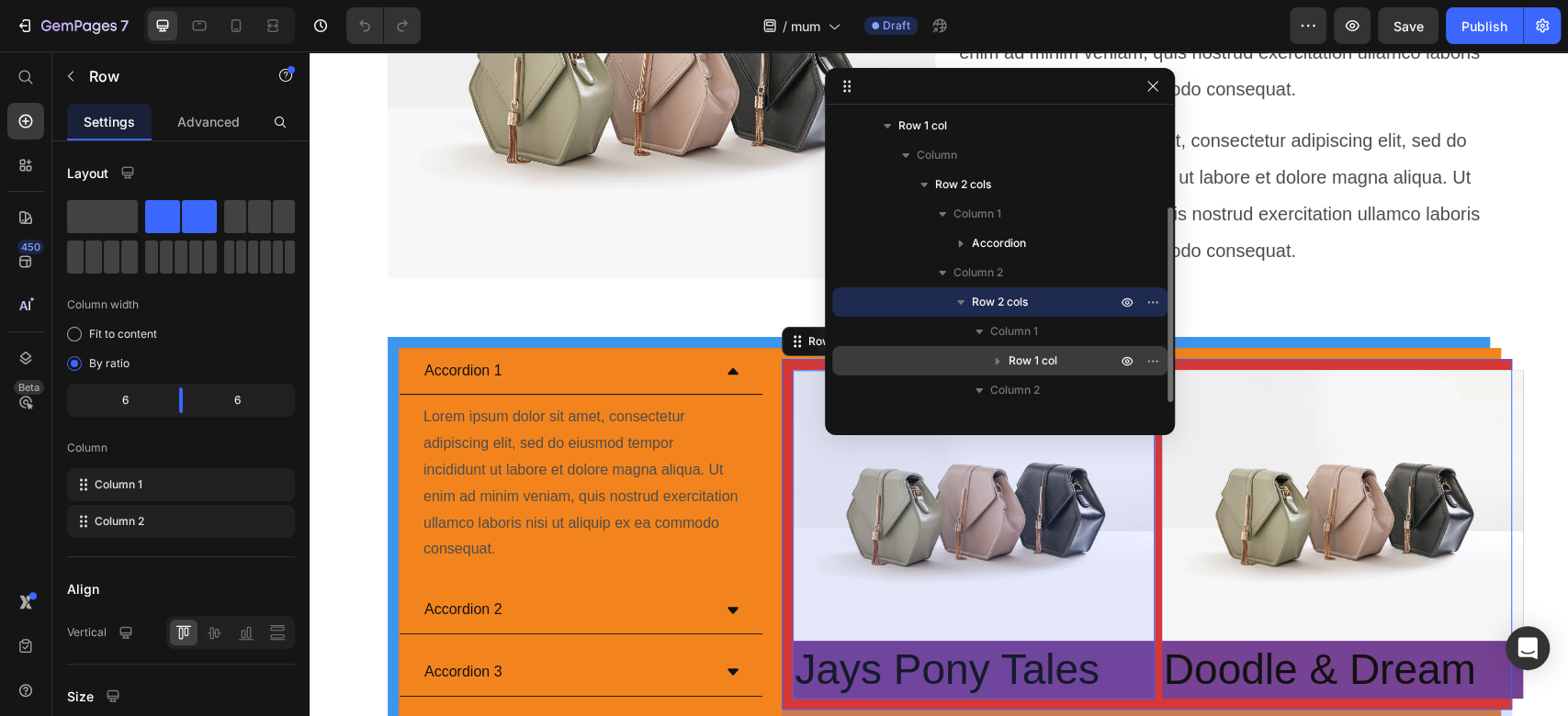 click on "Row 1 col" at bounding box center (1032, 361) 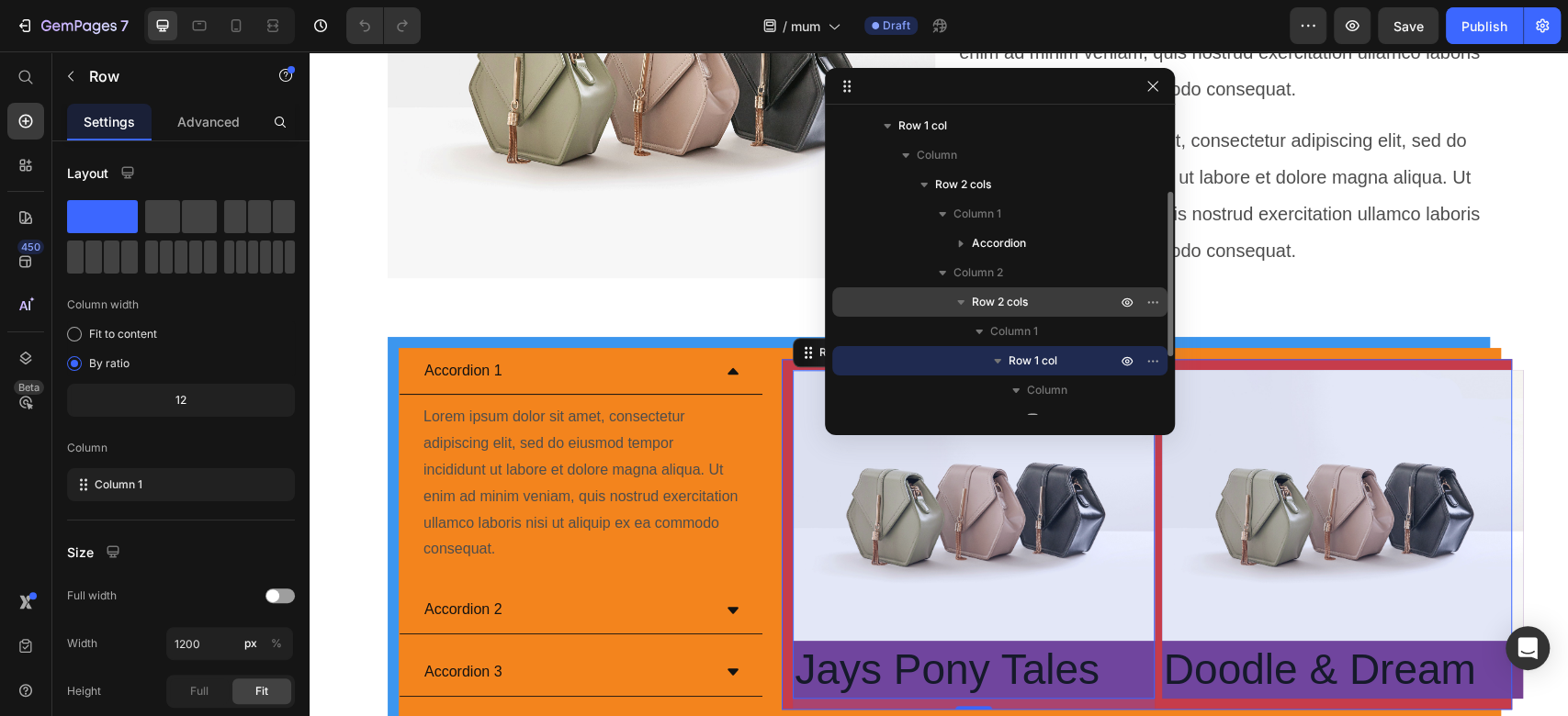 click on "Row 2 cols" at bounding box center [999, 302] 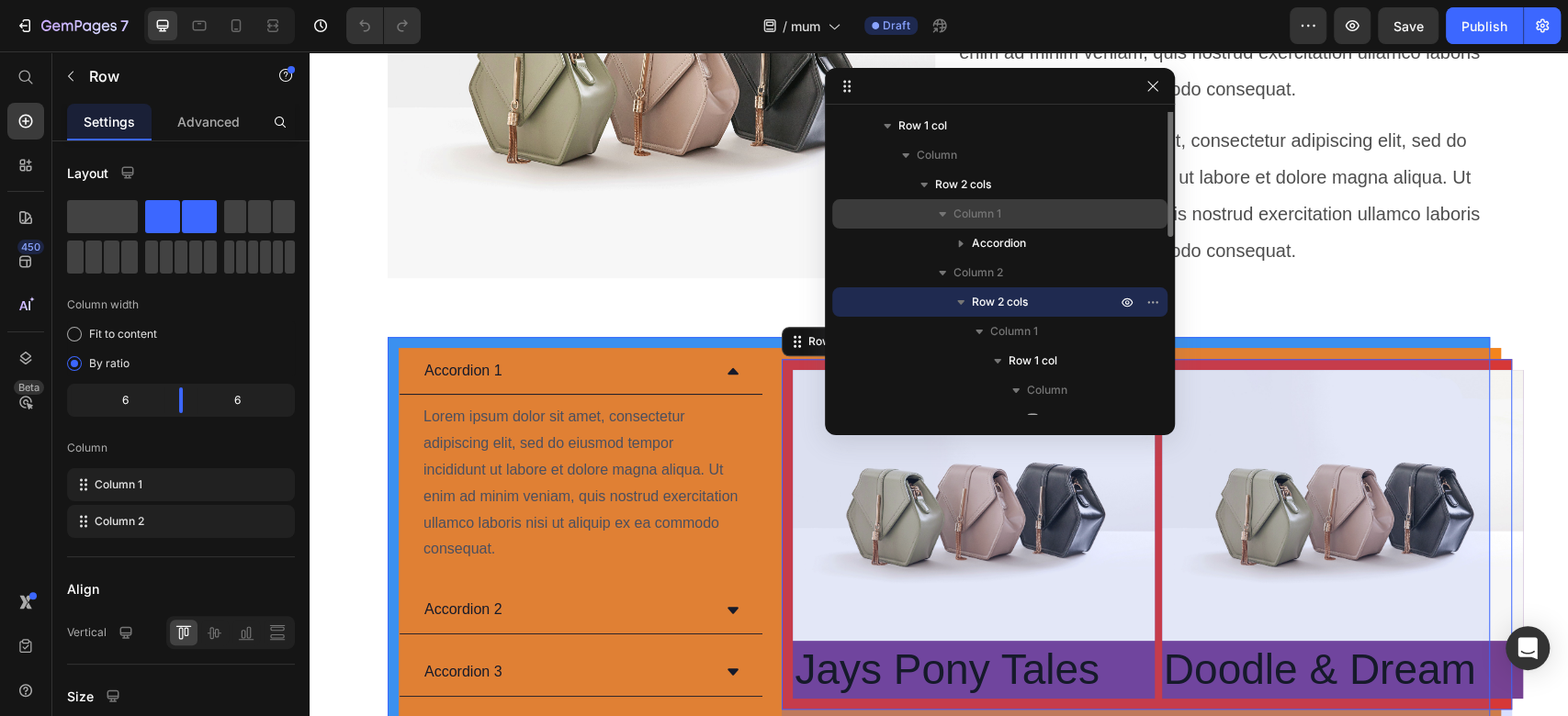 scroll, scrollTop: 55, scrollLeft: 0, axis: vertical 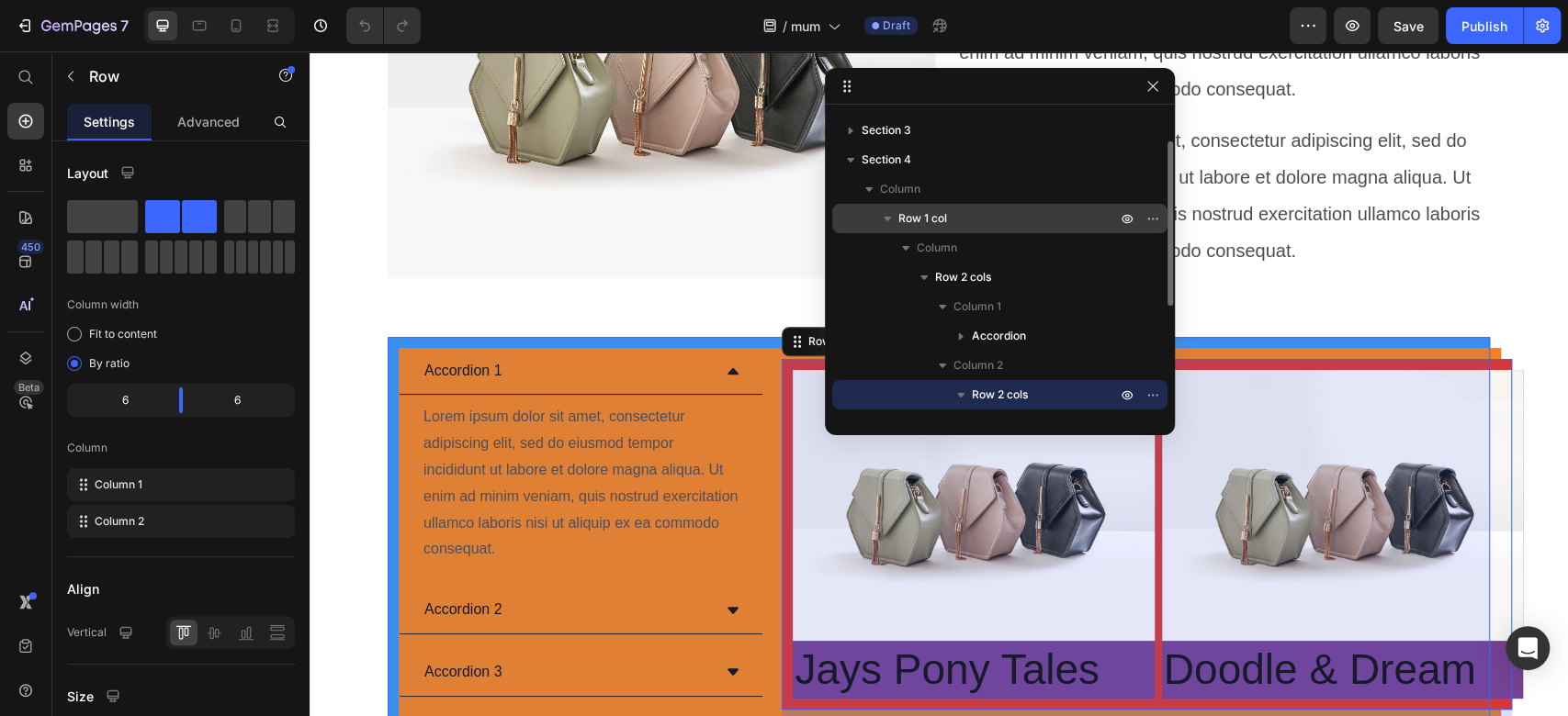 click on "Row 1 col" at bounding box center [922, 218] 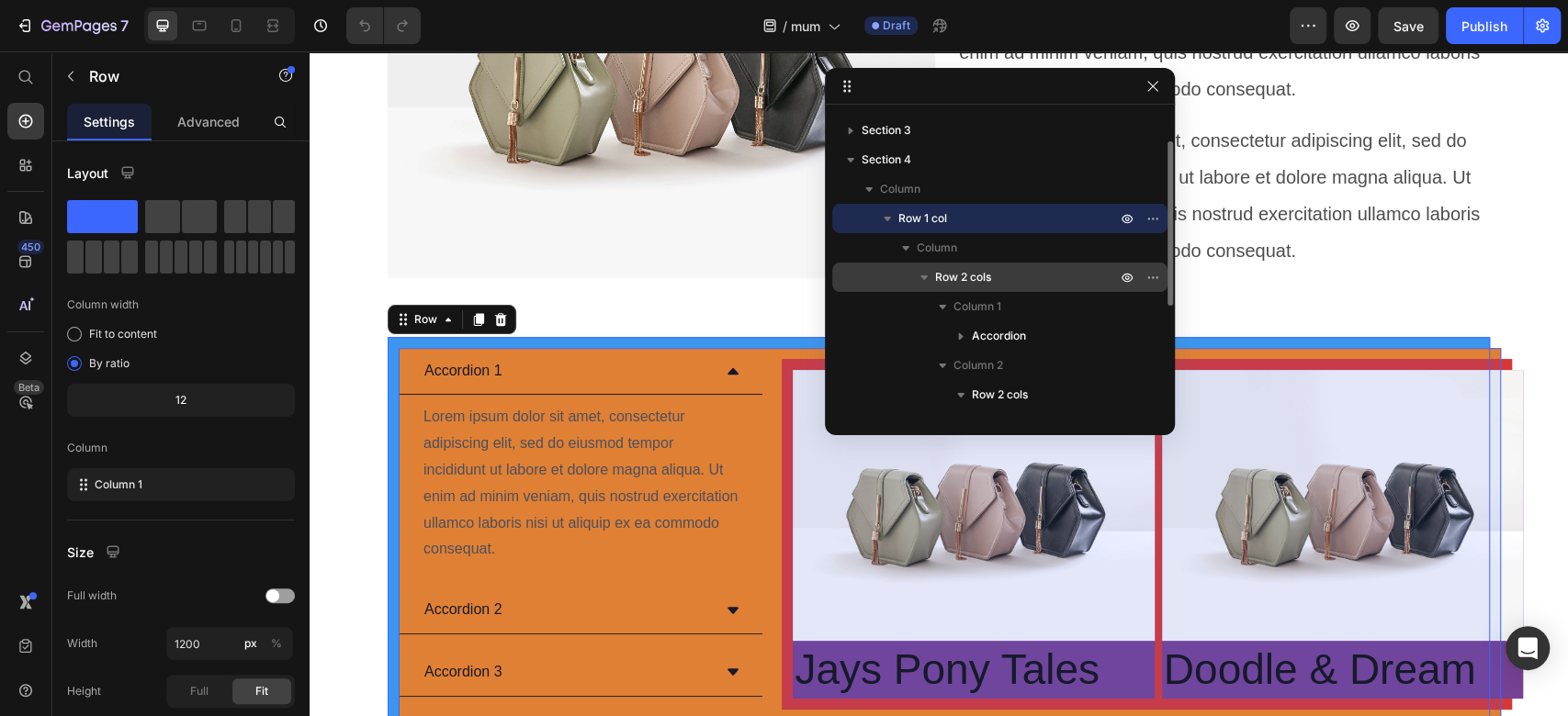 click on "Row 2 cols" at bounding box center [963, 277] 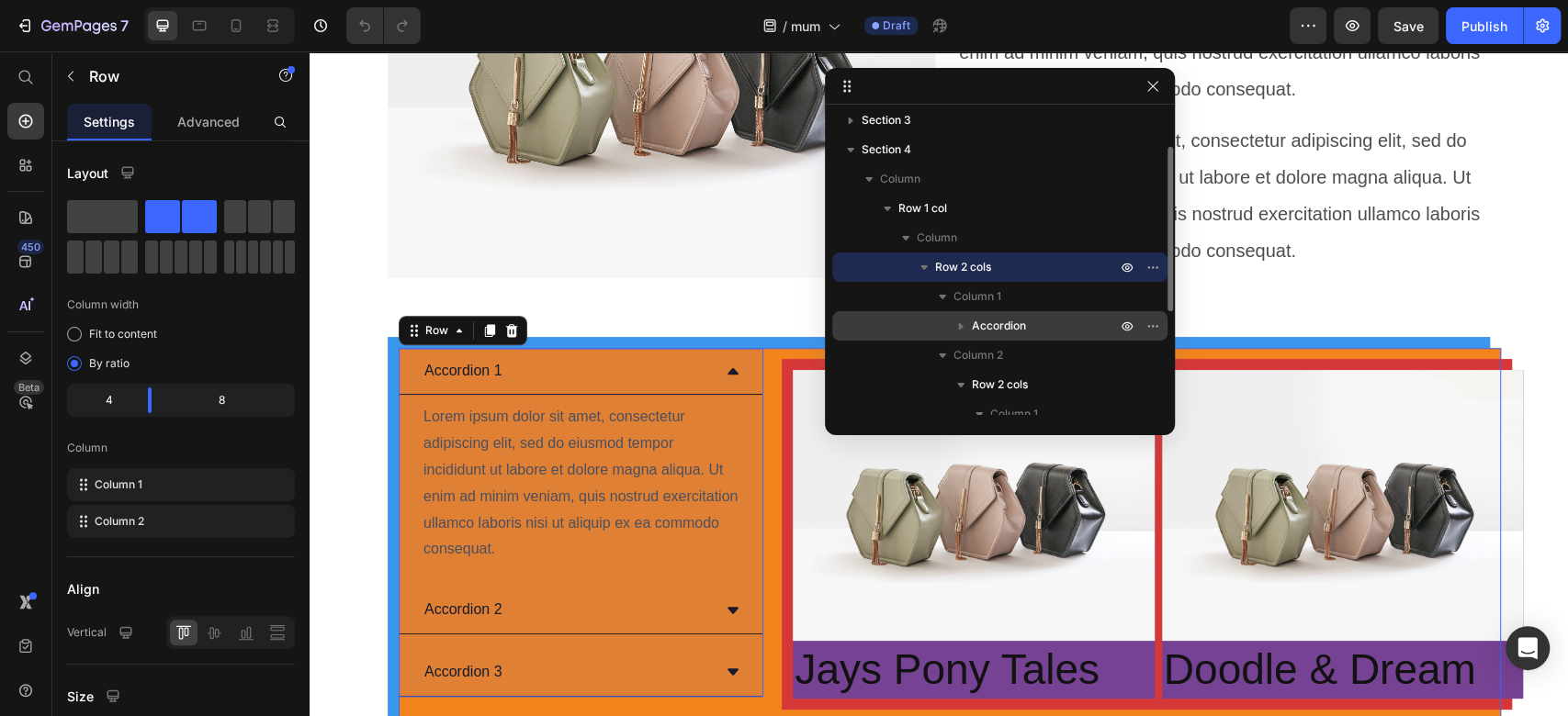 scroll, scrollTop: 63, scrollLeft: 0, axis: vertical 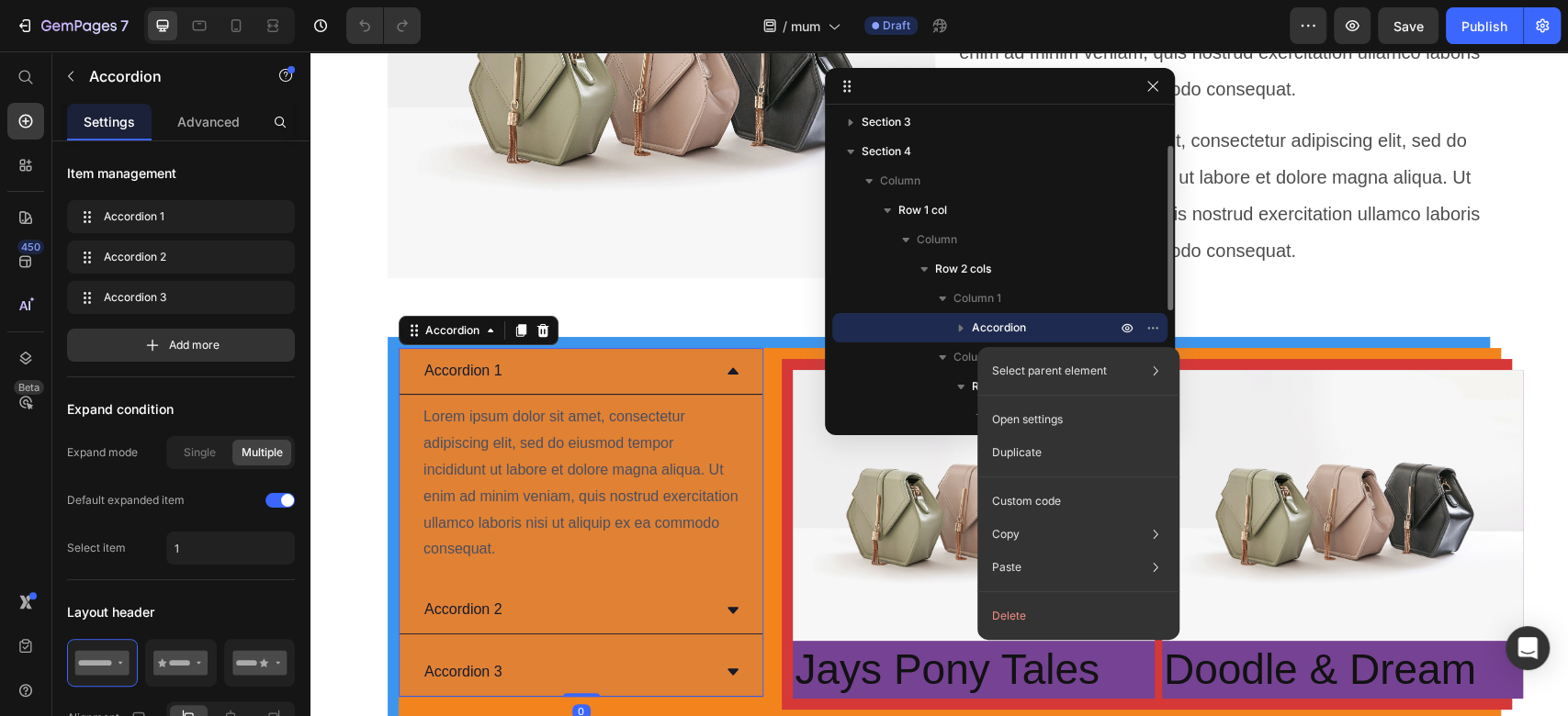 click at bounding box center [961, 328] 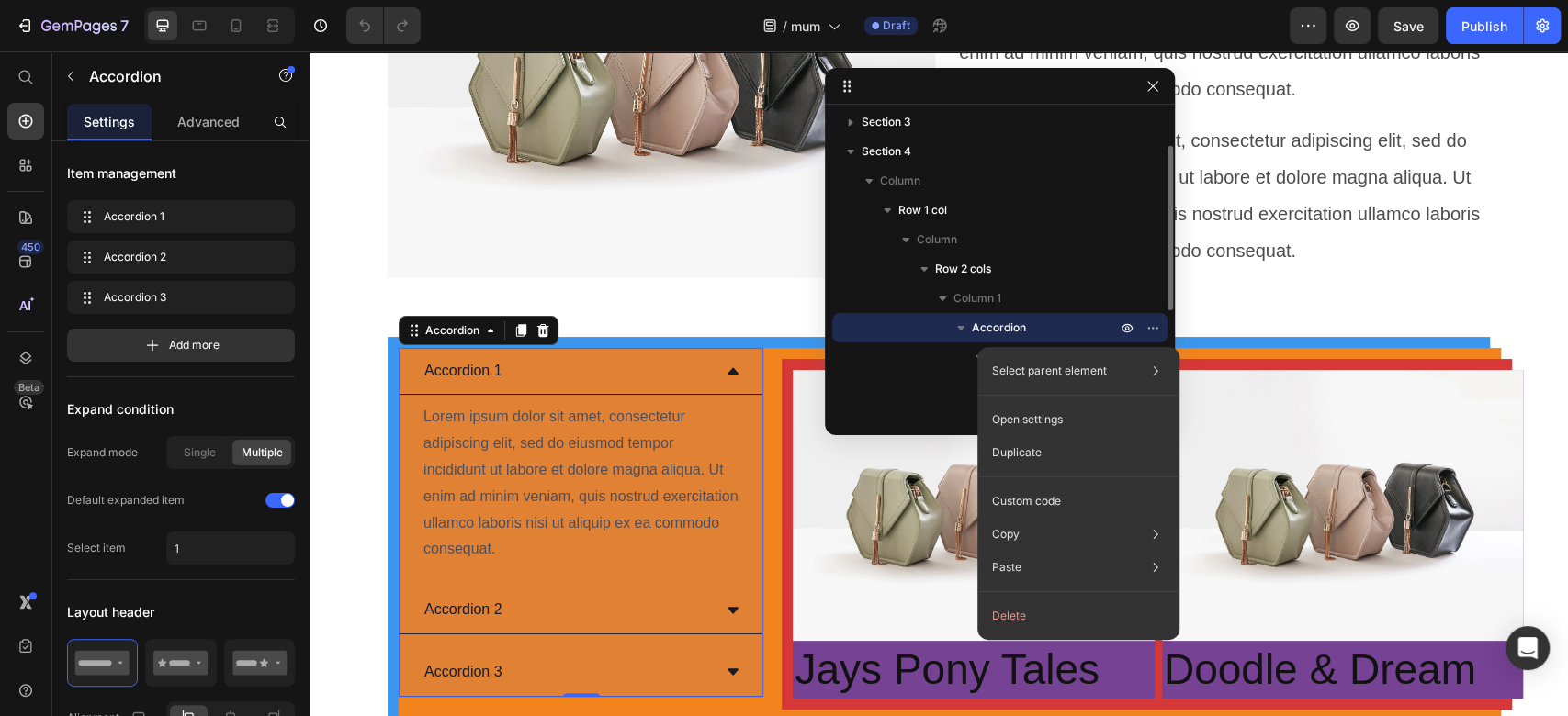 click 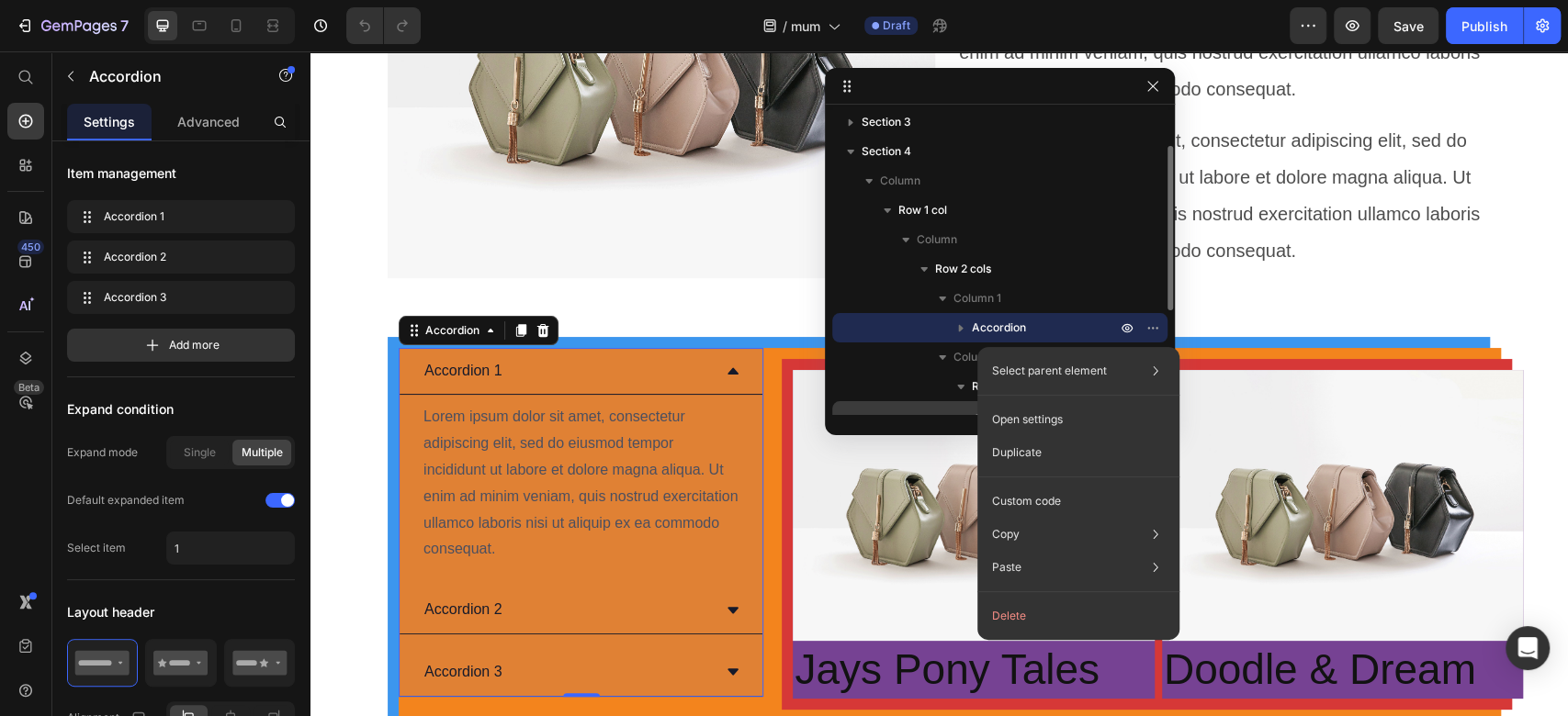 click on "Column 1" at bounding box center (999, 416) 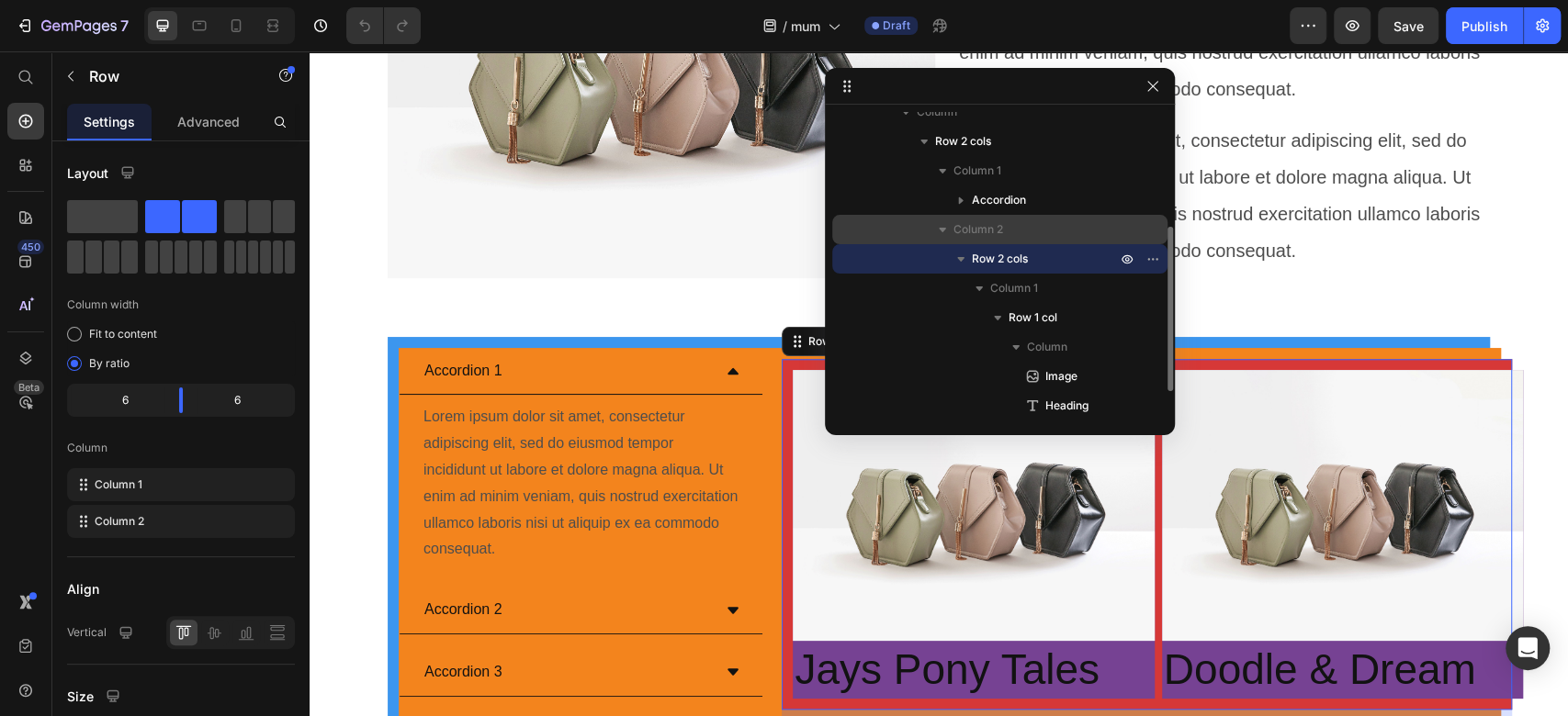 scroll, scrollTop: 199, scrollLeft: 0, axis: vertical 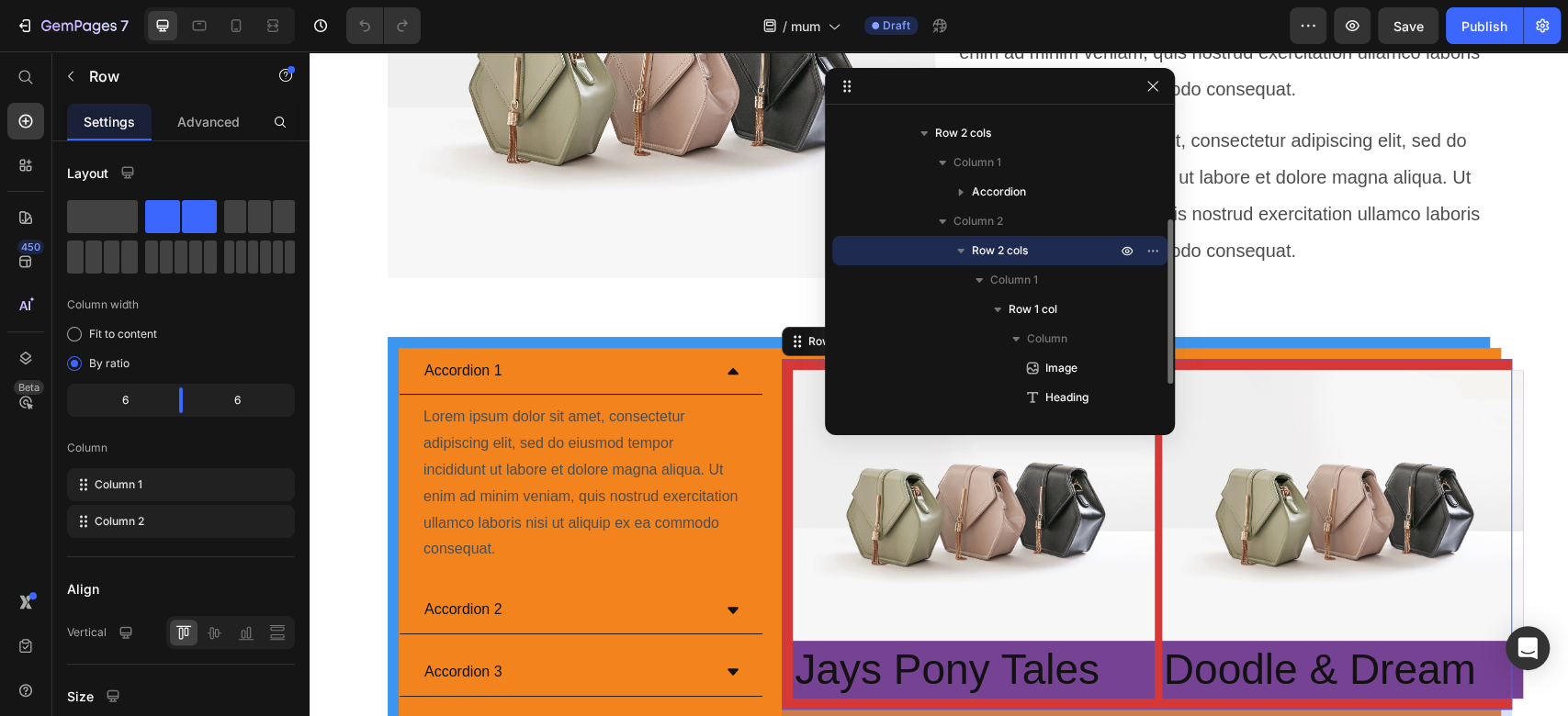 click on "Row 2 cols" at bounding box center [1045, 251] 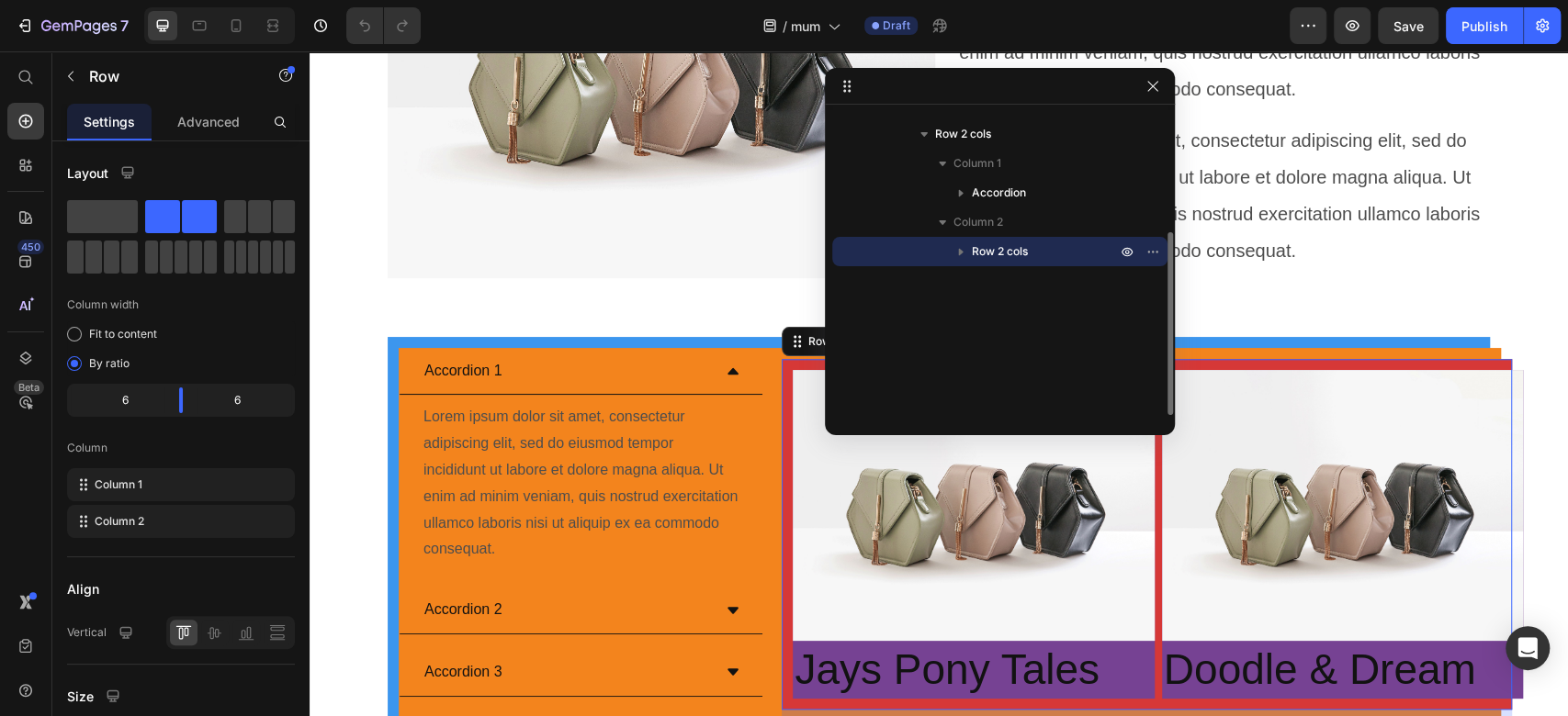 scroll, scrollTop: 198, scrollLeft: 0, axis: vertical 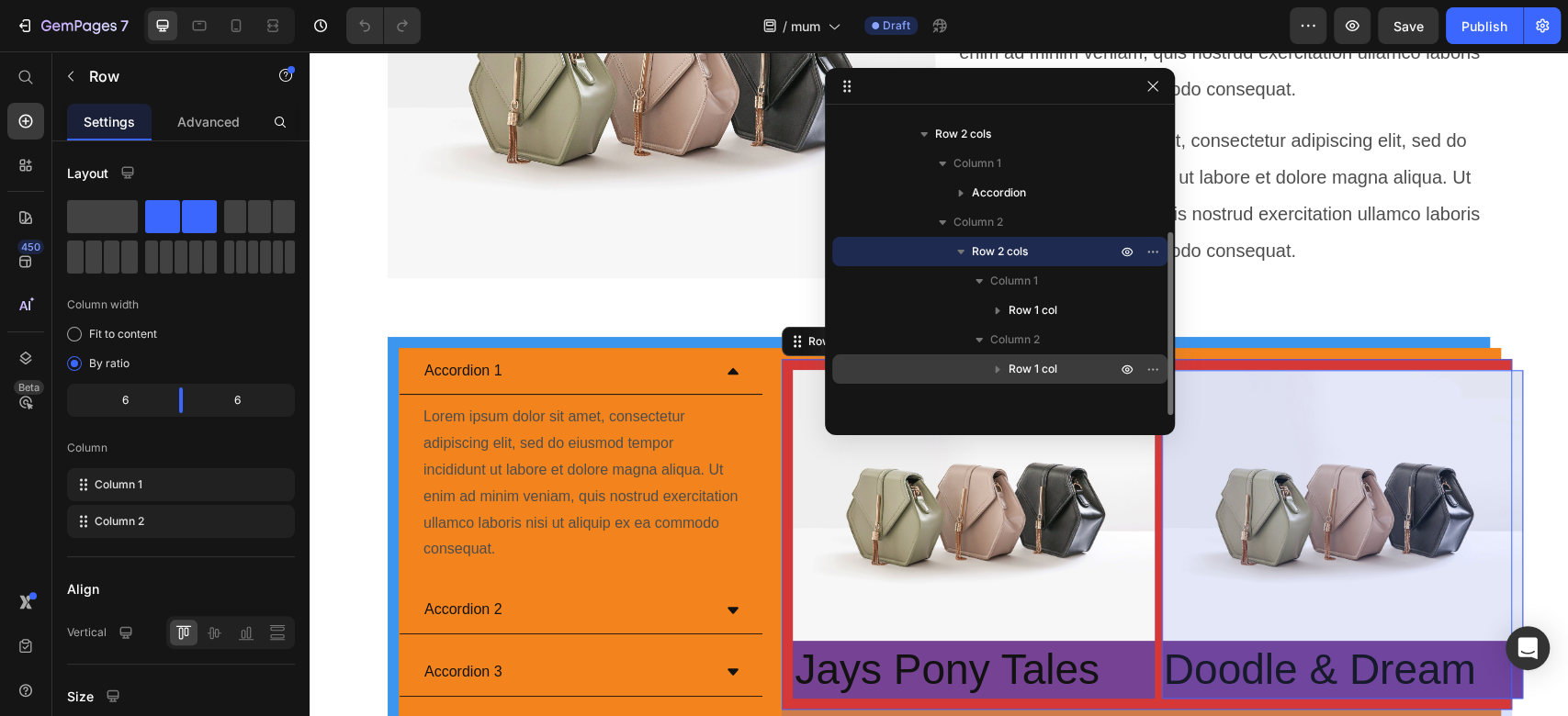 click on "Row 1 col" at bounding box center [999, 369] 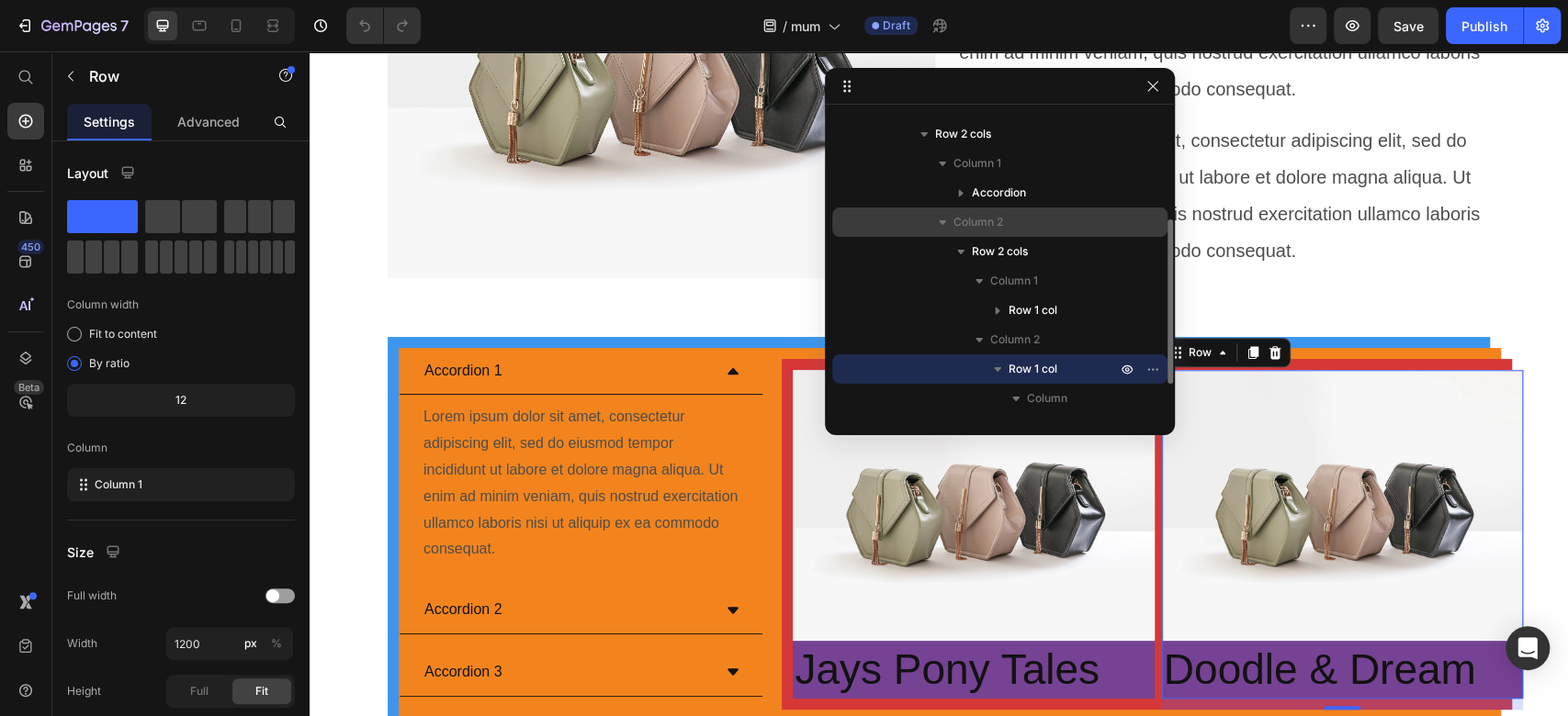 click on "Column 2" at bounding box center (978, 222) 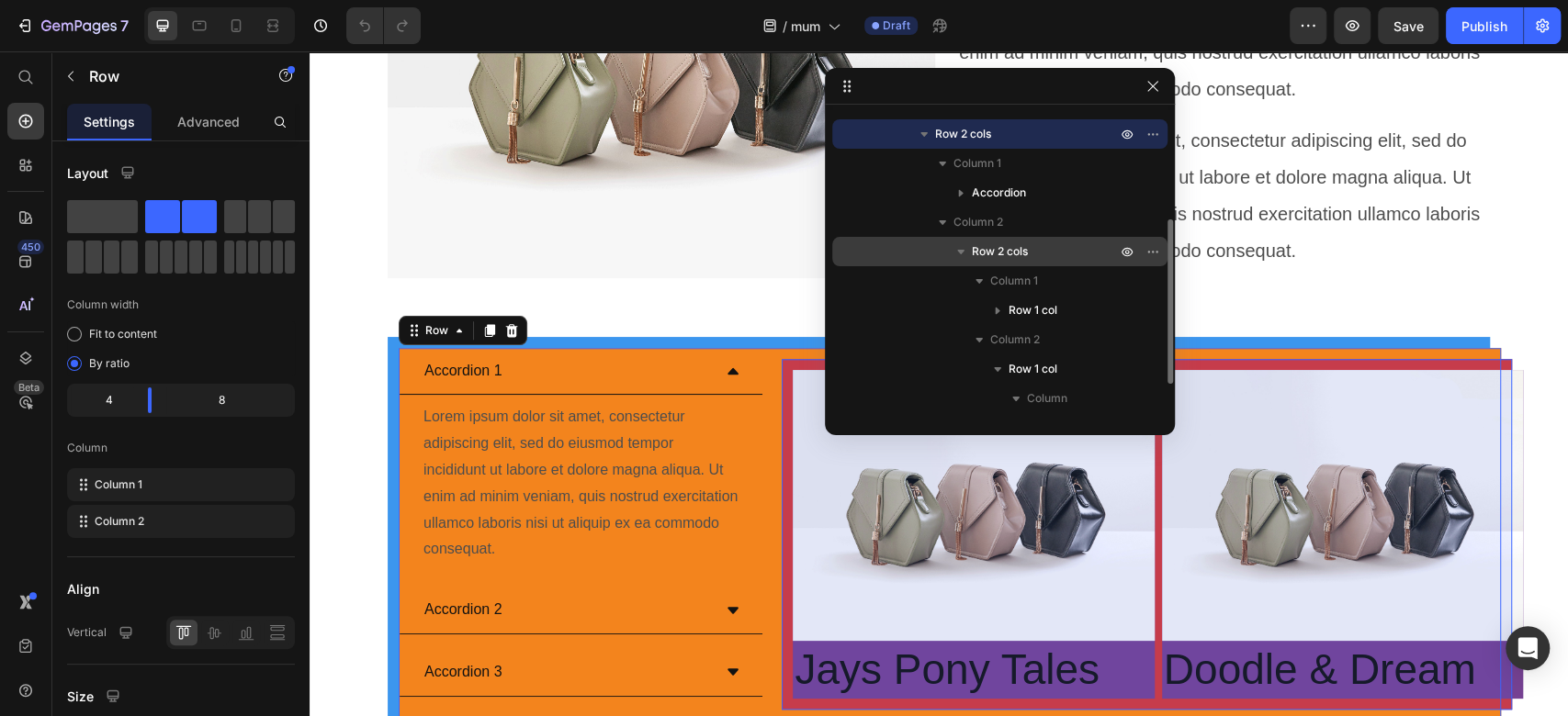 click on "Row 2 cols" at bounding box center [999, 252] 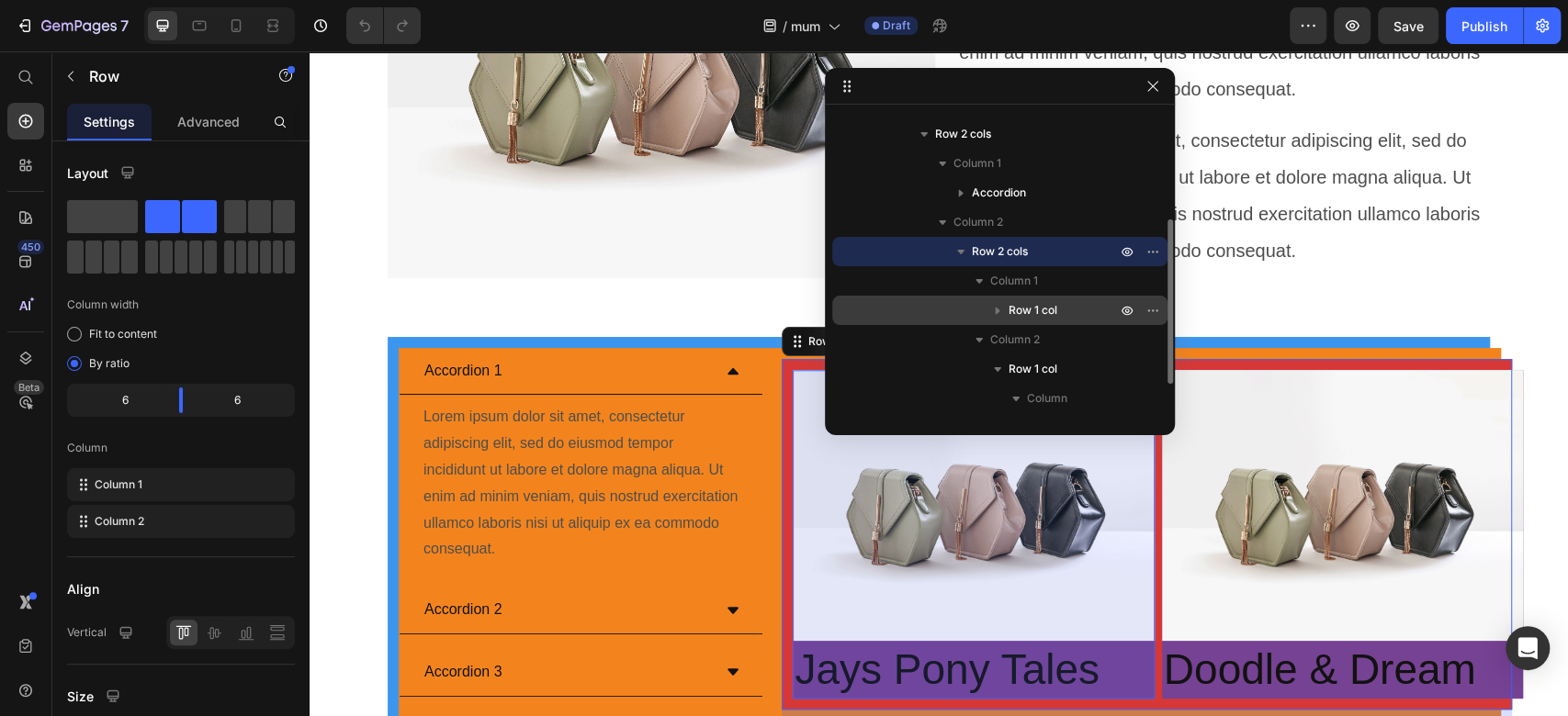 click on "Row 1 col" at bounding box center [1032, 310] 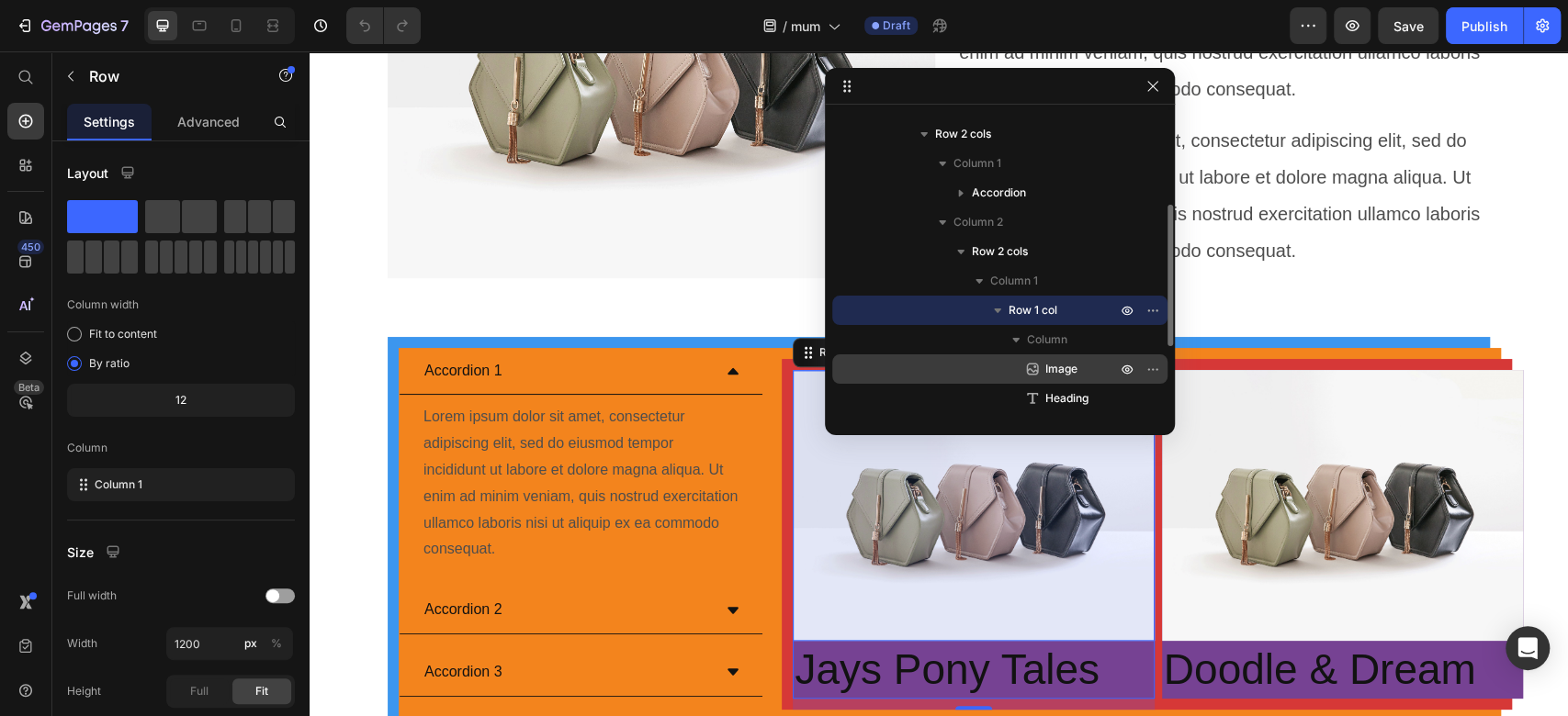 click on "Image" at bounding box center (1061, 369) 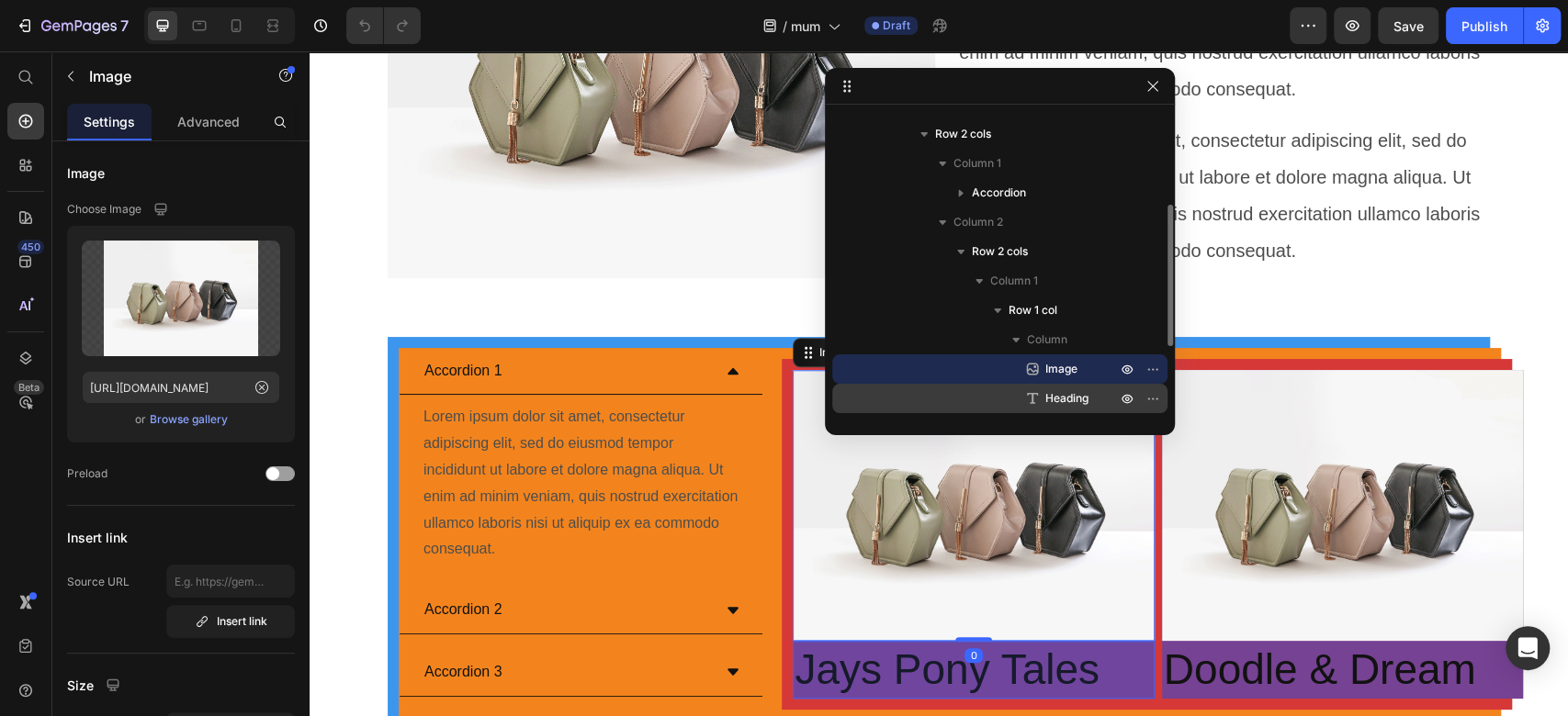 click on "Heading" at bounding box center [1066, 398] 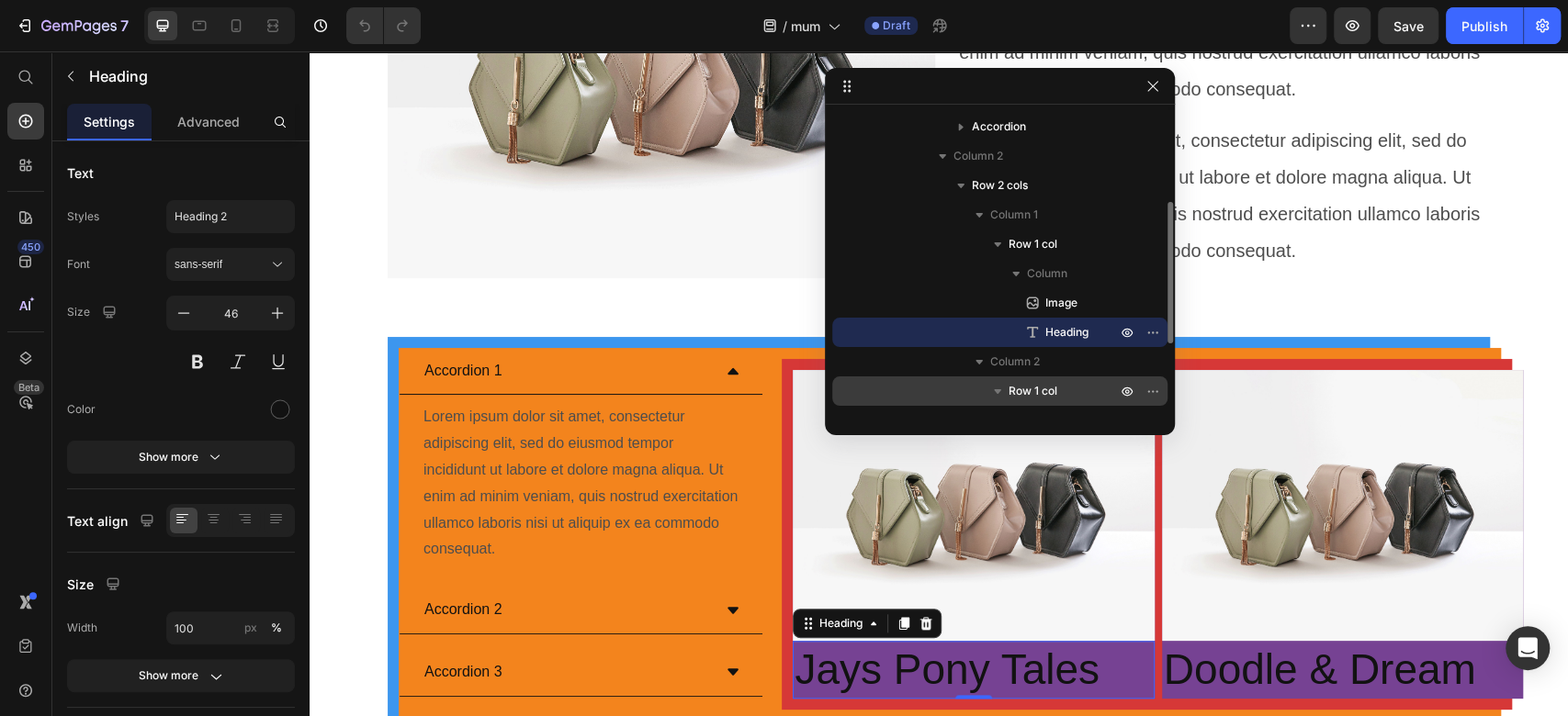 scroll, scrollTop: 235, scrollLeft: 0, axis: vertical 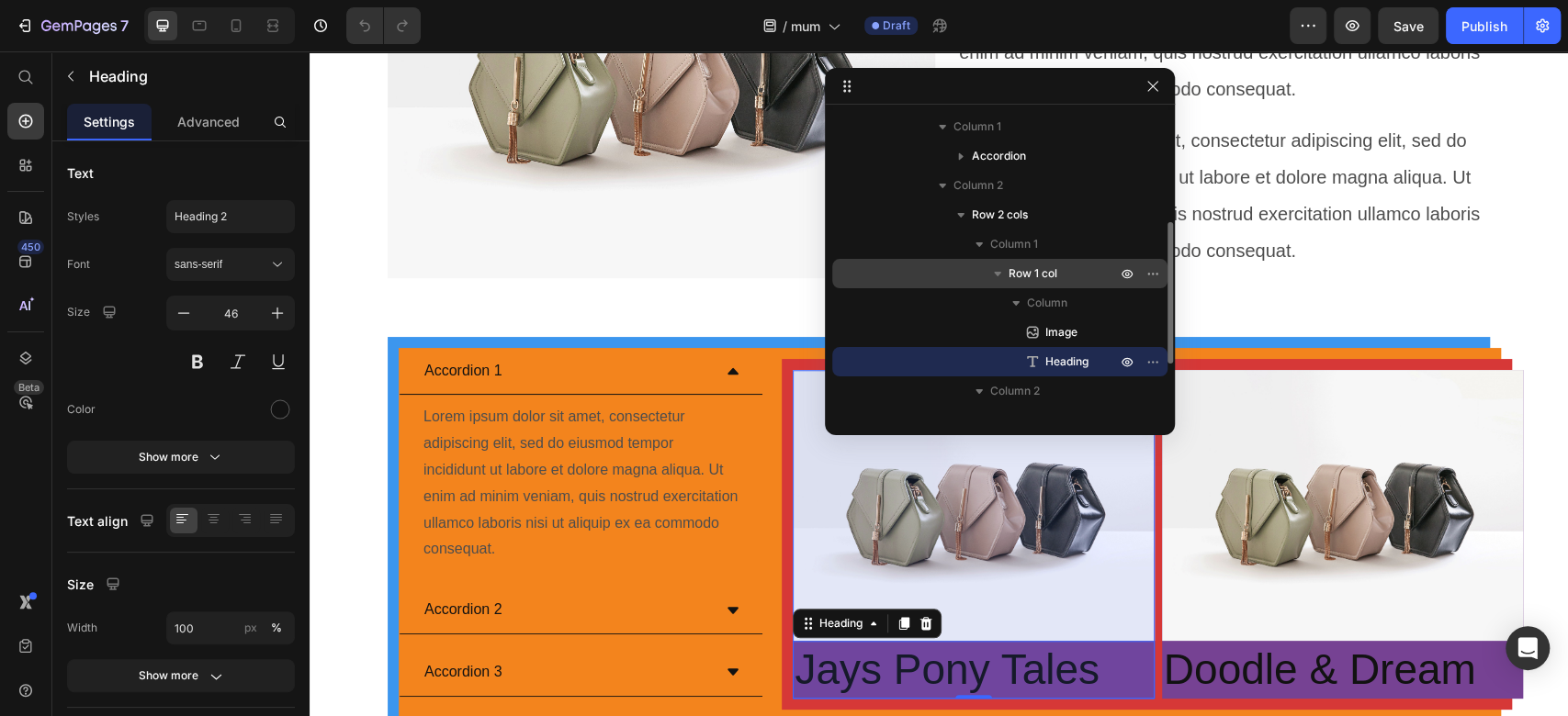 click on "Row 1 col" at bounding box center (1032, 274) 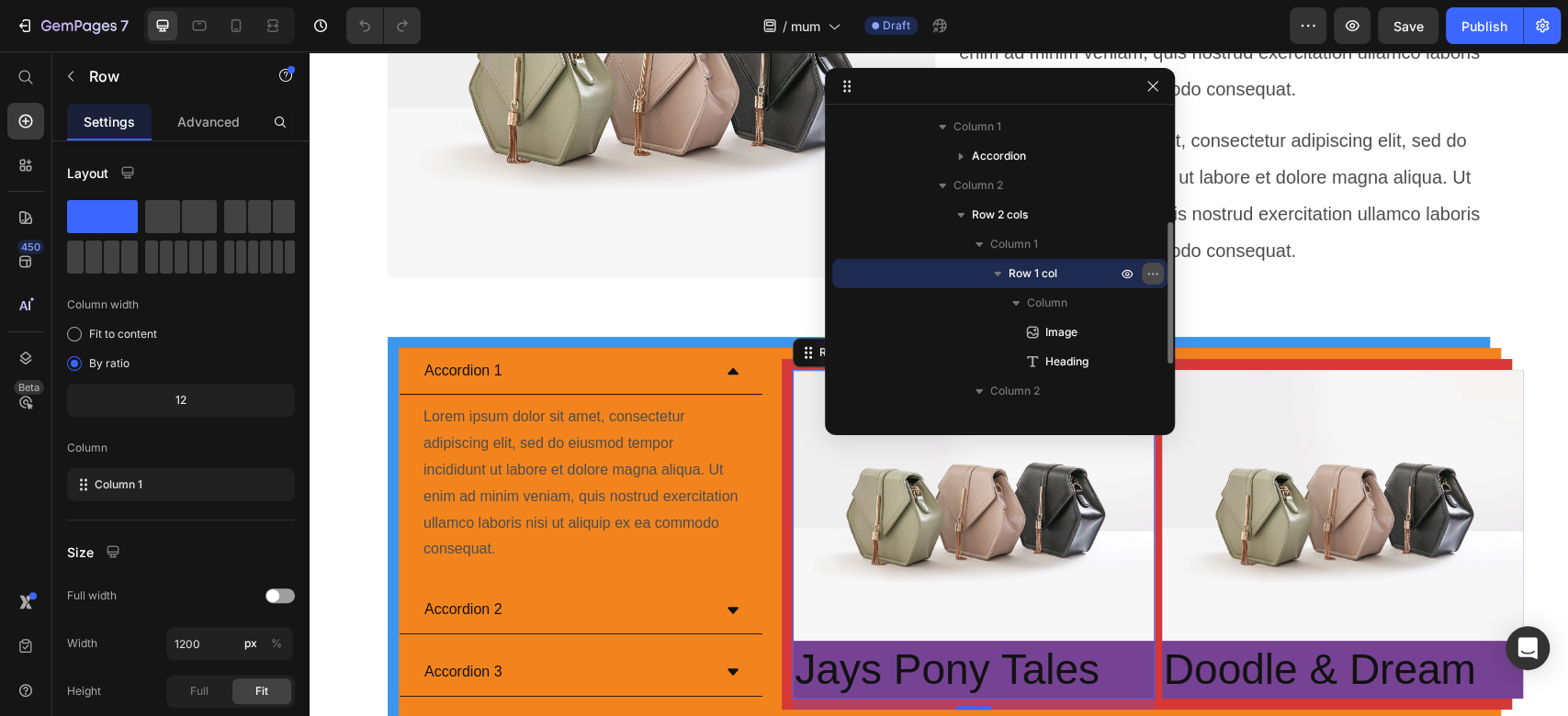click 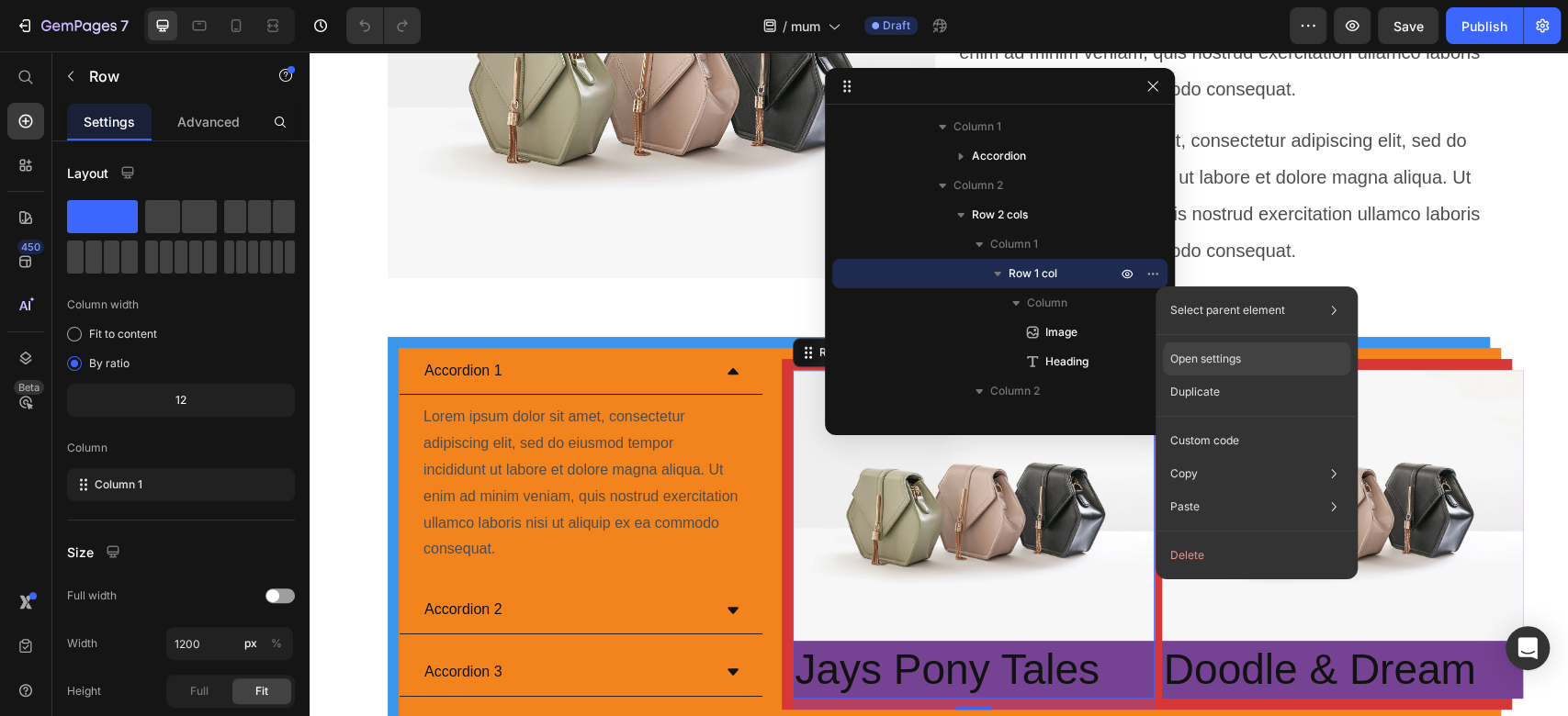 click on "Open settings" at bounding box center [1205, 359] 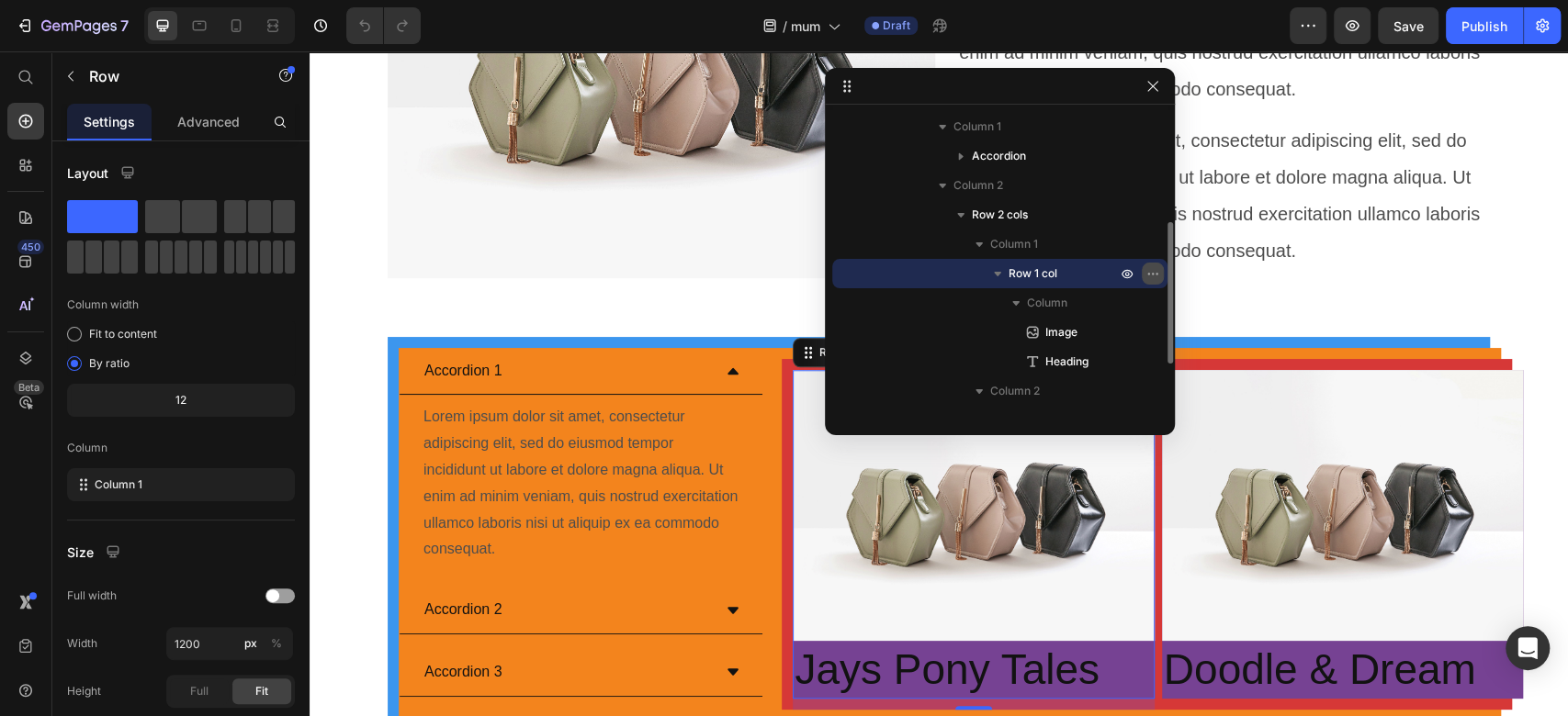 click 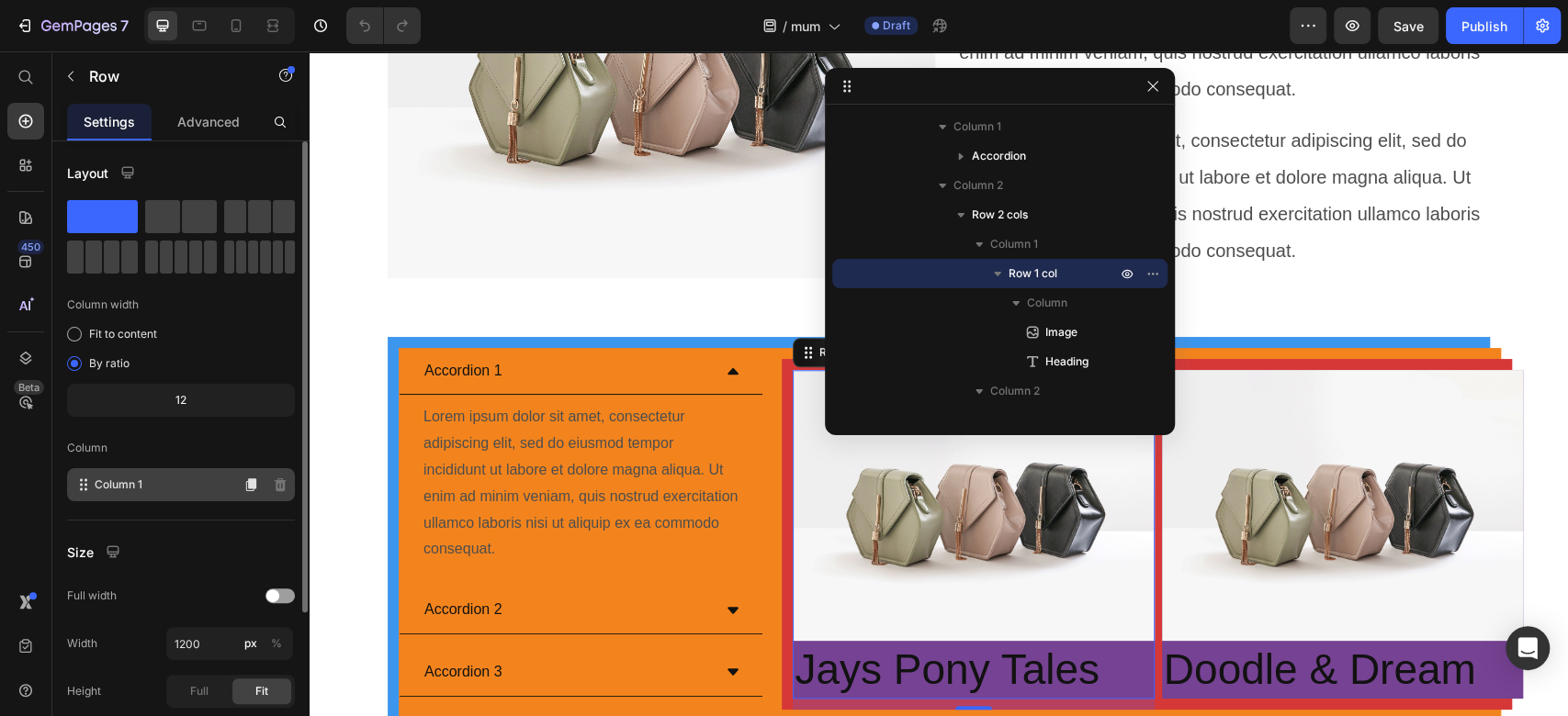 click 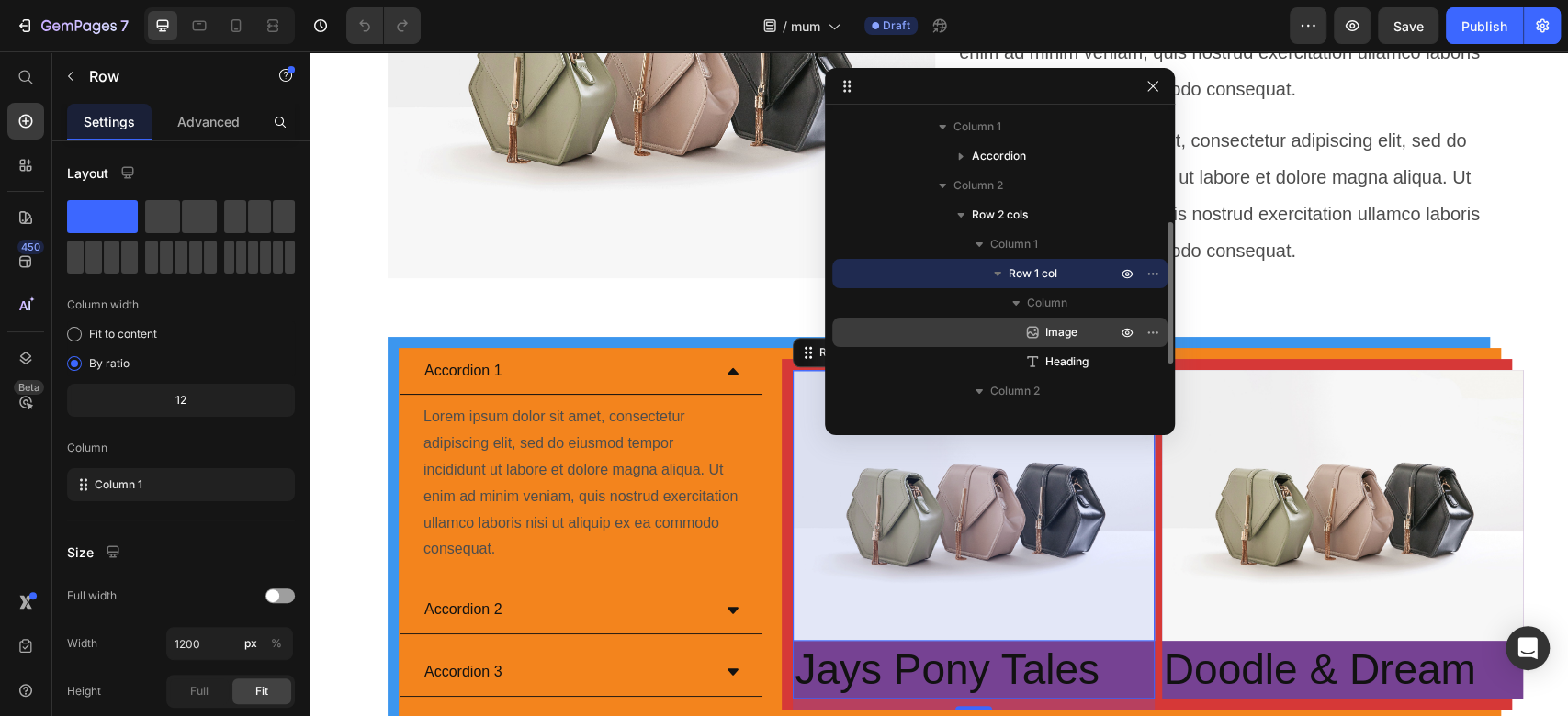 click on "Image" at bounding box center (1060, 332) 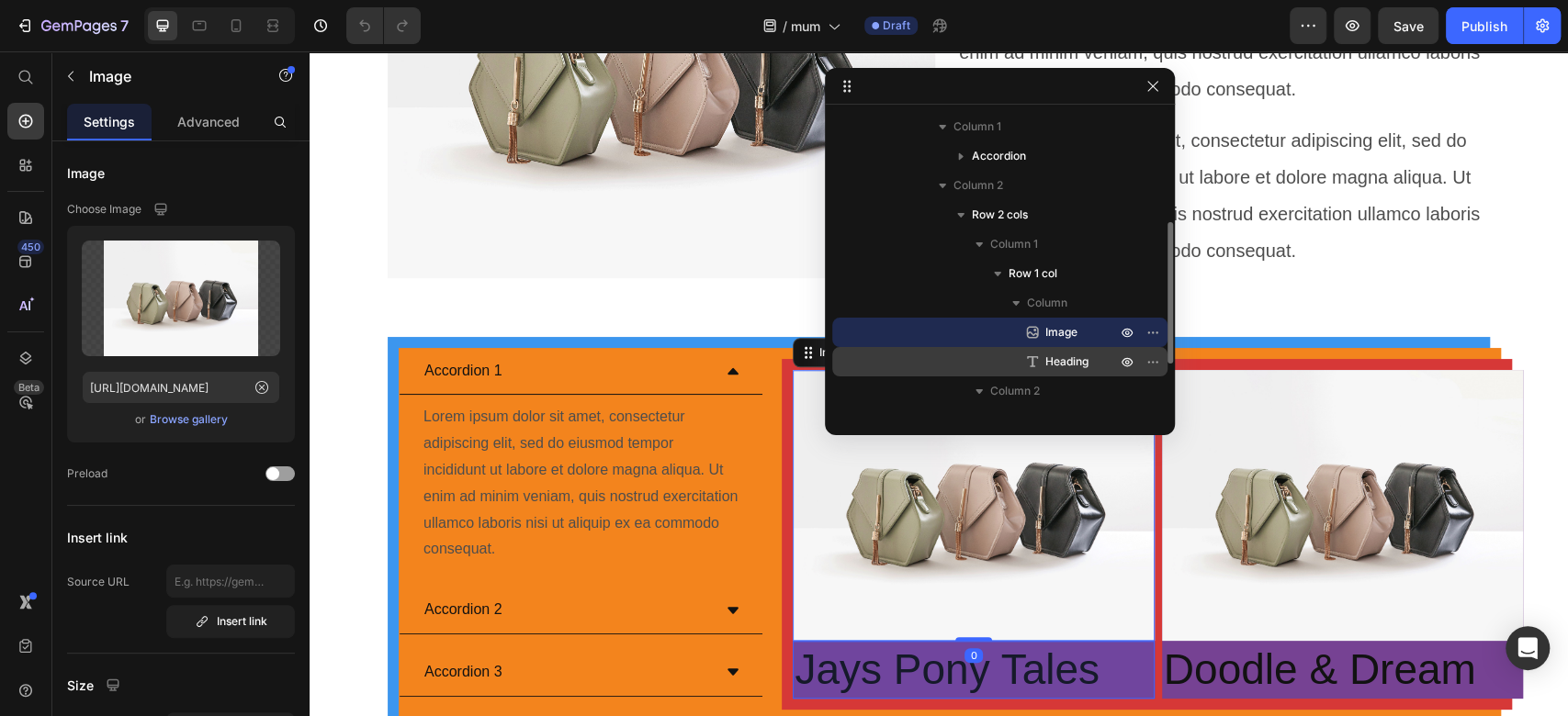 click on "Heading" at bounding box center (1066, 362) 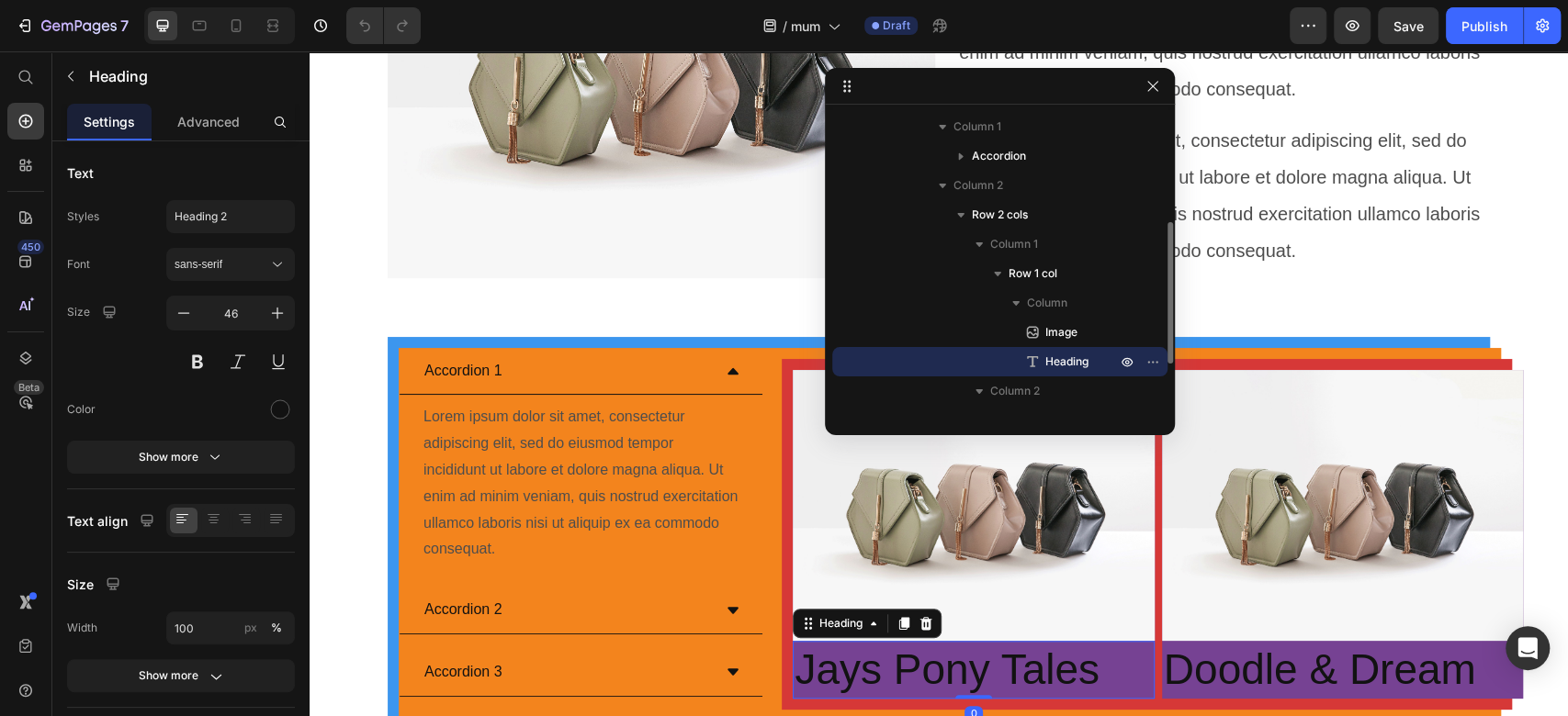 scroll, scrollTop: 343, scrollLeft: 0, axis: vertical 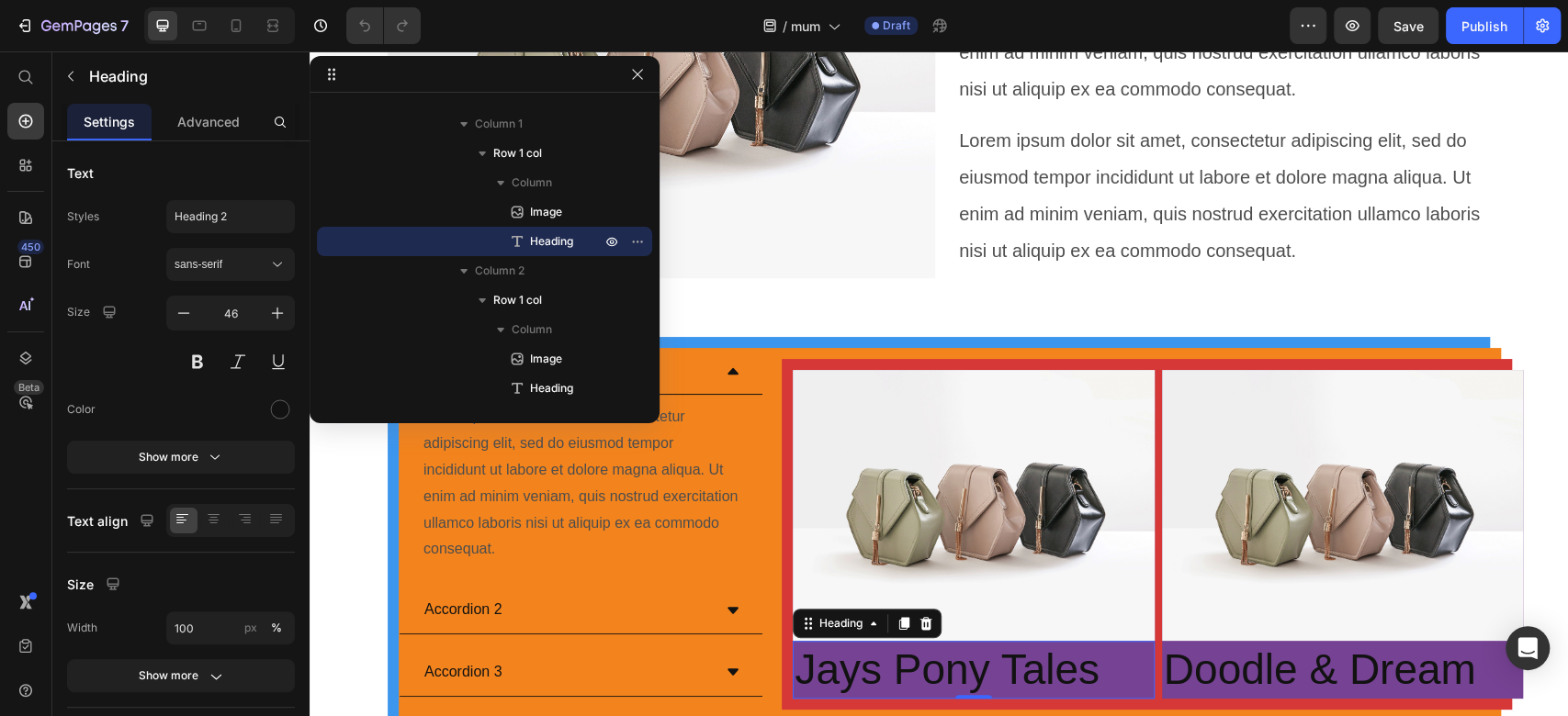 drag, startPoint x: 1092, startPoint y: 90, endPoint x: 553, endPoint y: 77, distance: 539.15675 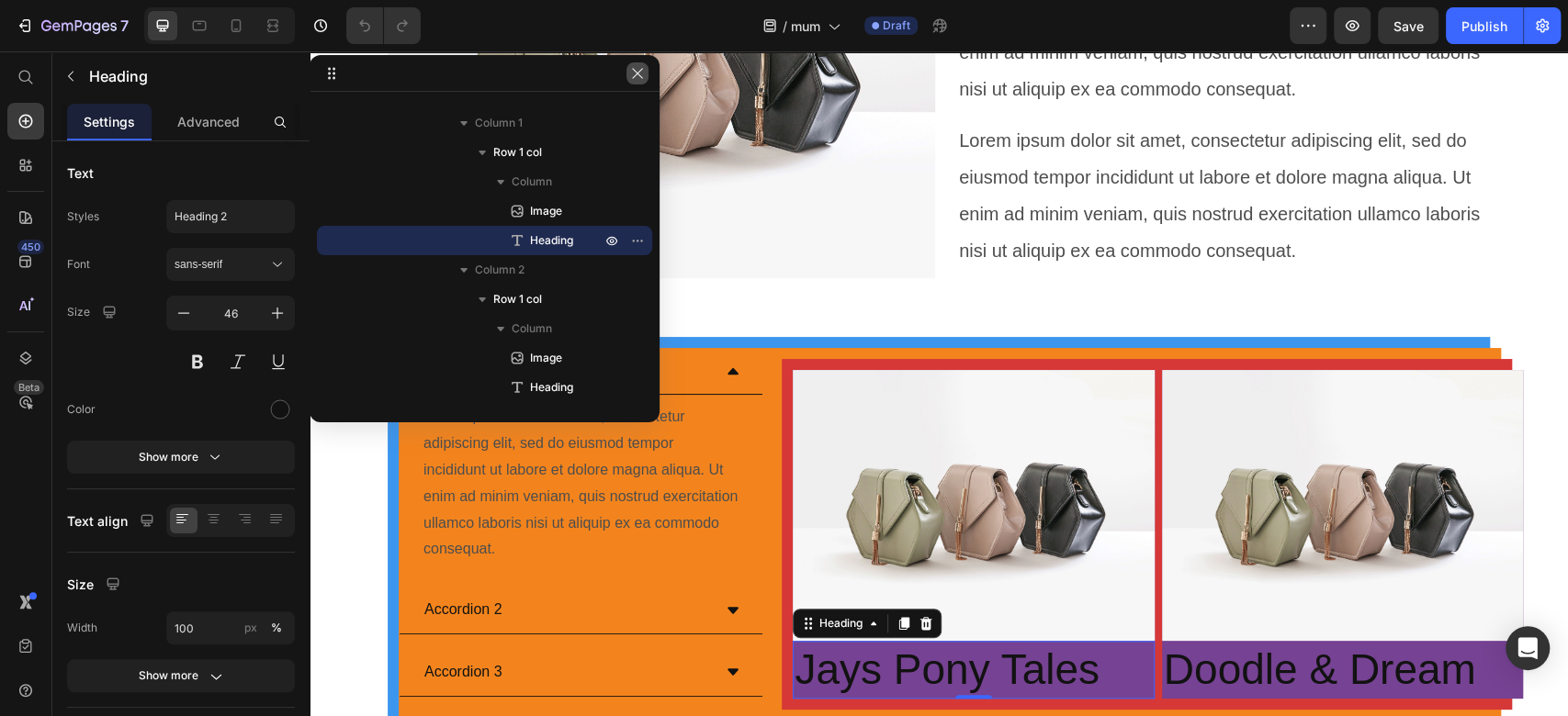 click 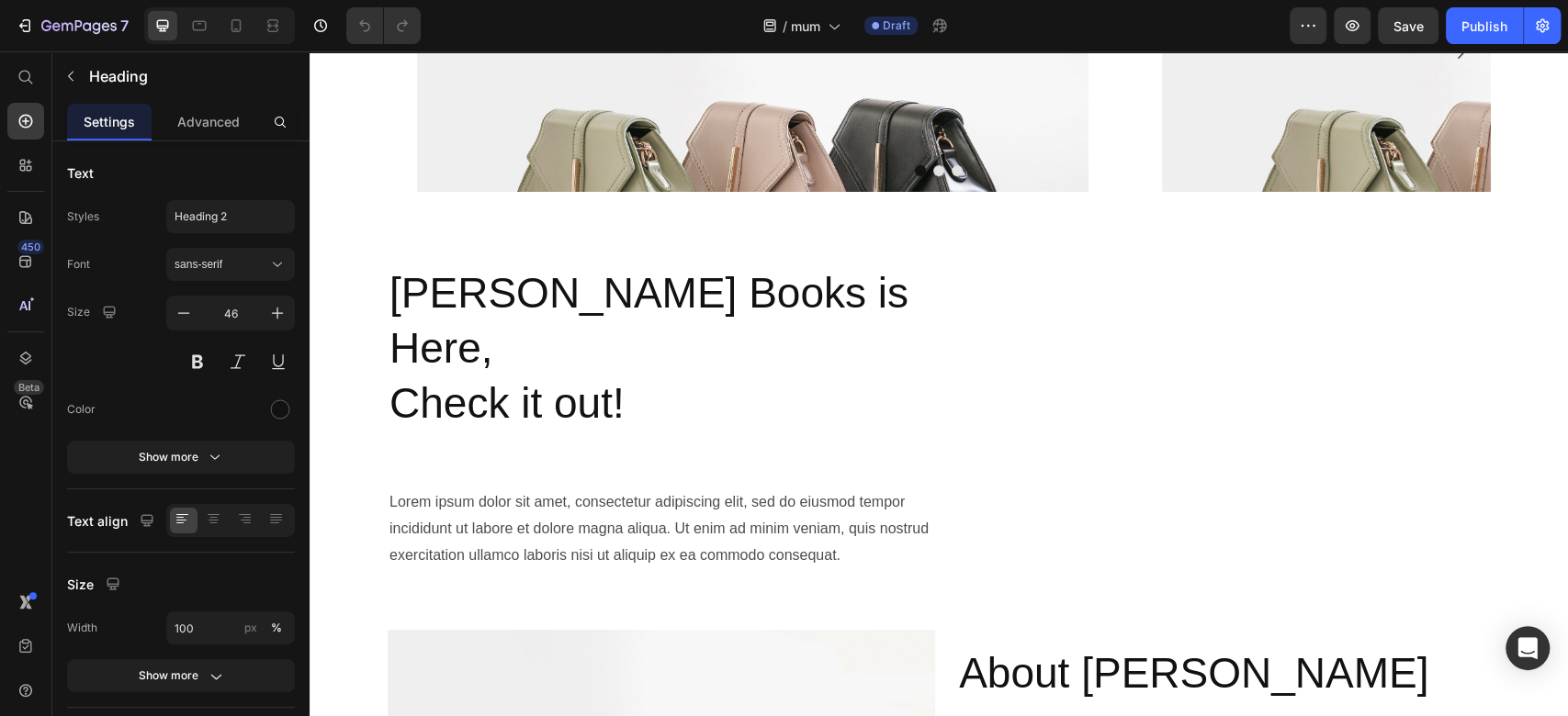 scroll, scrollTop: 0, scrollLeft: 0, axis: both 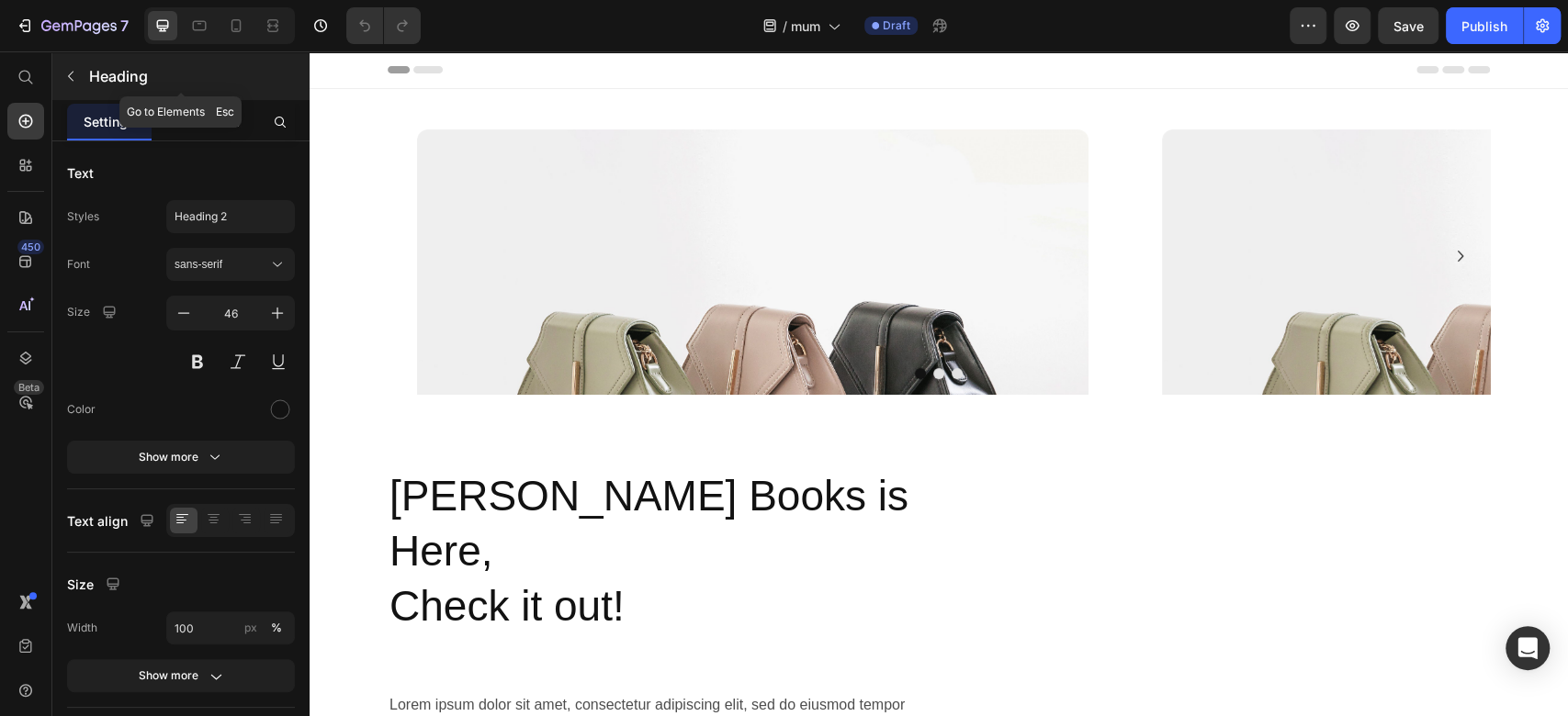 click at bounding box center [71, 76] 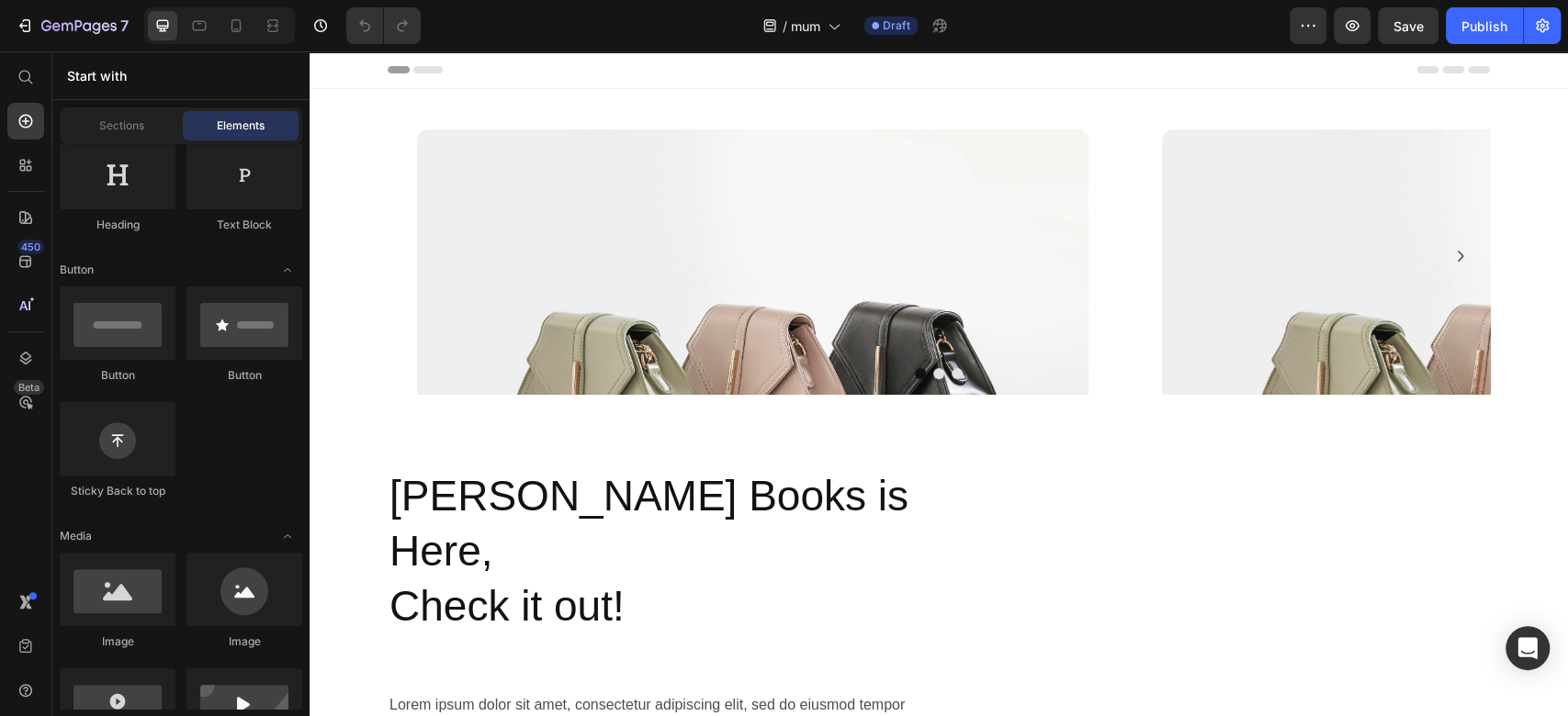 scroll, scrollTop: 0, scrollLeft: 0, axis: both 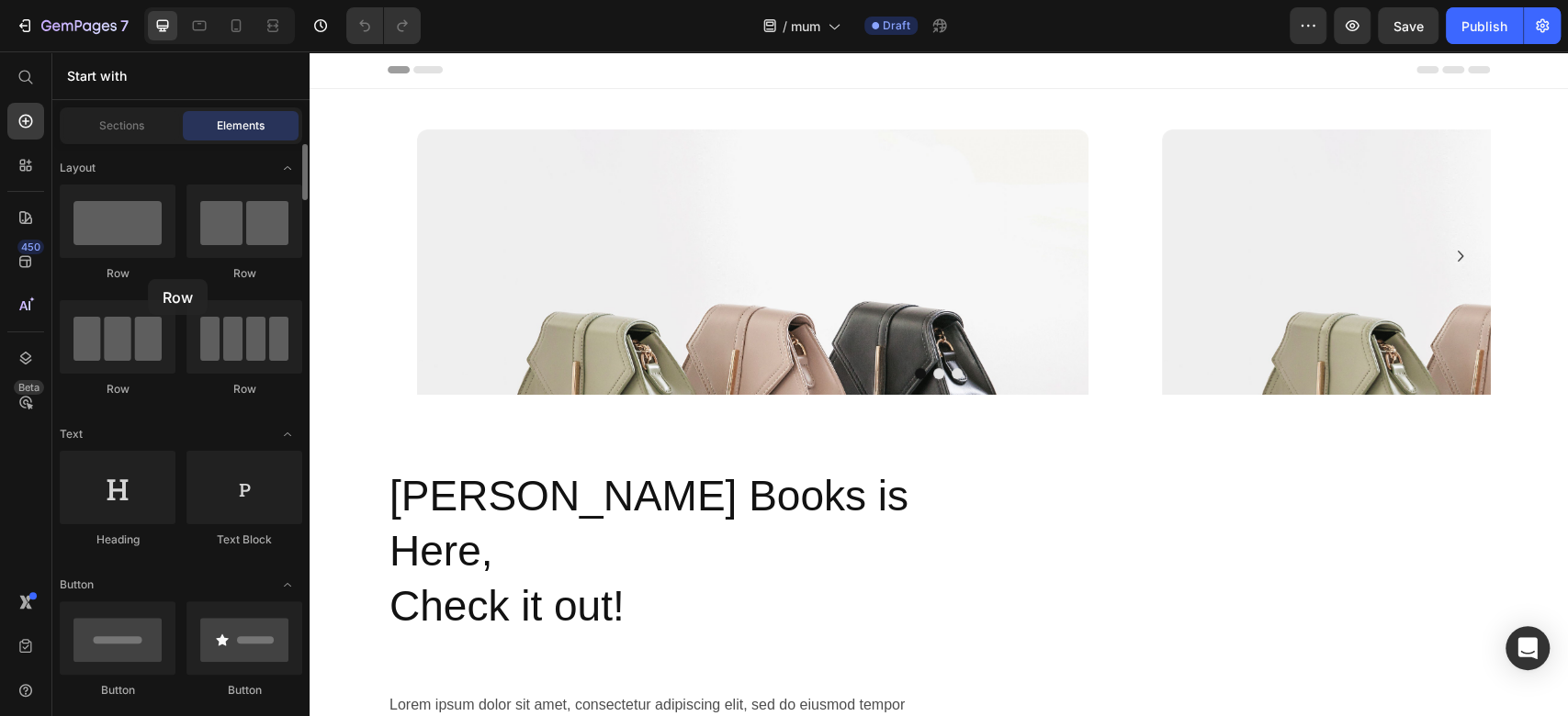 click on "Row" 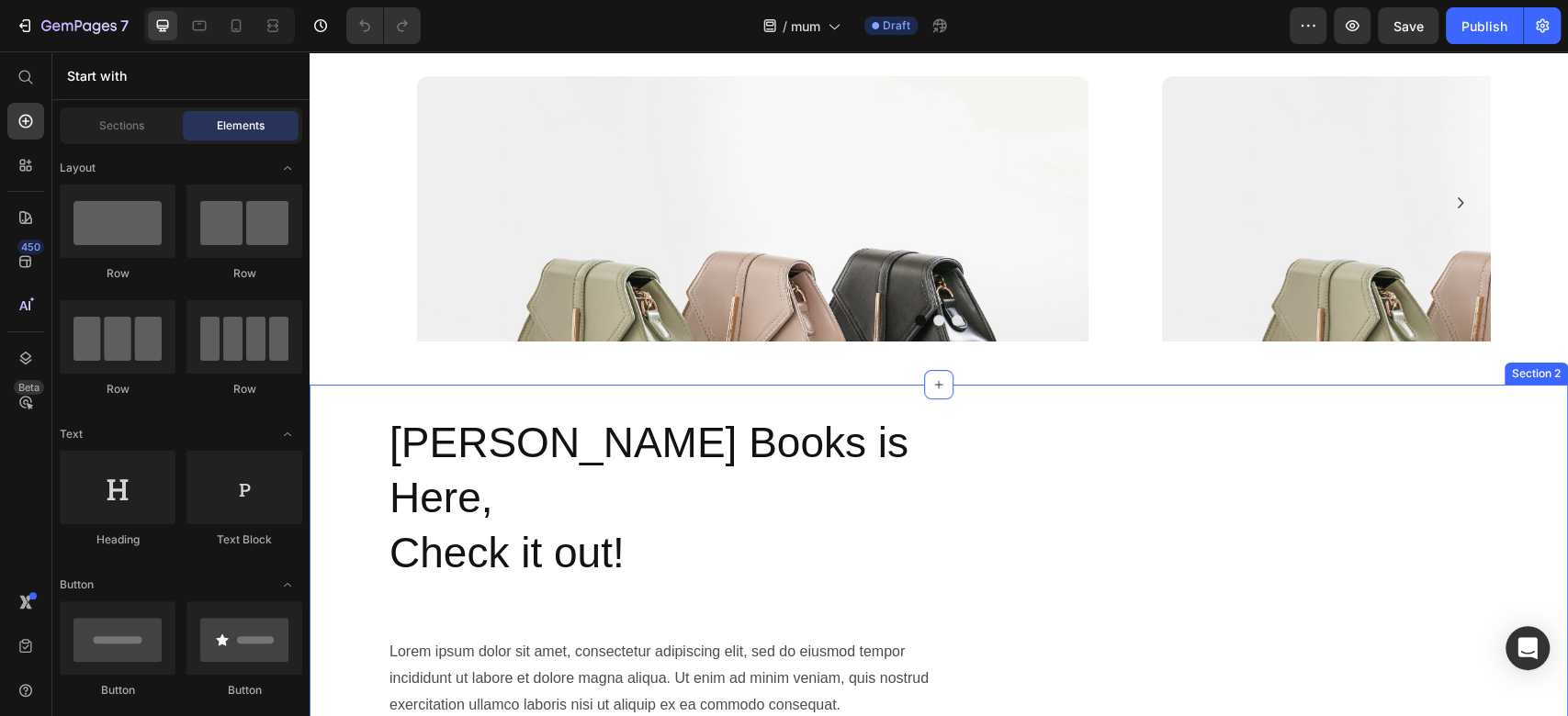 scroll, scrollTop: 0, scrollLeft: 0, axis: both 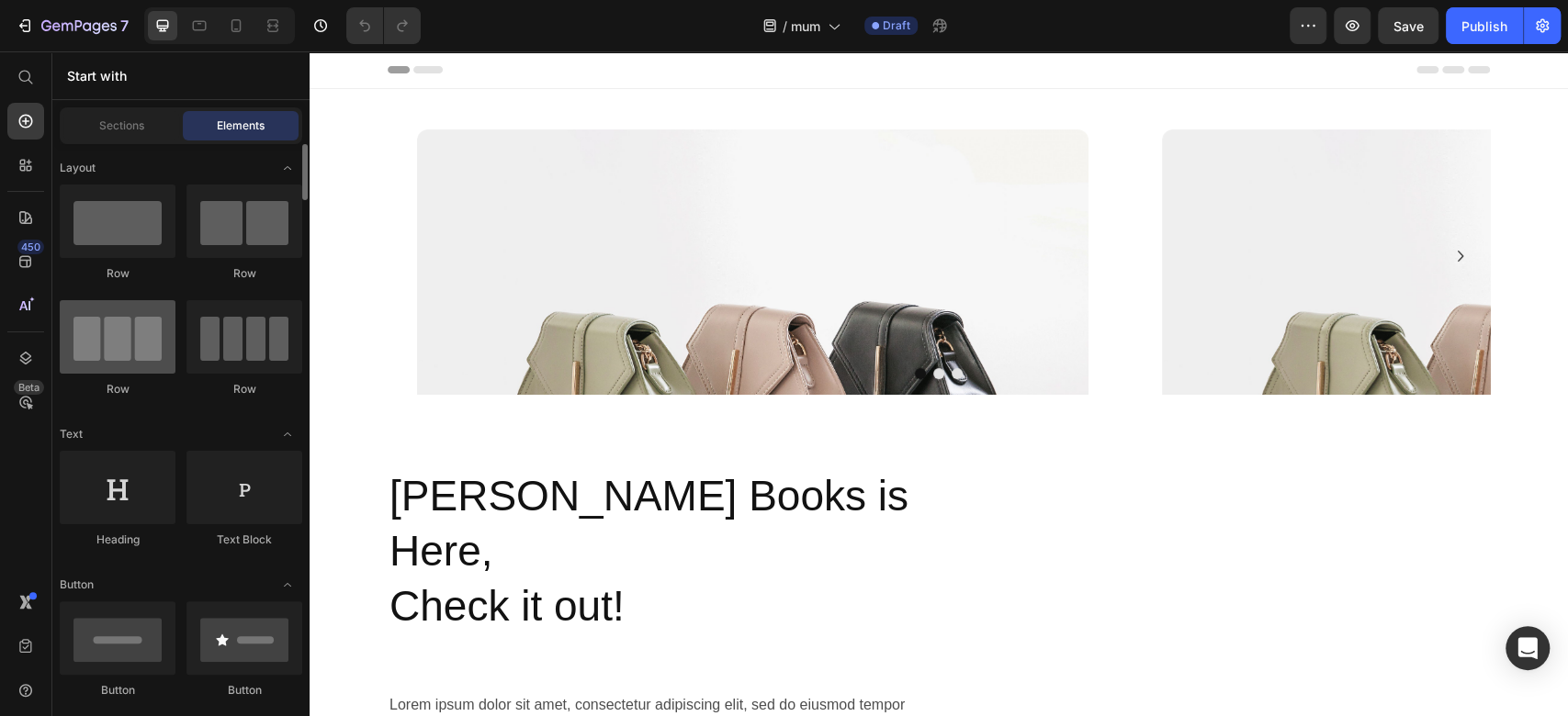 drag, startPoint x: 122, startPoint y: 108, endPoint x: 161, endPoint y: 334, distance: 229.34036 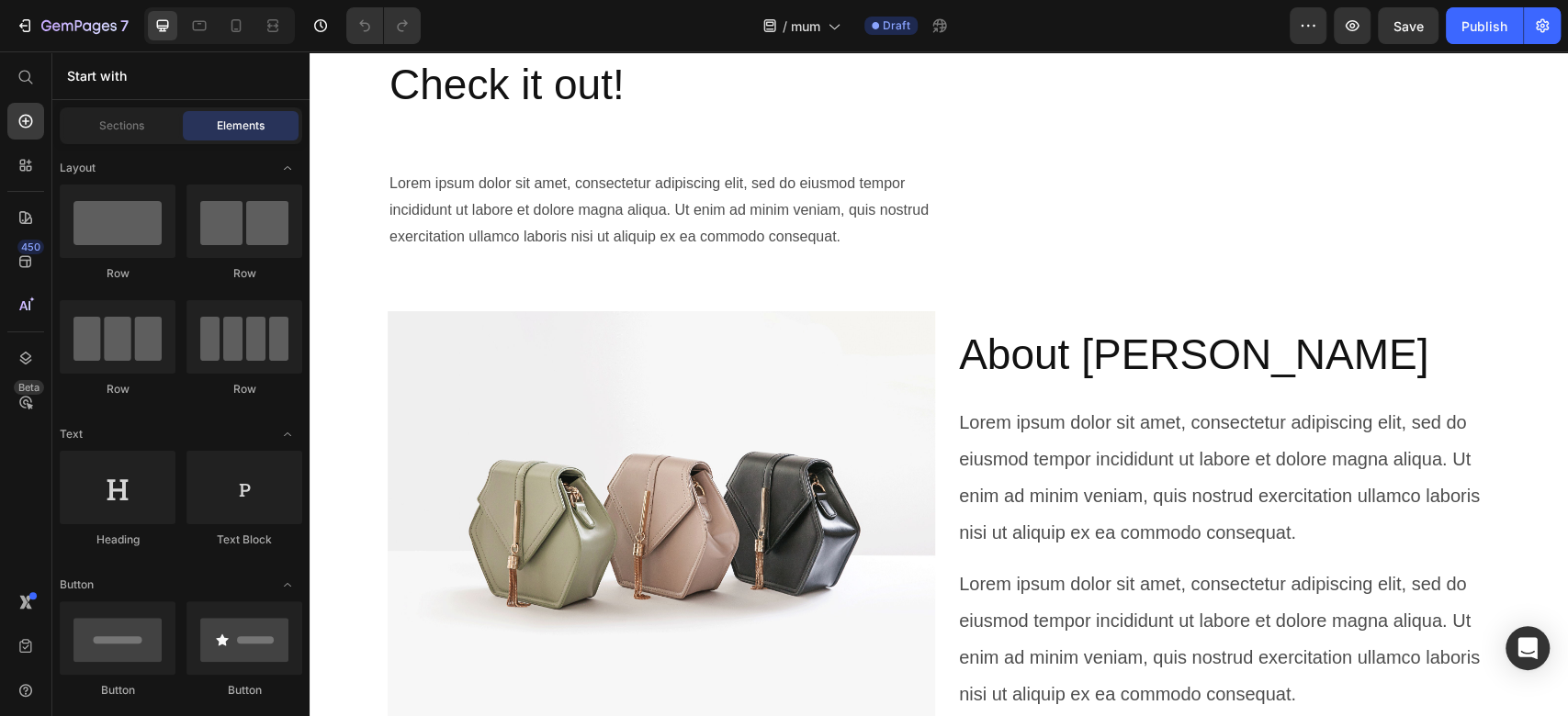 scroll, scrollTop: 522, scrollLeft: 0, axis: vertical 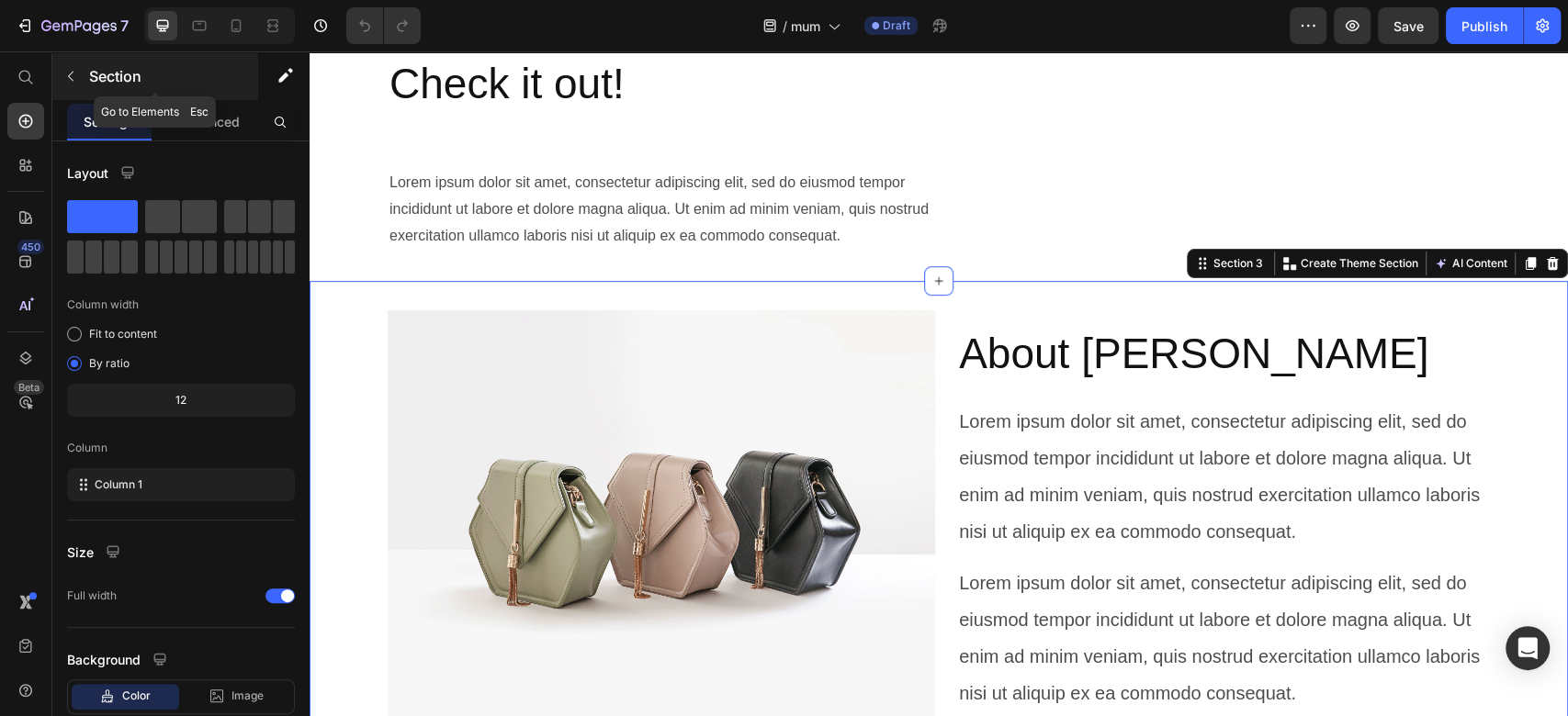 click 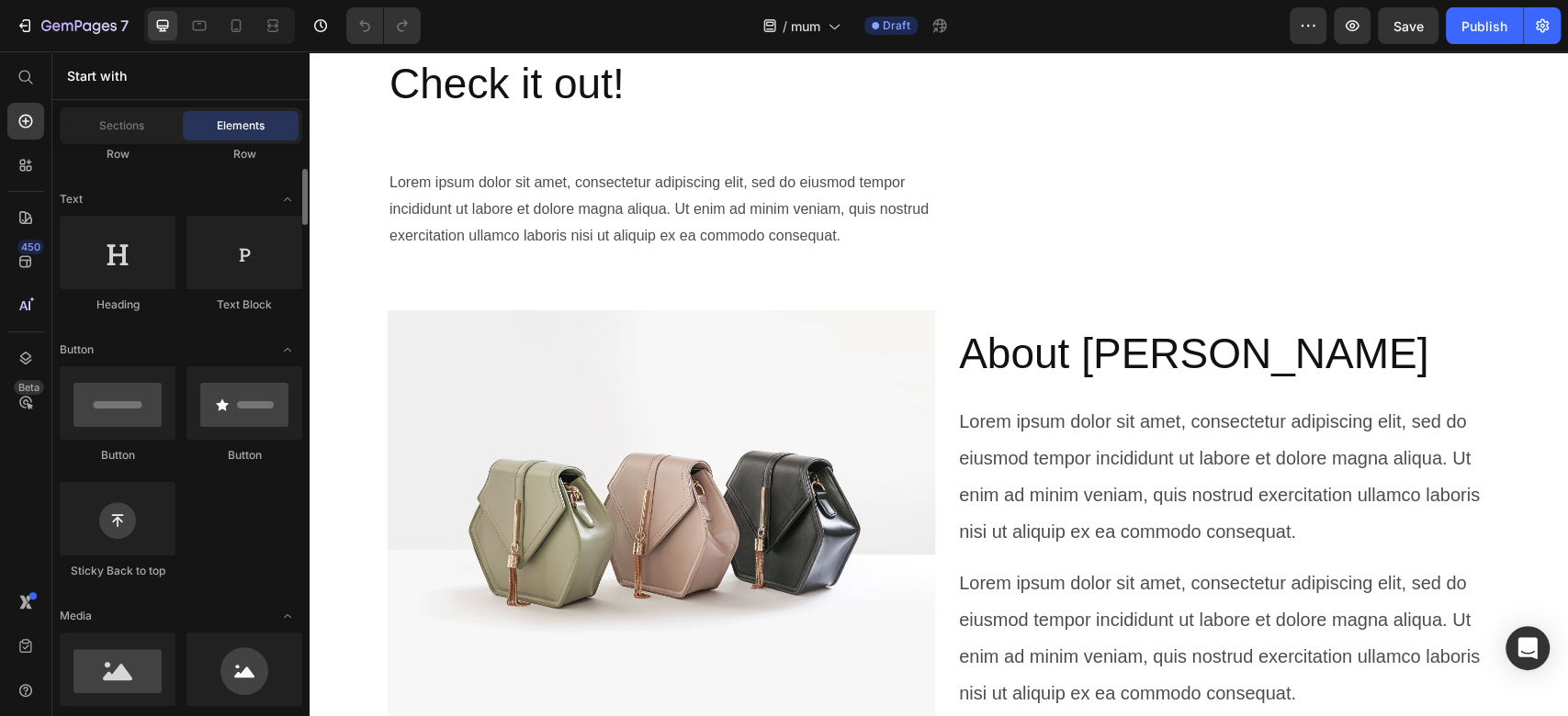 scroll, scrollTop: 237, scrollLeft: 0, axis: vertical 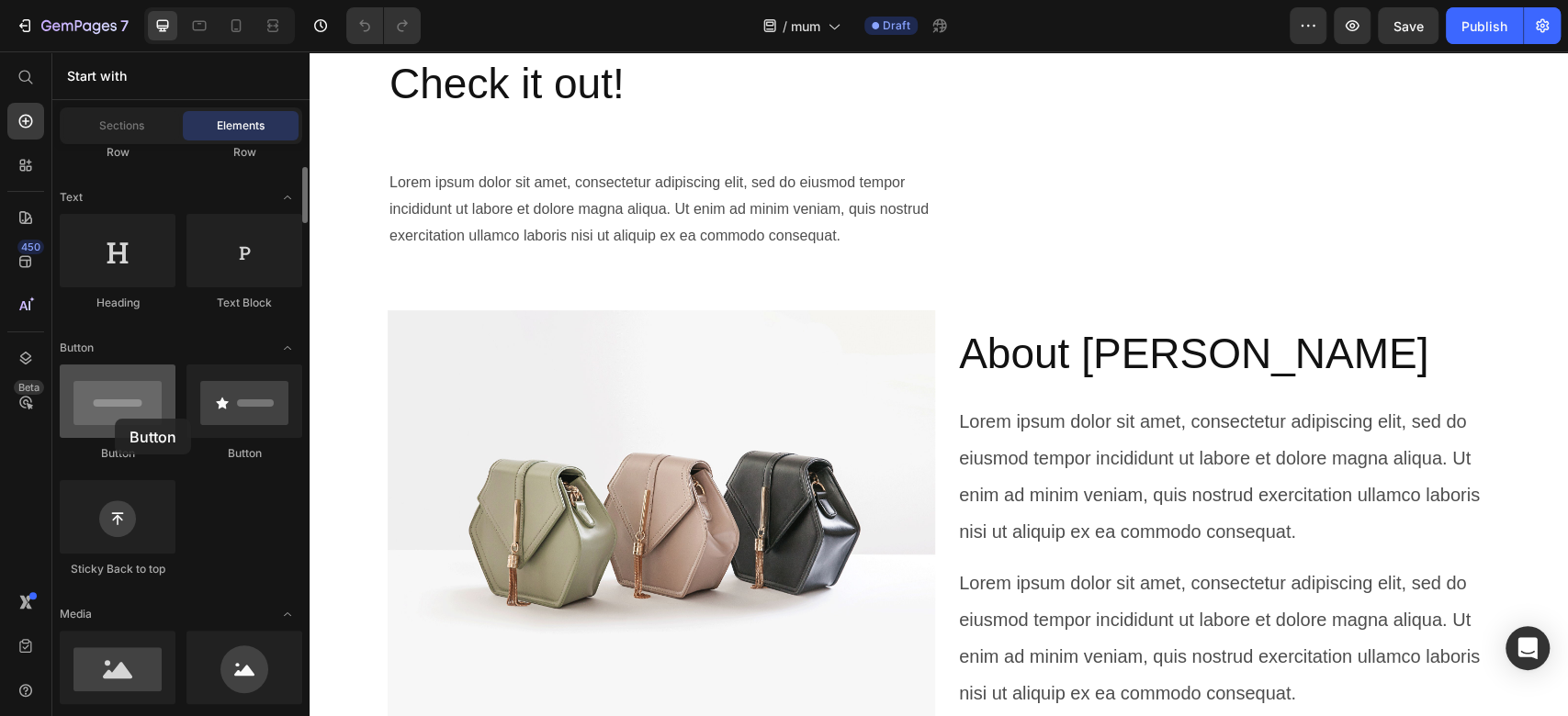 click at bounding box center [118, 401] 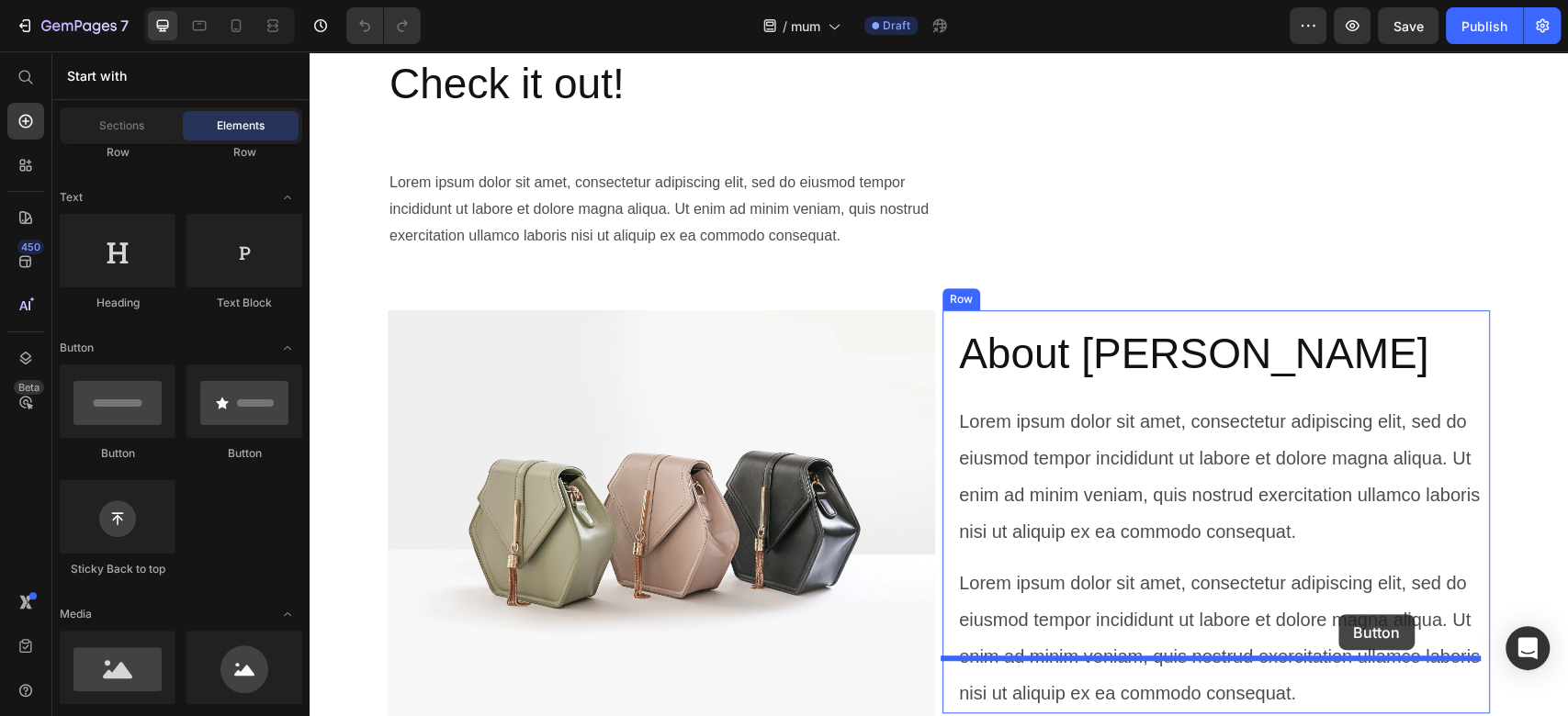 drag, startPoint x: 424, startPoint y: 470, endPoint x: 1338, endPoint y: 614, distance: 925.274 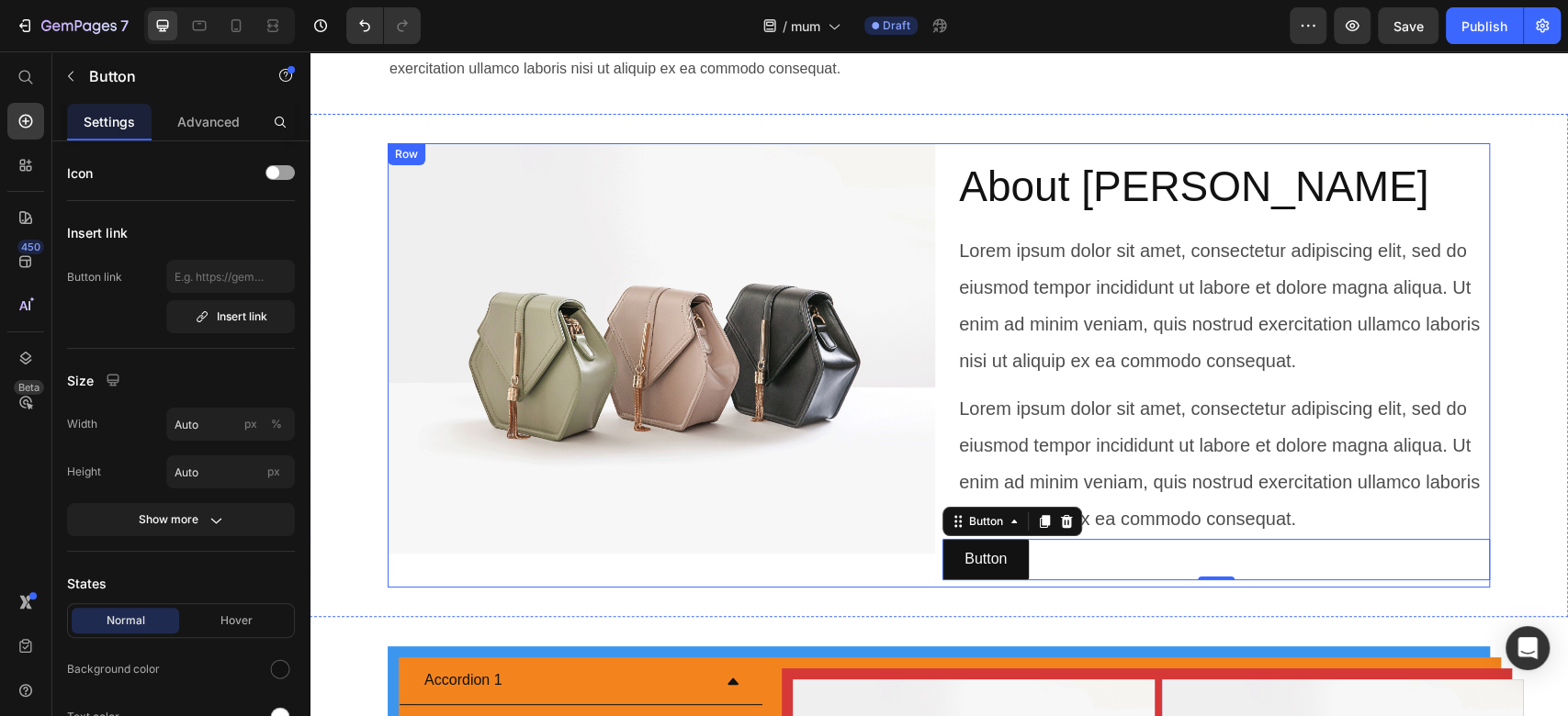 scroll, scrollTop: 684, scrollLeft: 0, axis: vertical 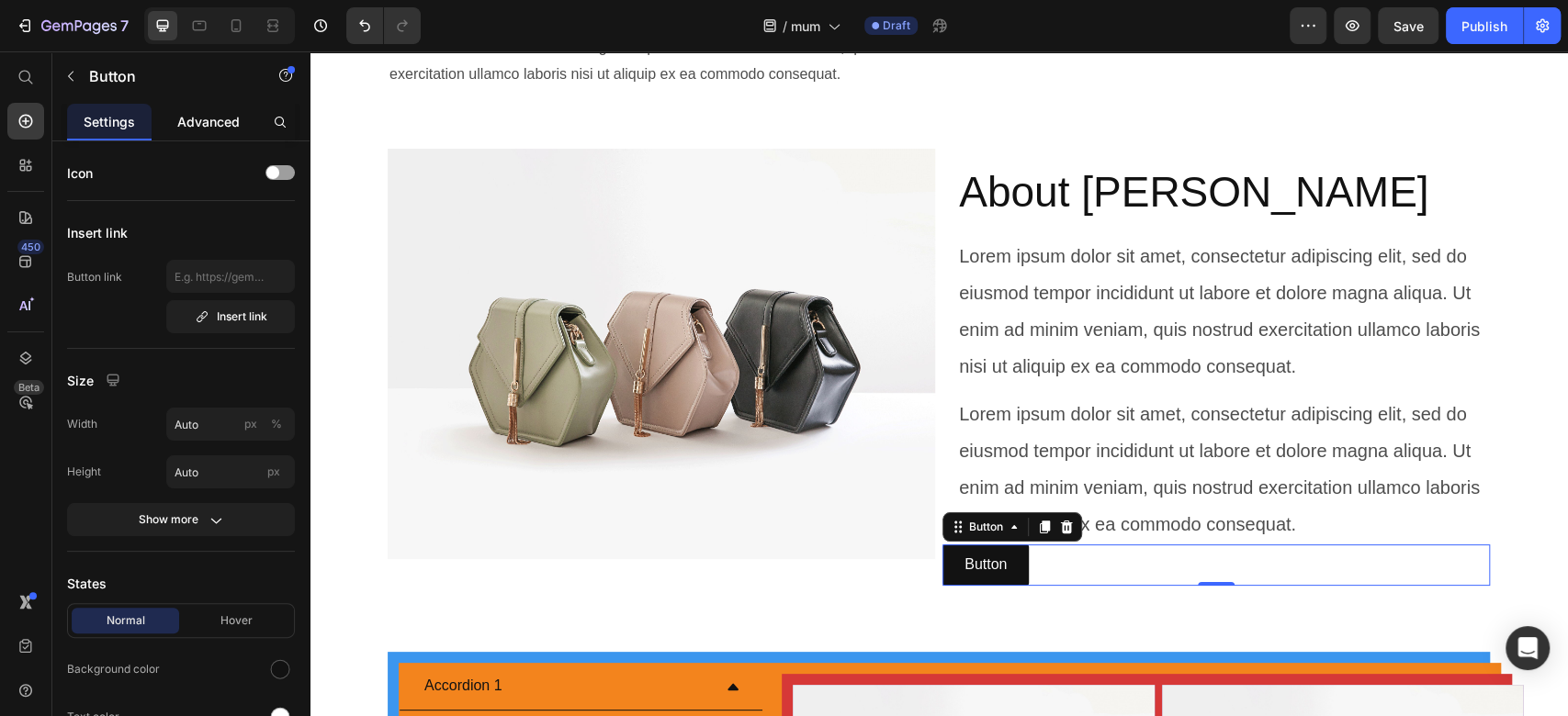 click on "Advanced" 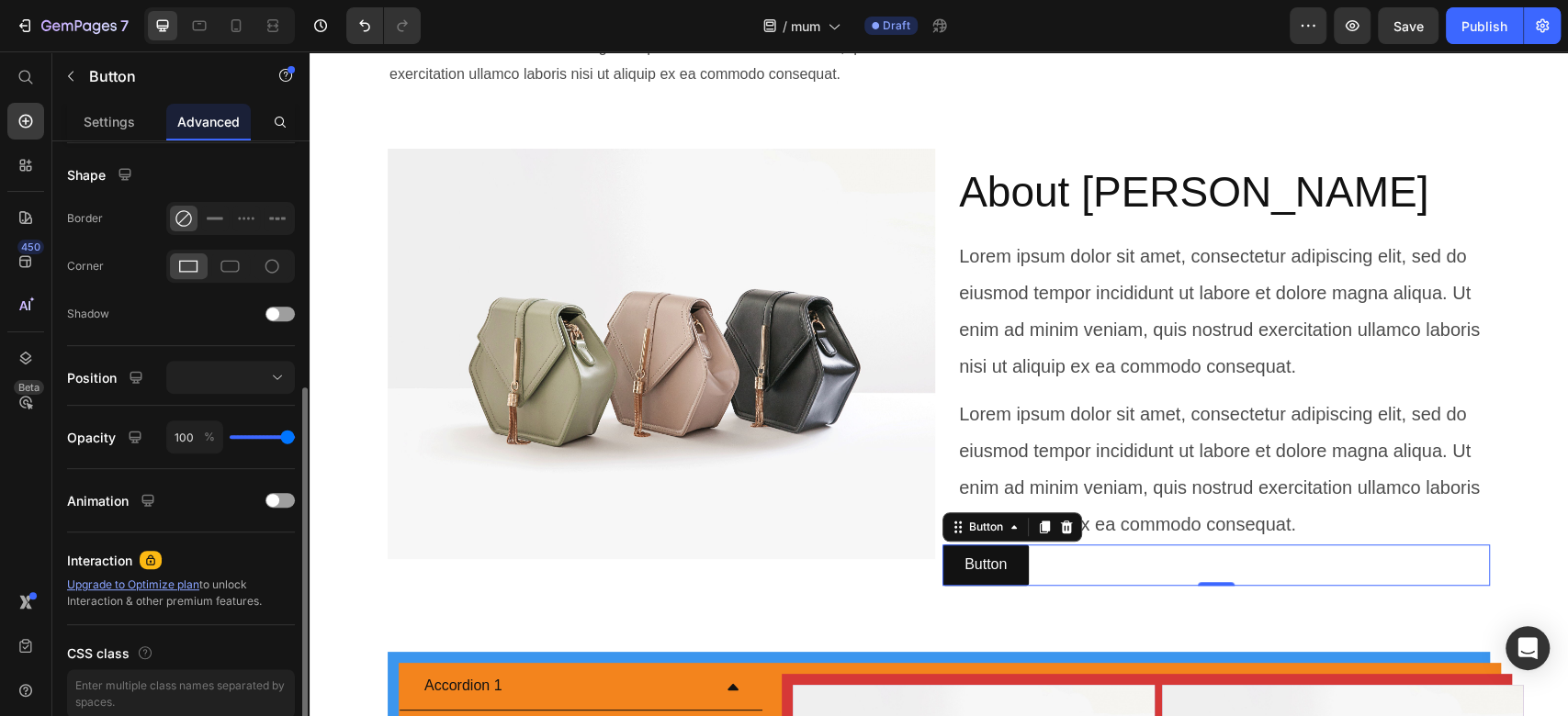 scroll, scrollTop: 536, scrollLeft: 0, axis: vertical 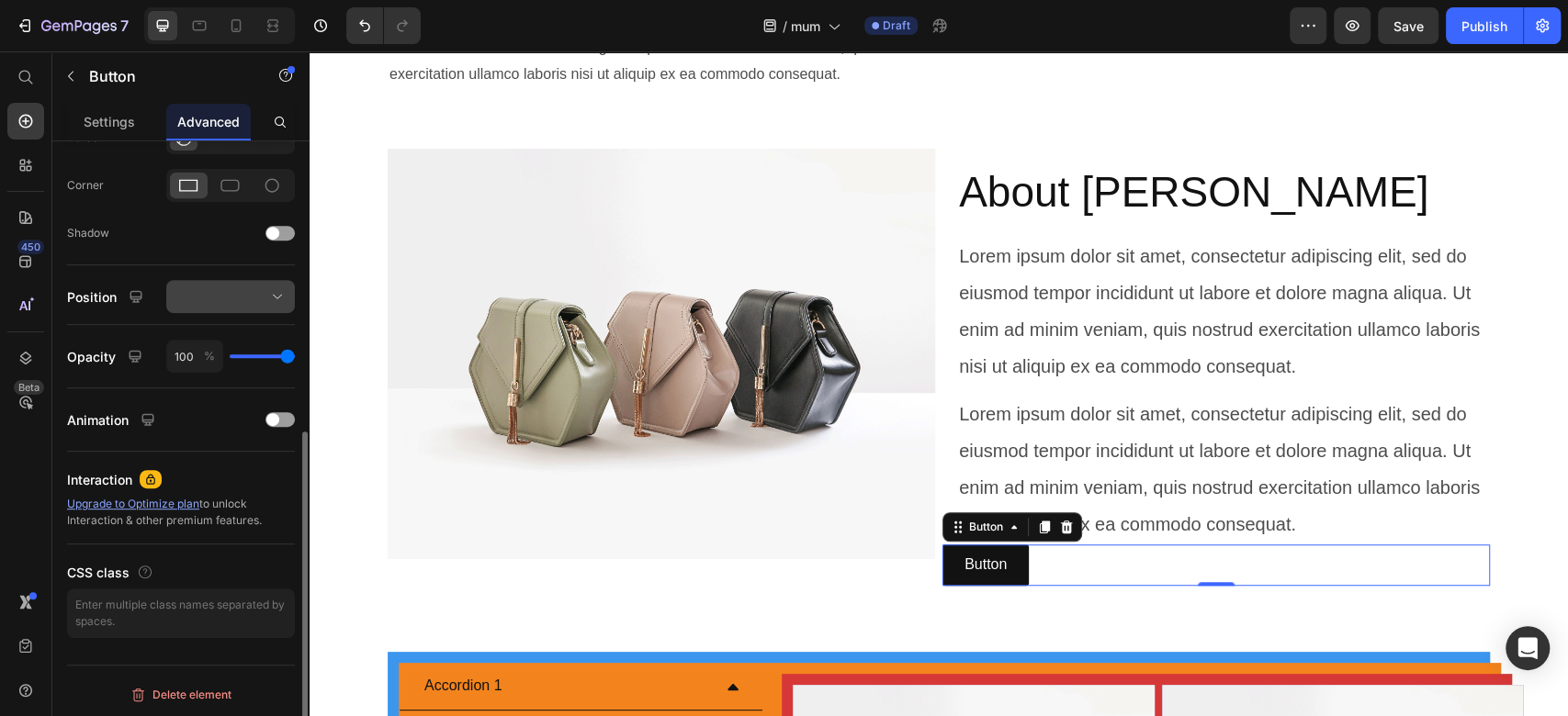 click 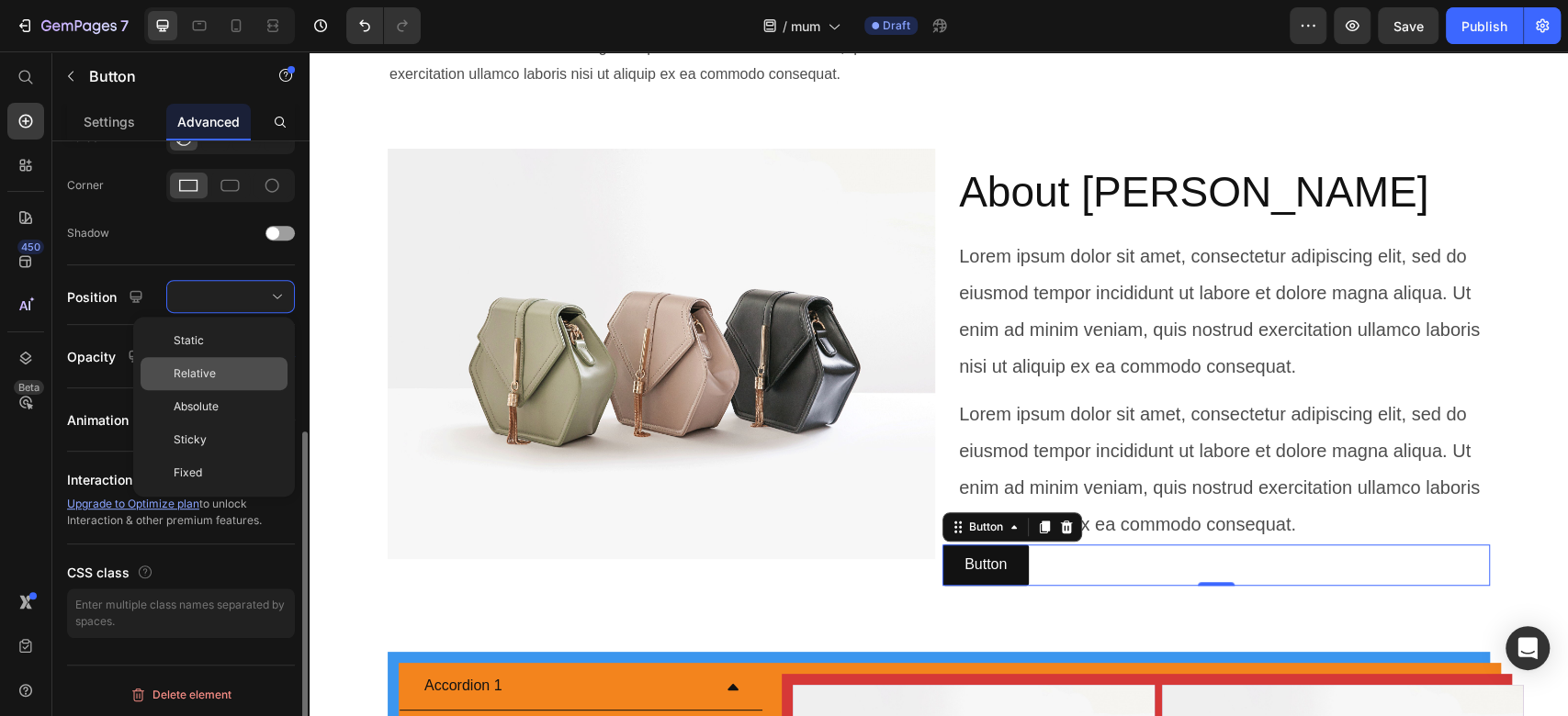 click on "Relative" 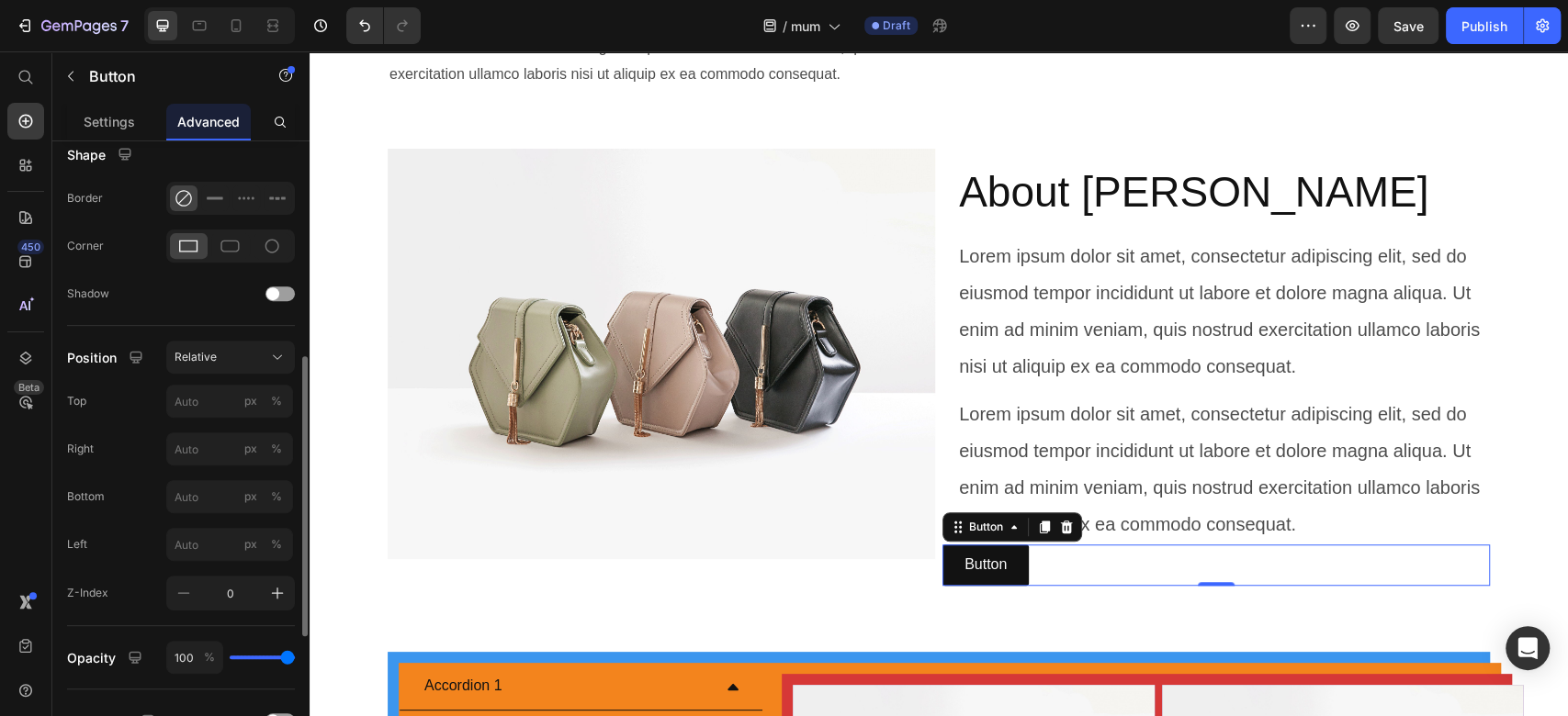 scroll, scrollTop: 477, scrollLeft: 0, axis: vertical 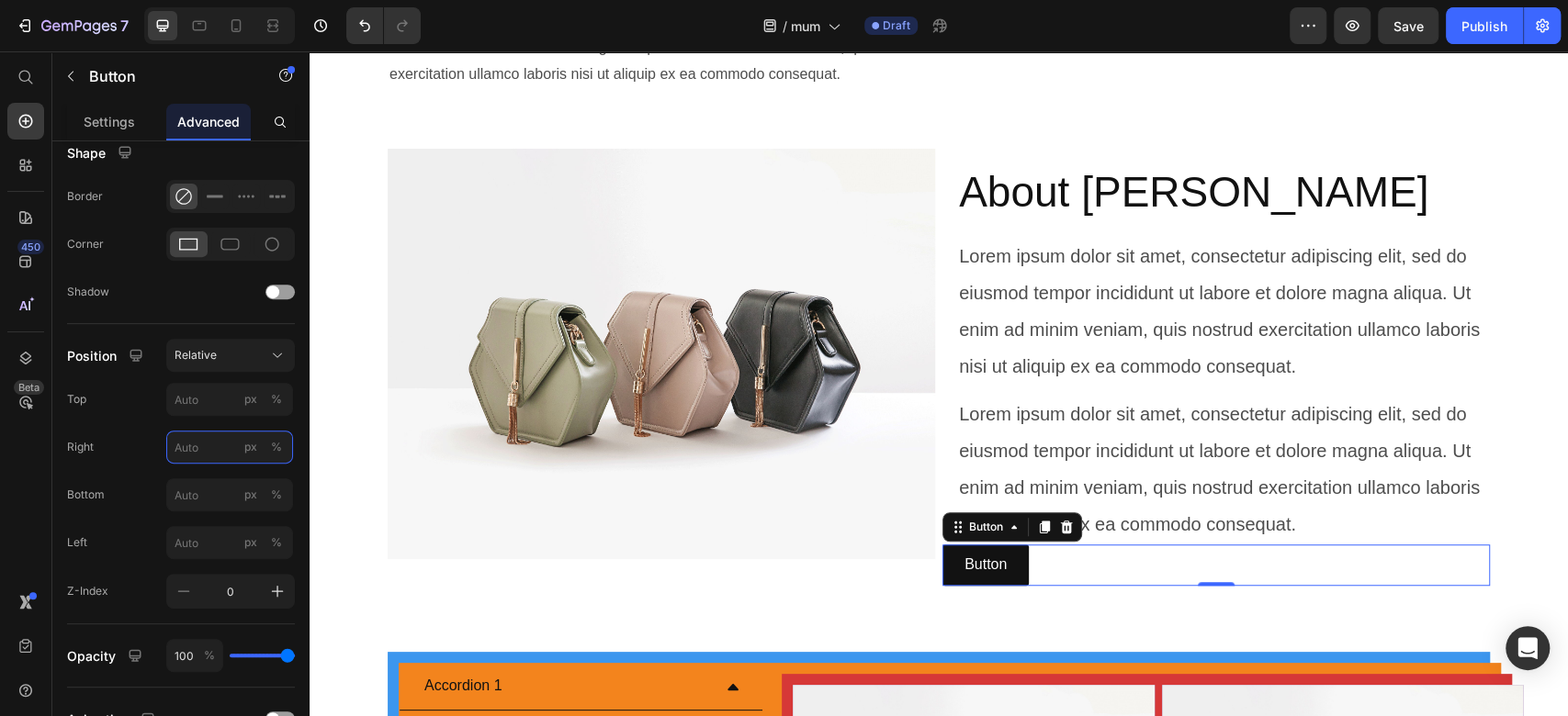 click on "px %" at bounding box center (230, 447) 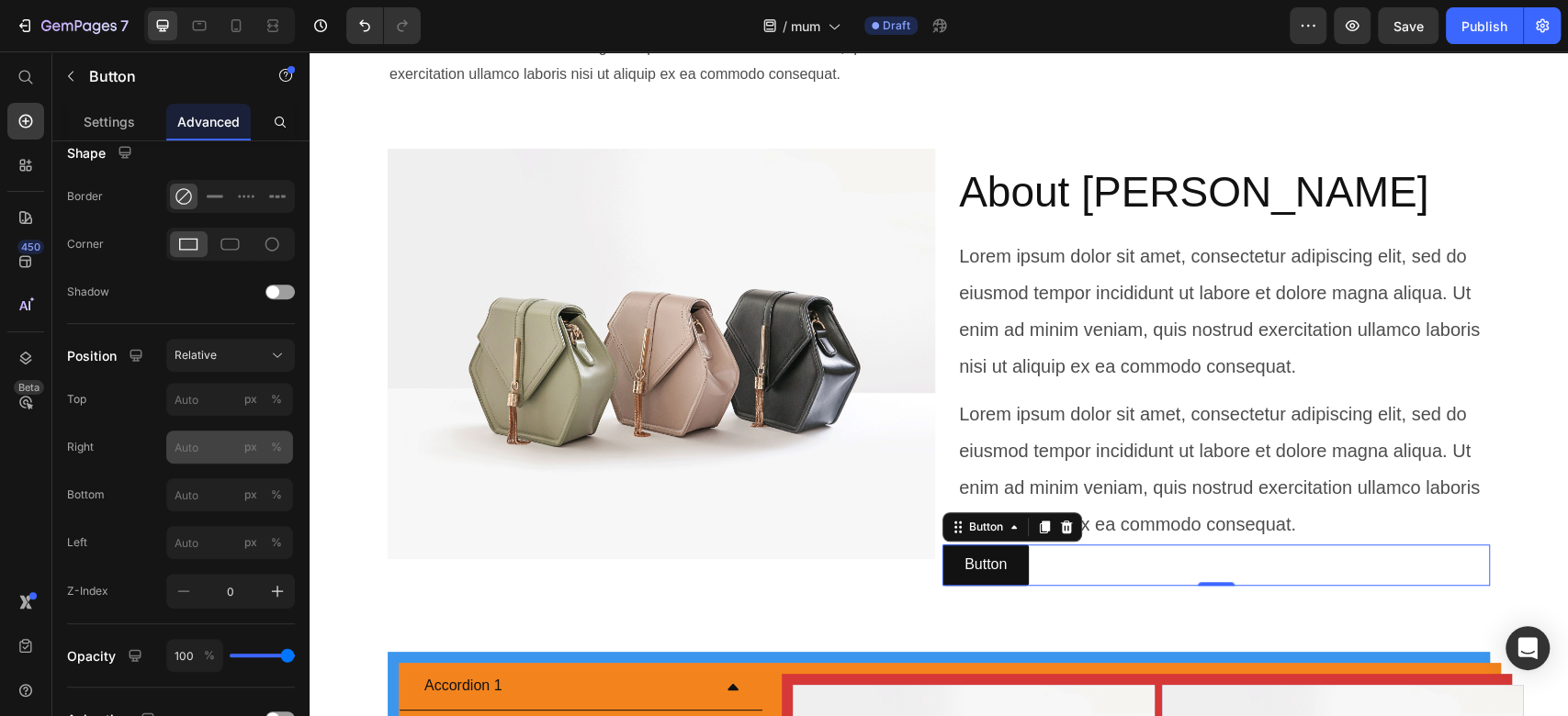 click on "px" 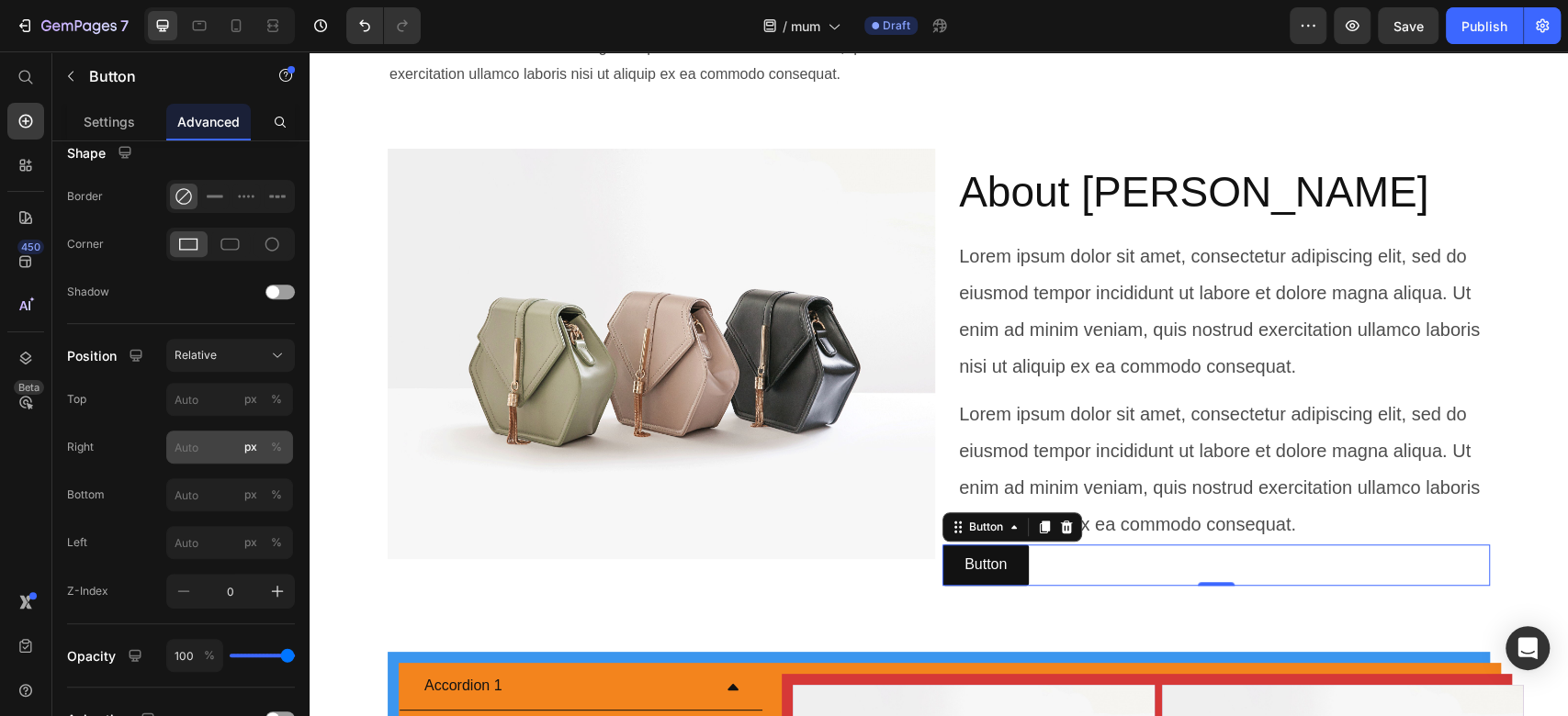 click on "%" at bounding box center [276, 447] 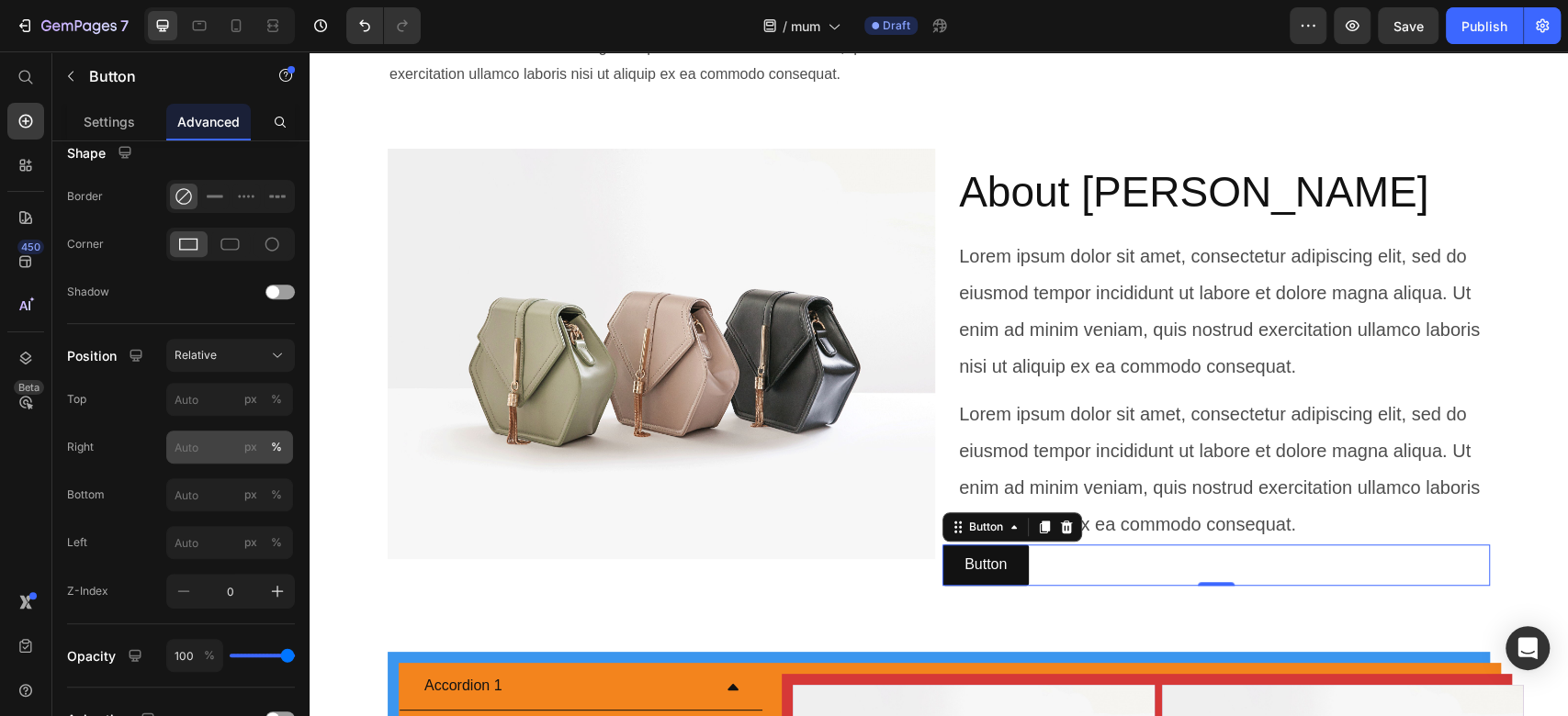click on "px" at bounding box center (251, 447) 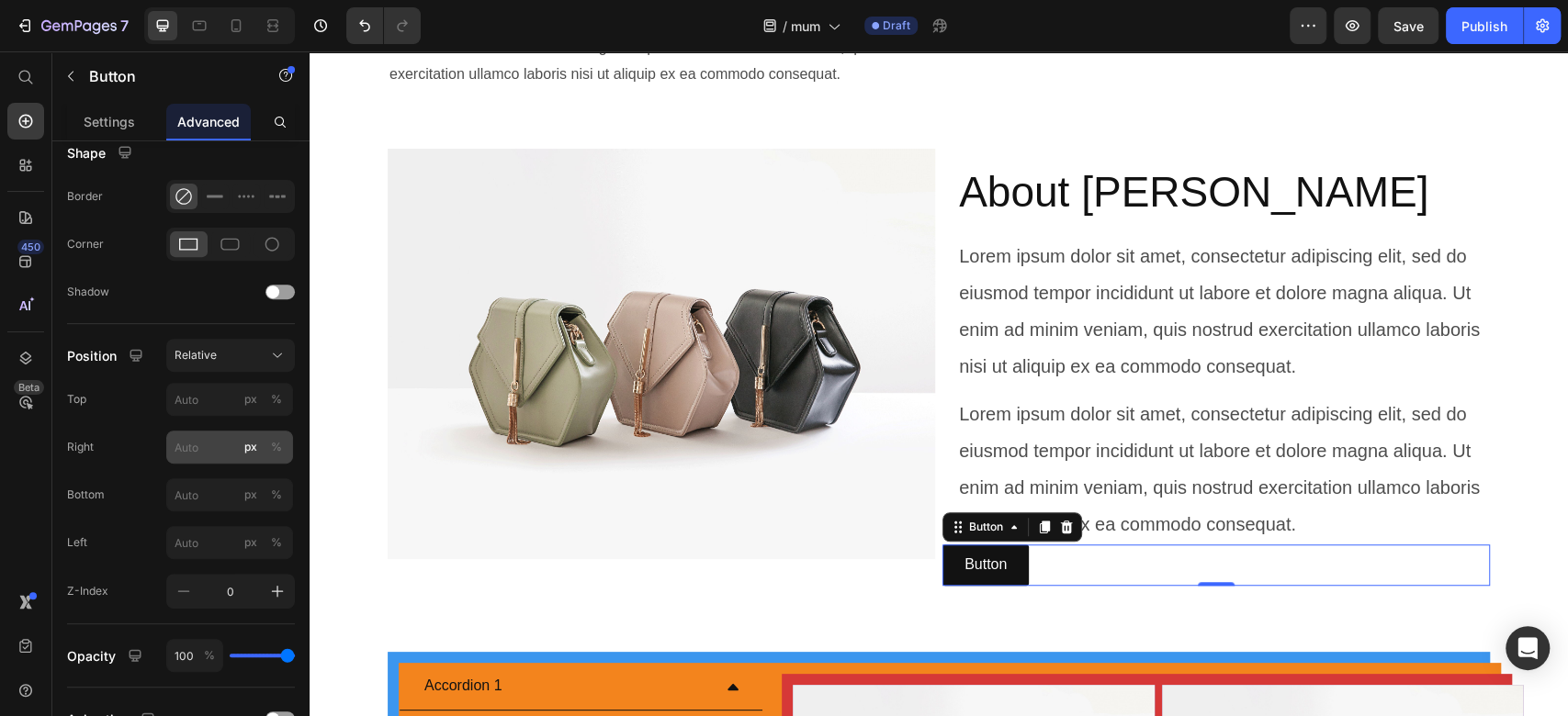 click on "%" at bounding box center [276, 447] 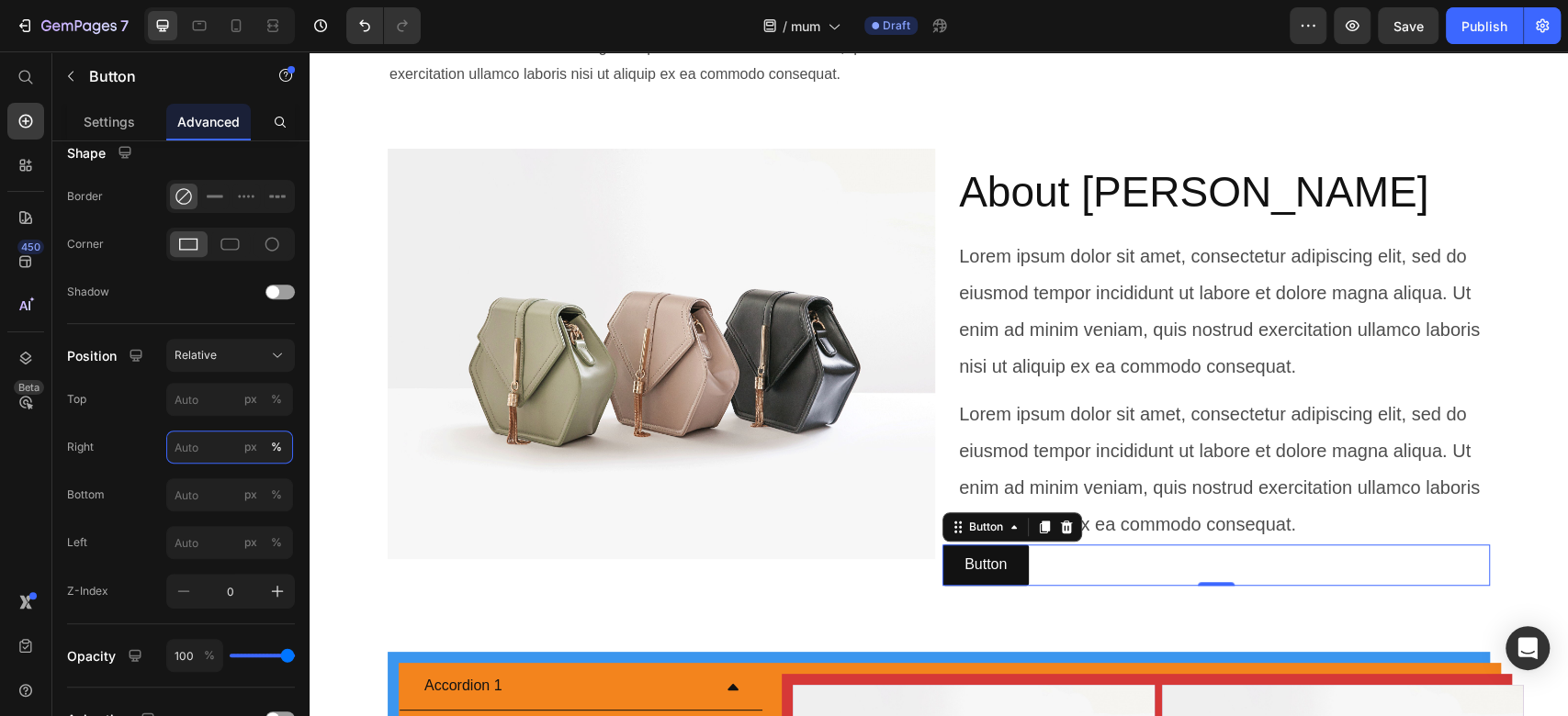 click on "px %" at bounding box center [230, 447] 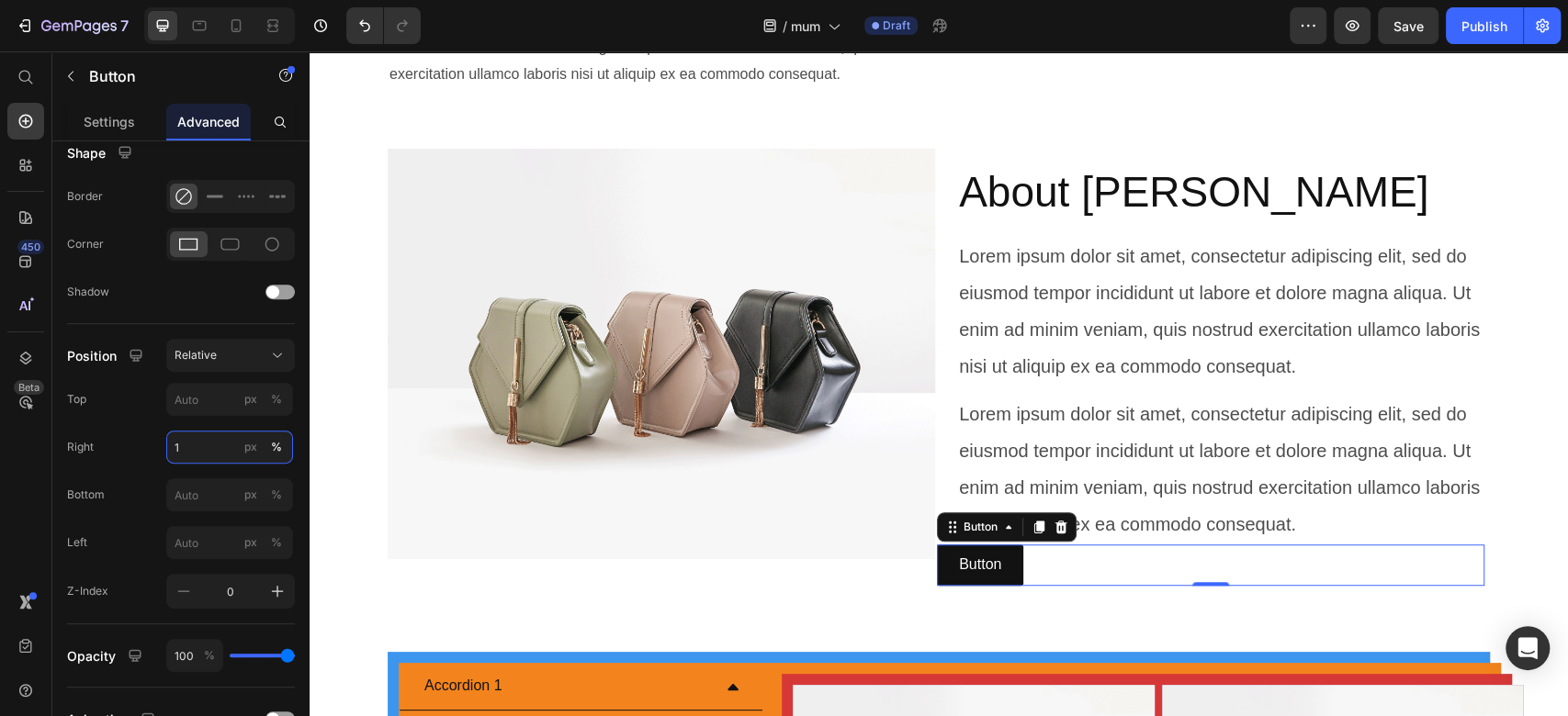 type on "10" 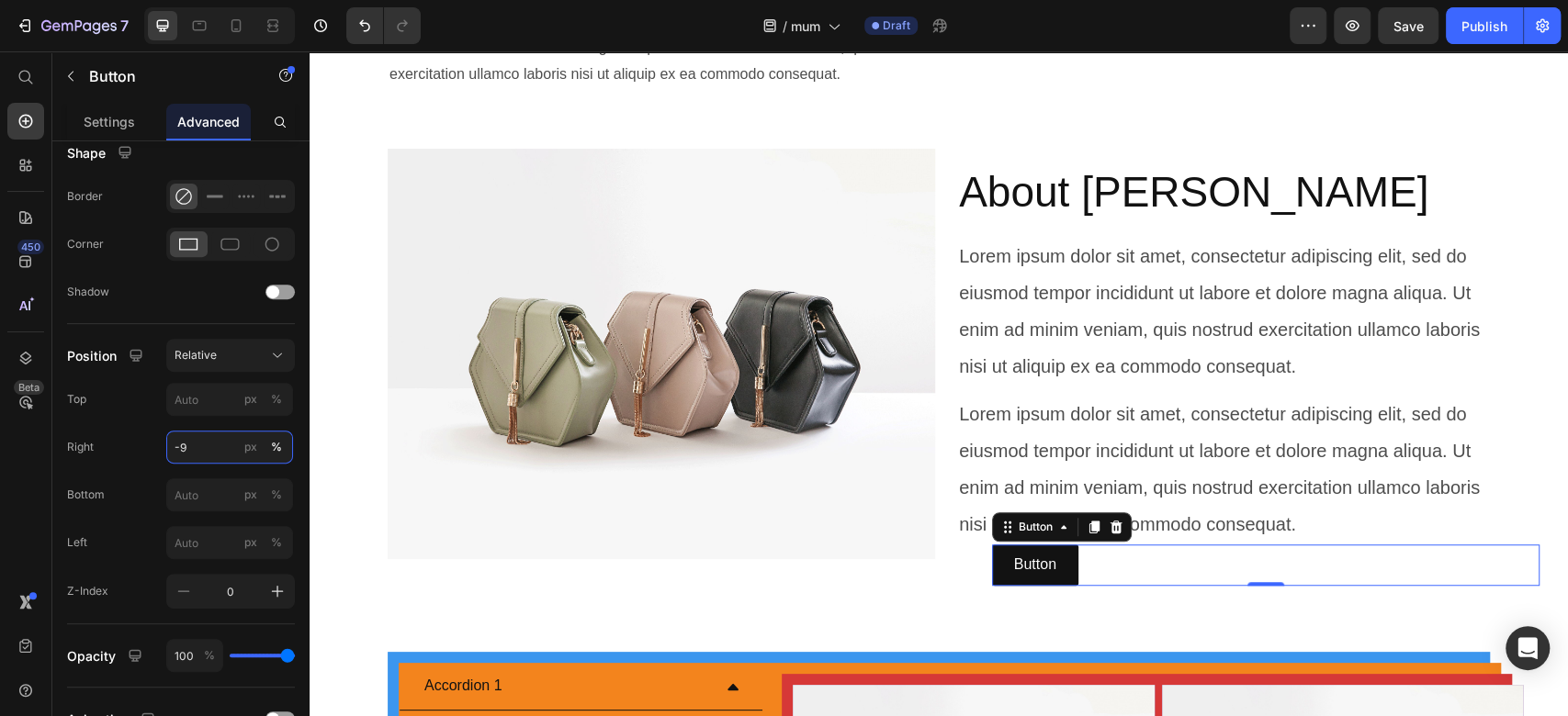 type on "-90" 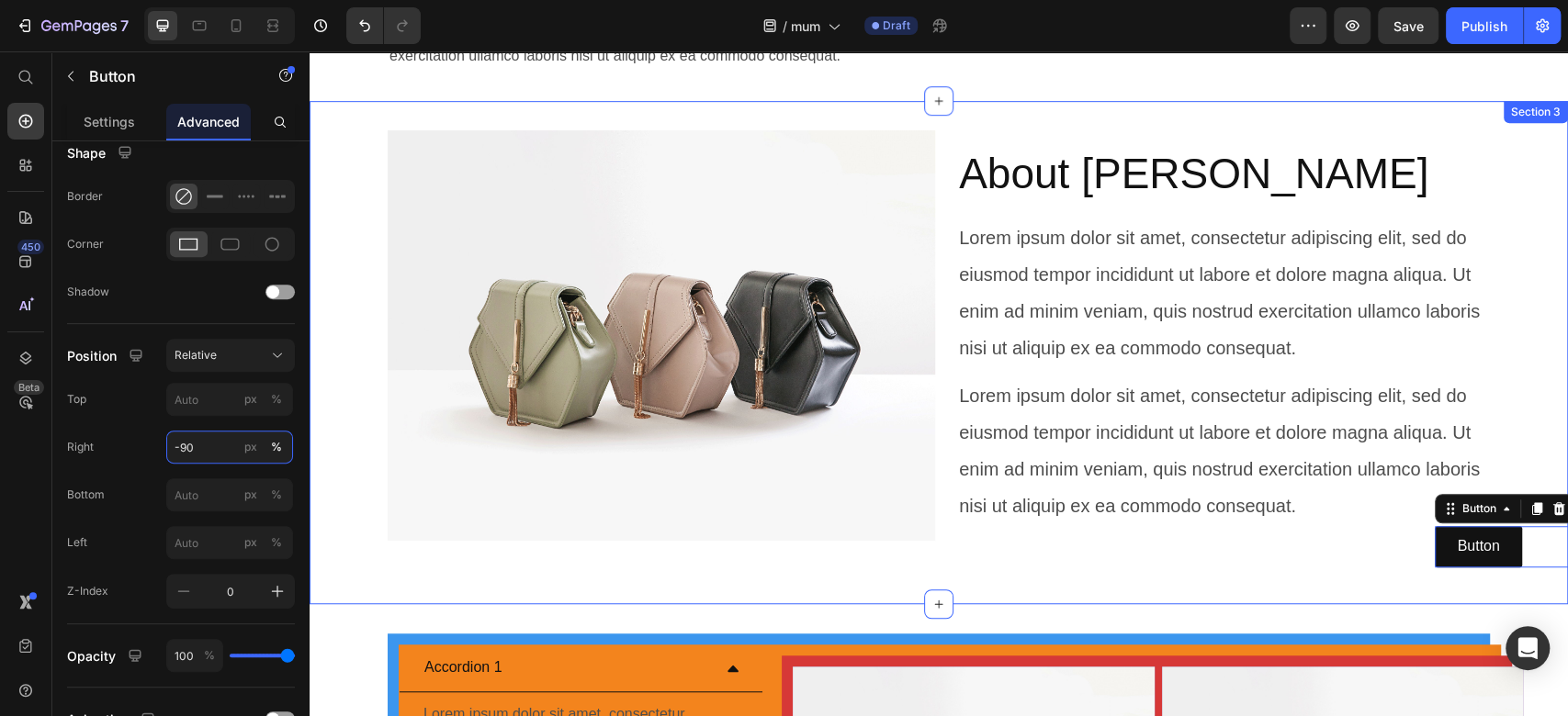 scroll, scrollTop: 704, scrollLeft: 0, axis: vertical 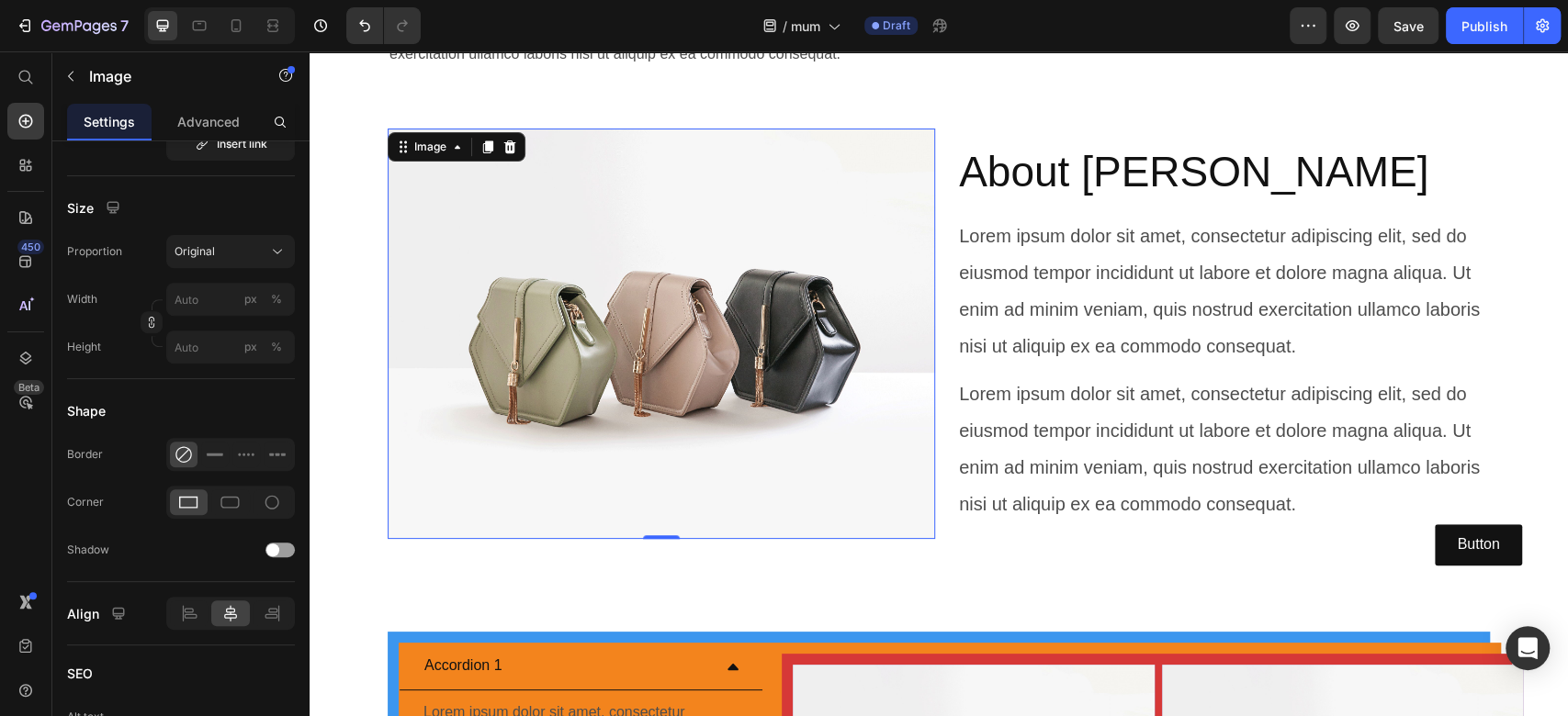 click at bounding box center (661, 333) 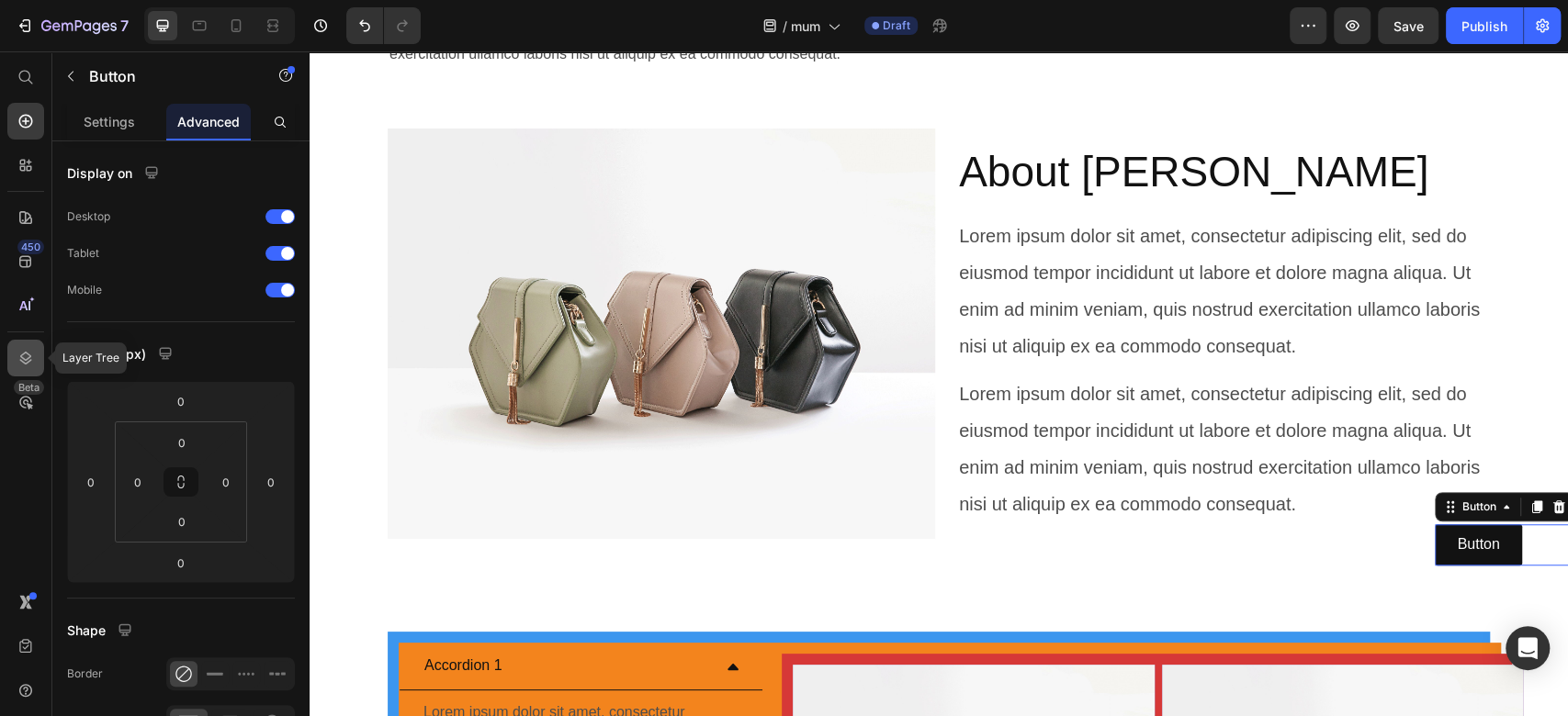 click 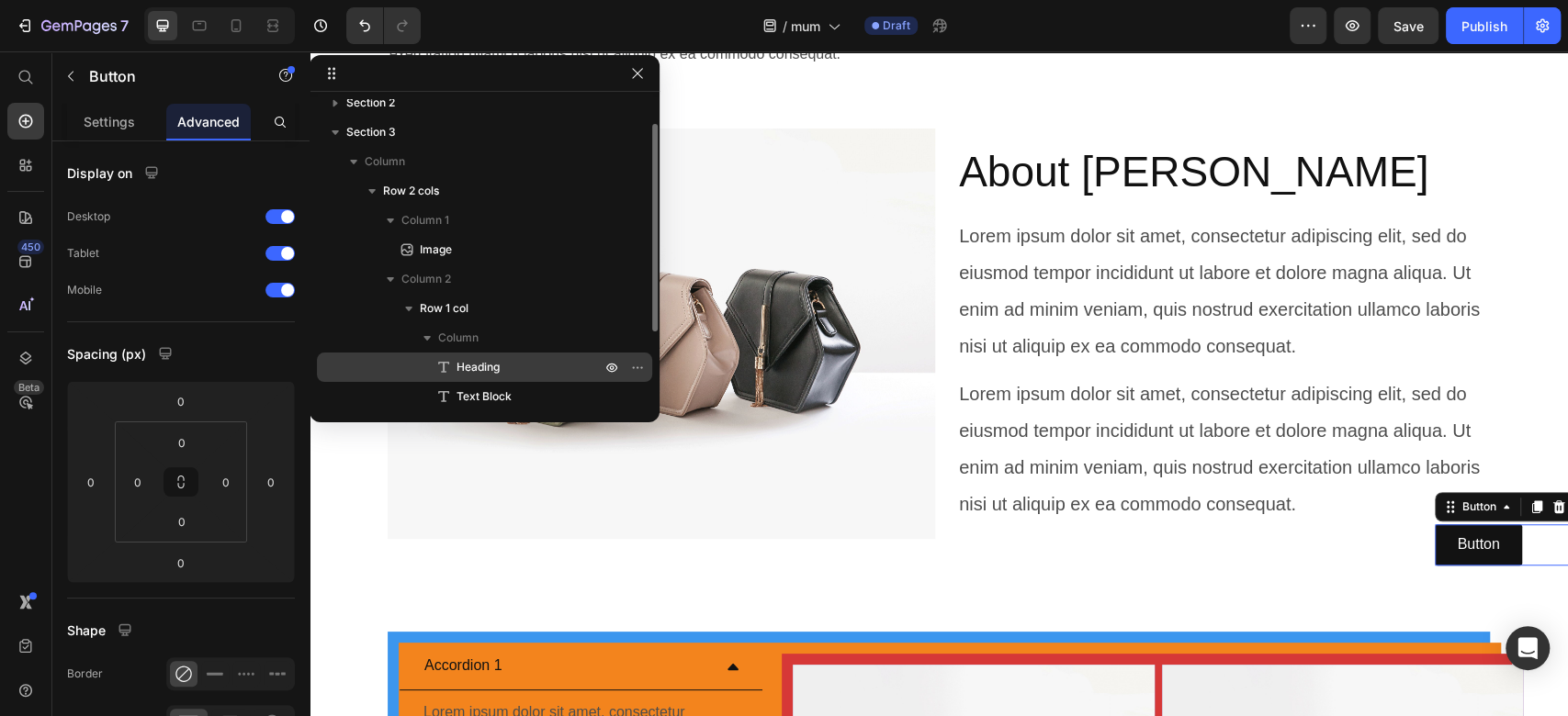 scroll, scrollTop: 38, scrollLeft: 0, axis: vertical 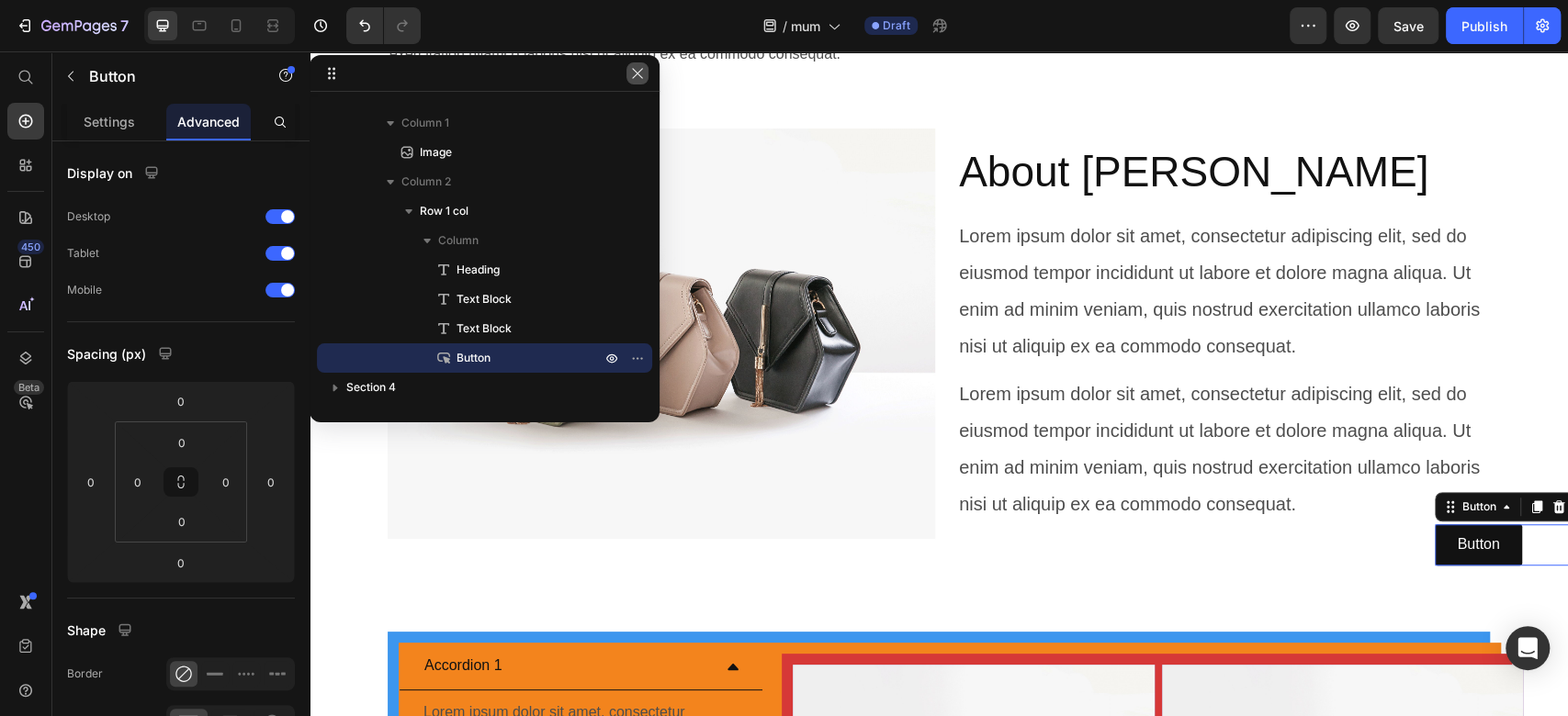 click 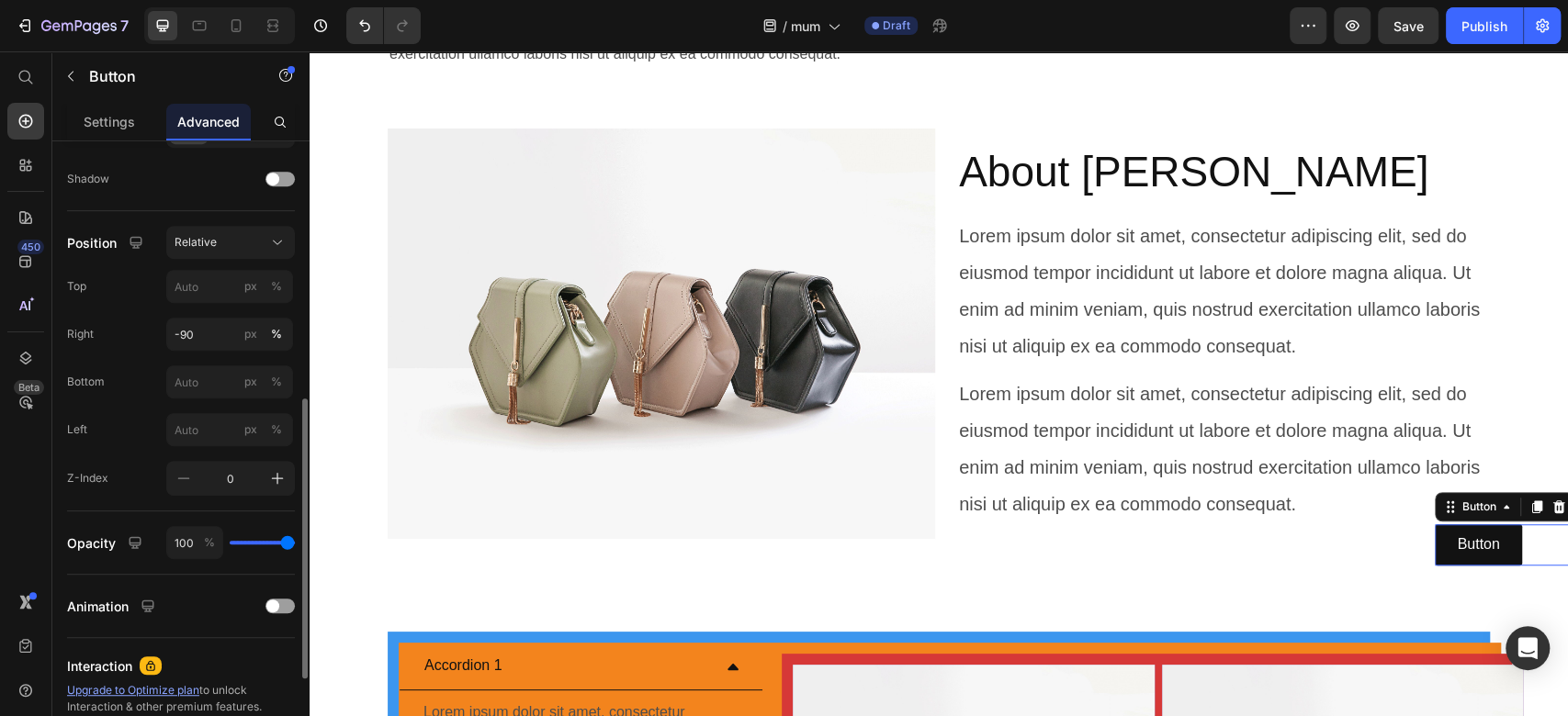 scroll, scrollTop: 591, scrollLeft: 0, axis: vertical 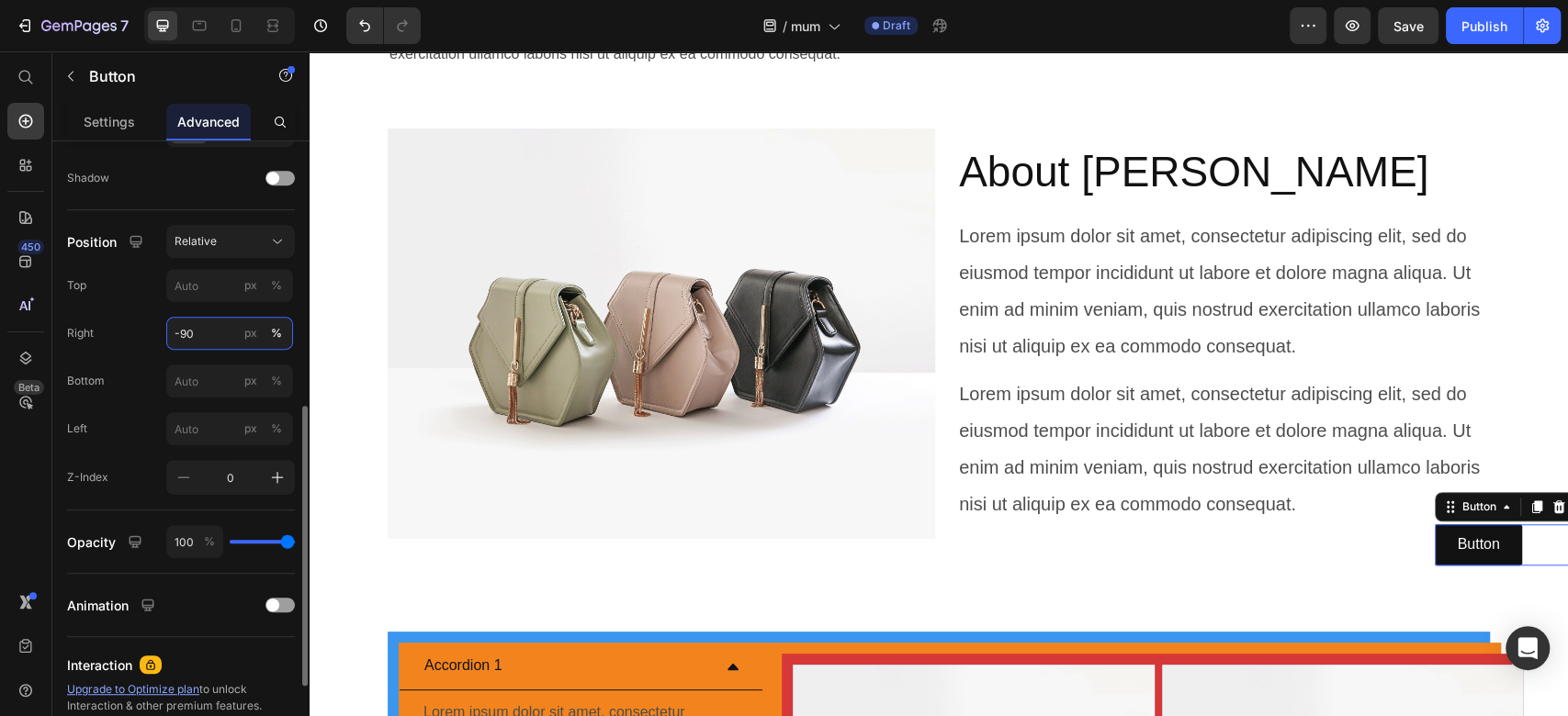 click on "-90" at bounding box center [230, 333] 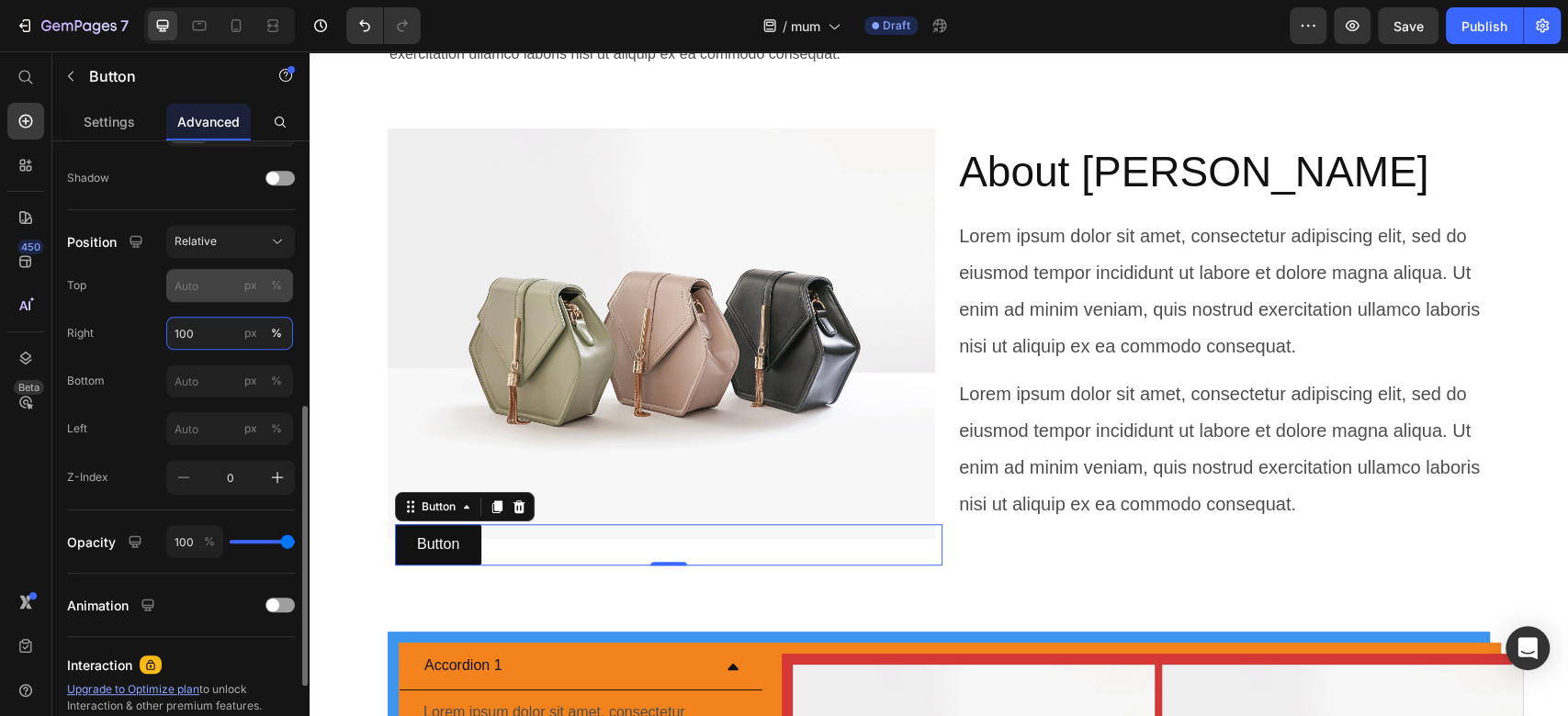 type on "100" 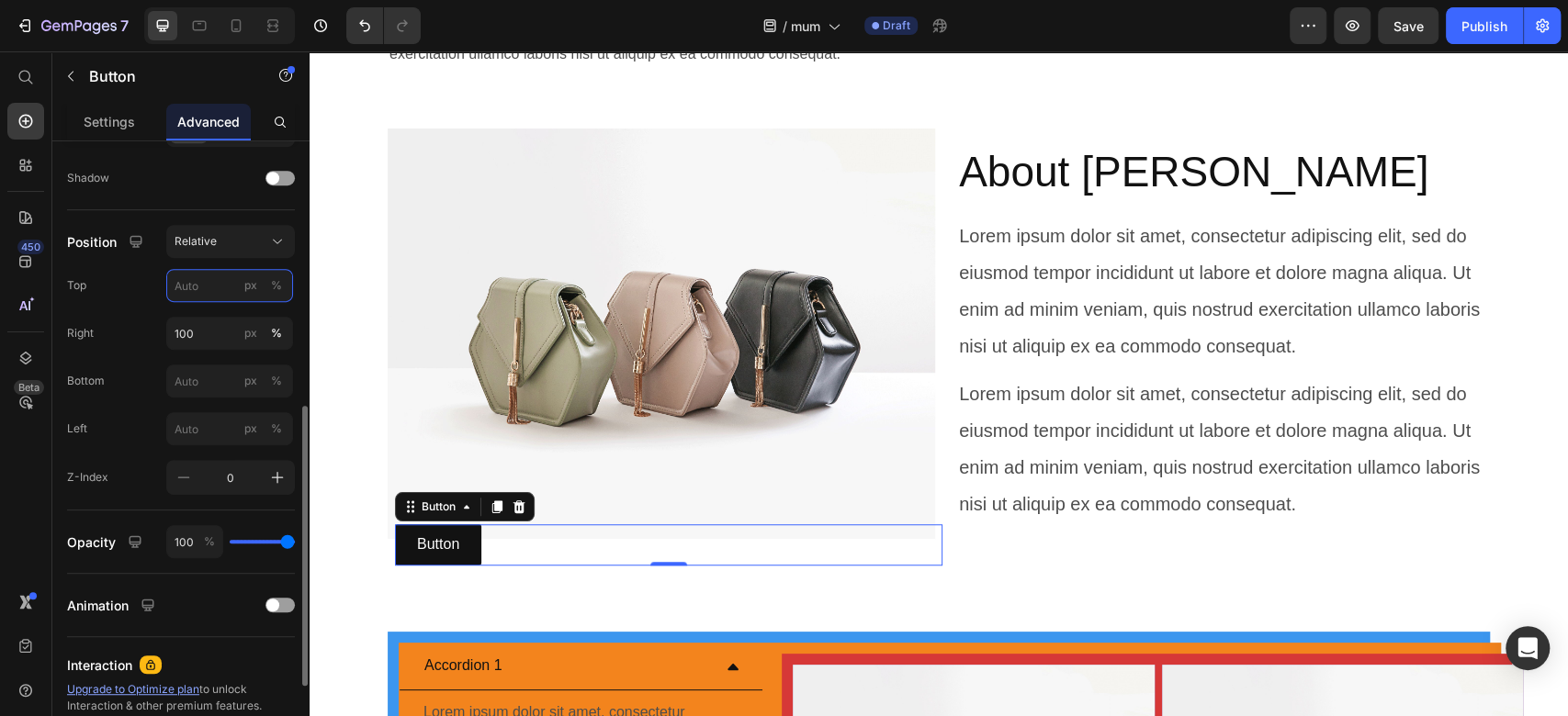 click on "px %" at bounding box center (230, 285) 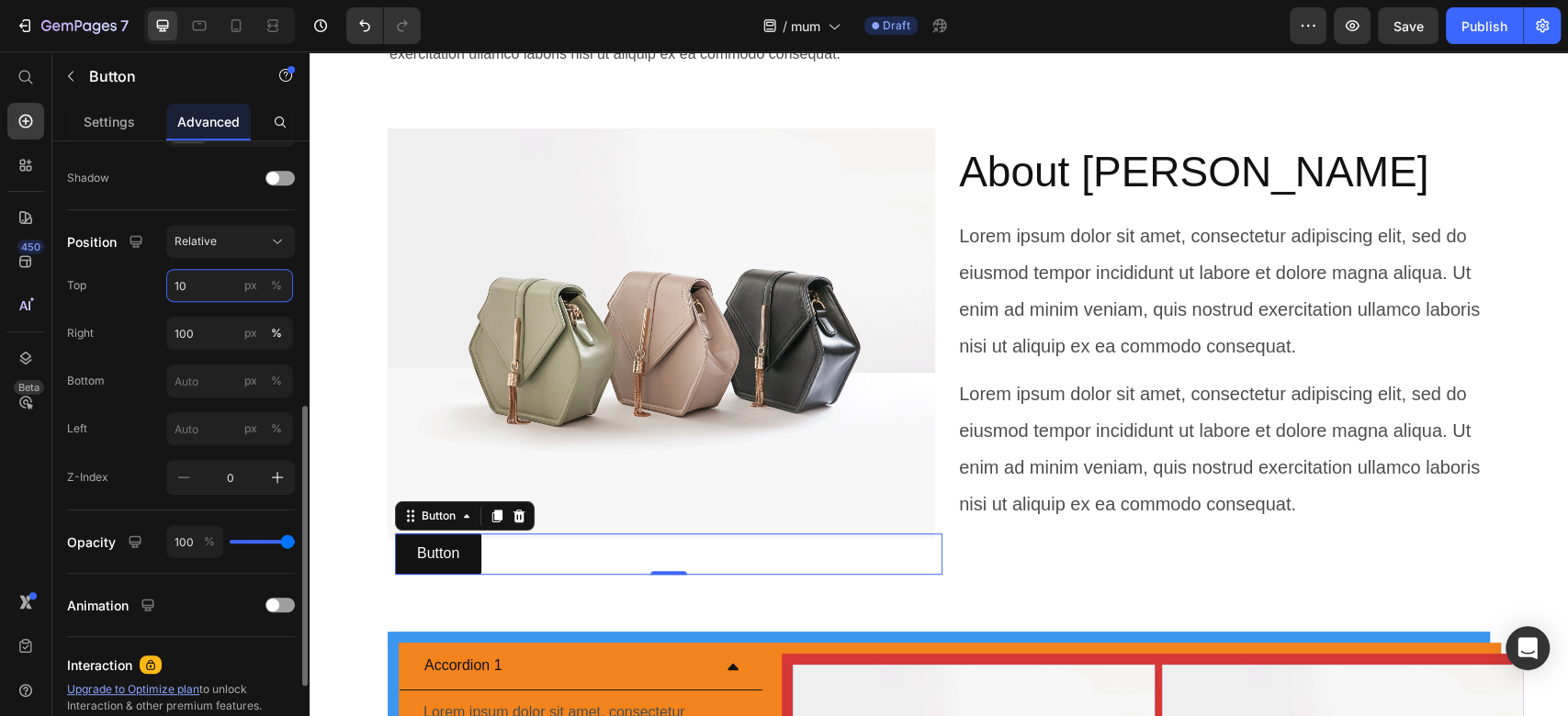 type on "1" 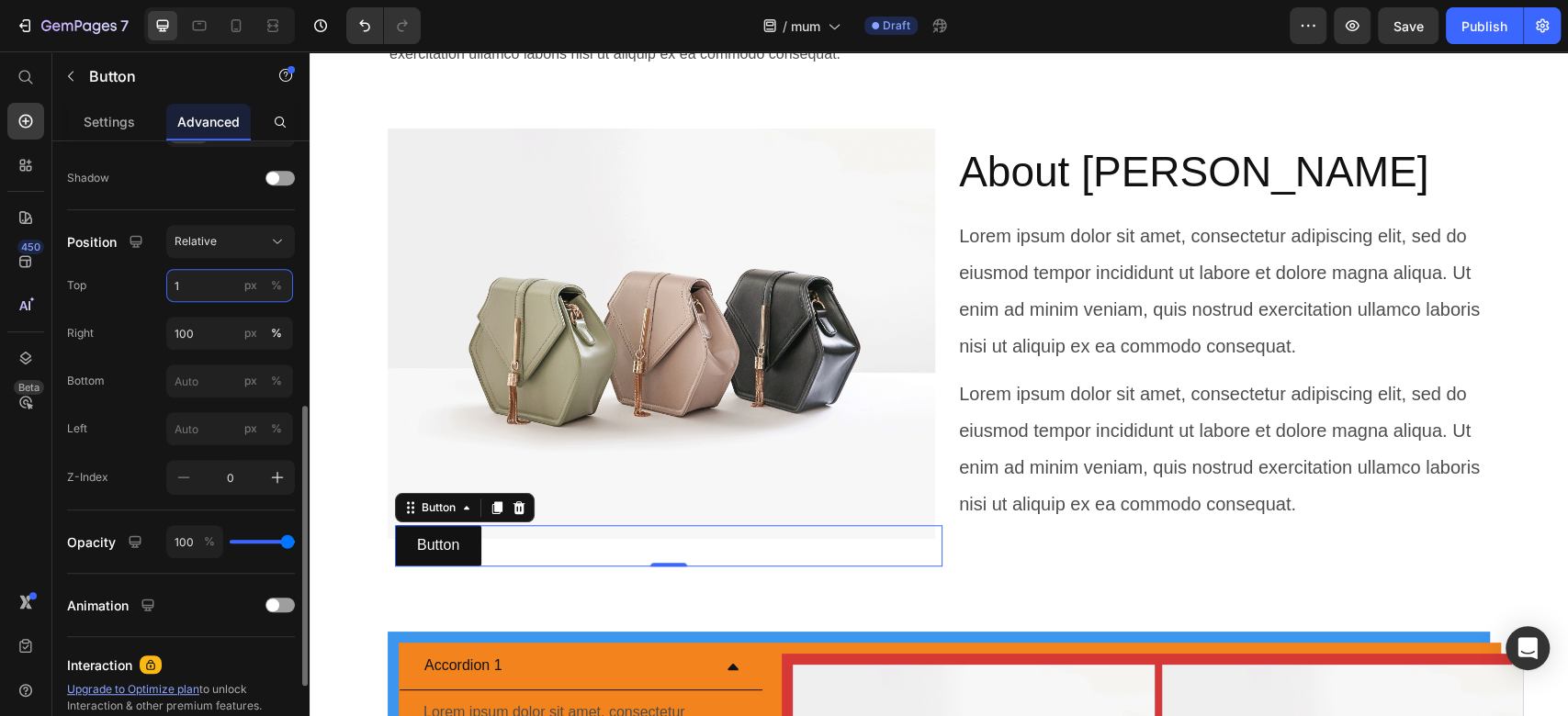 type 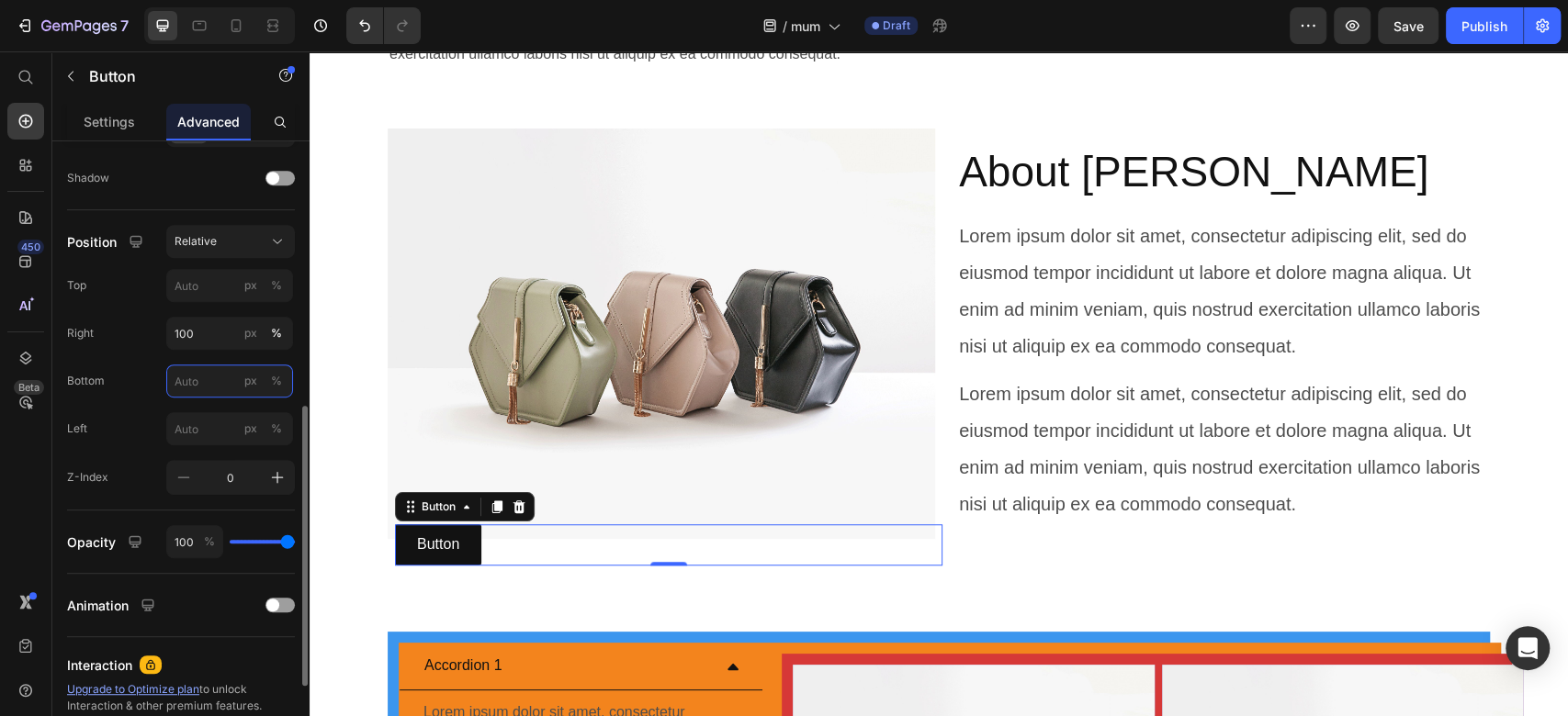 click on "px %" at bounding box center (230, 381) 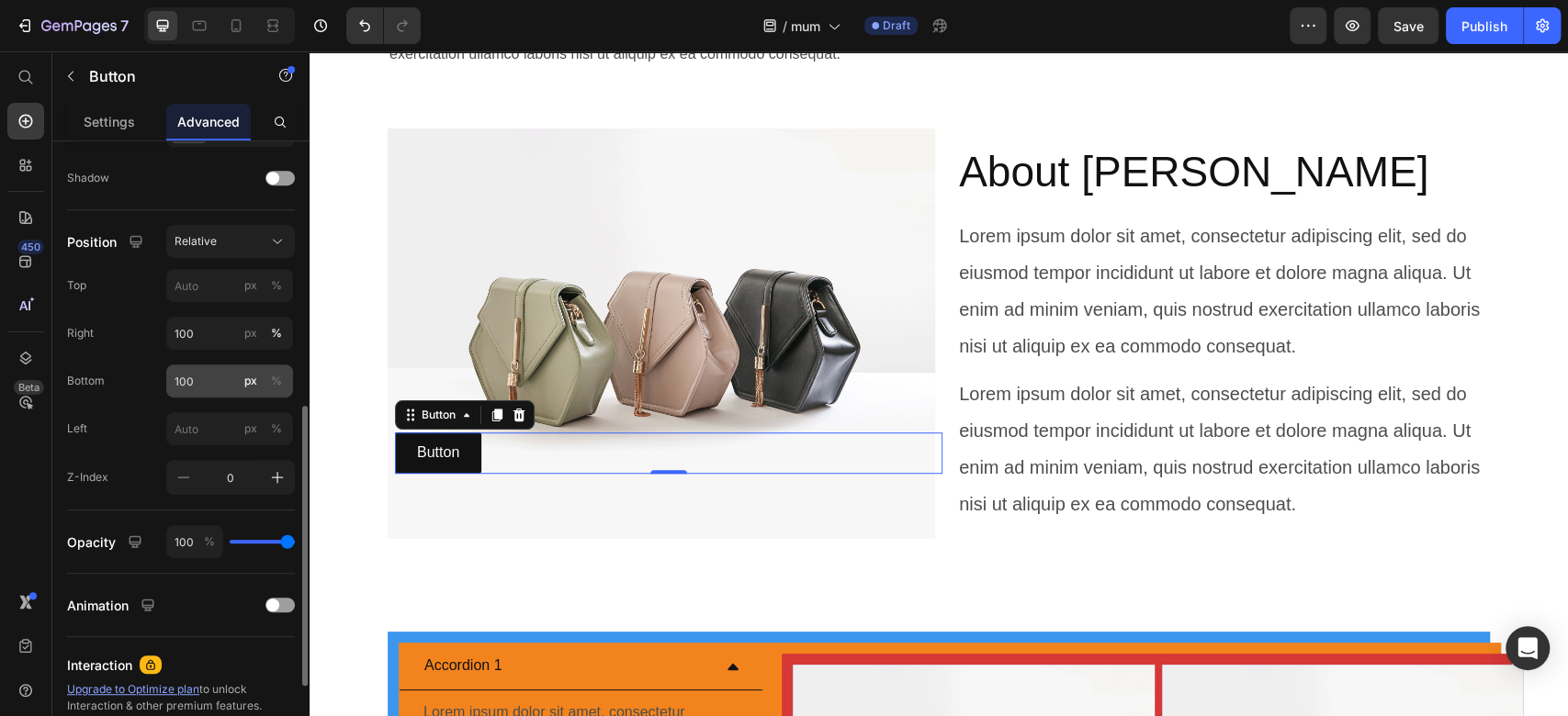 click on "%" at bounding box center [276, 381] 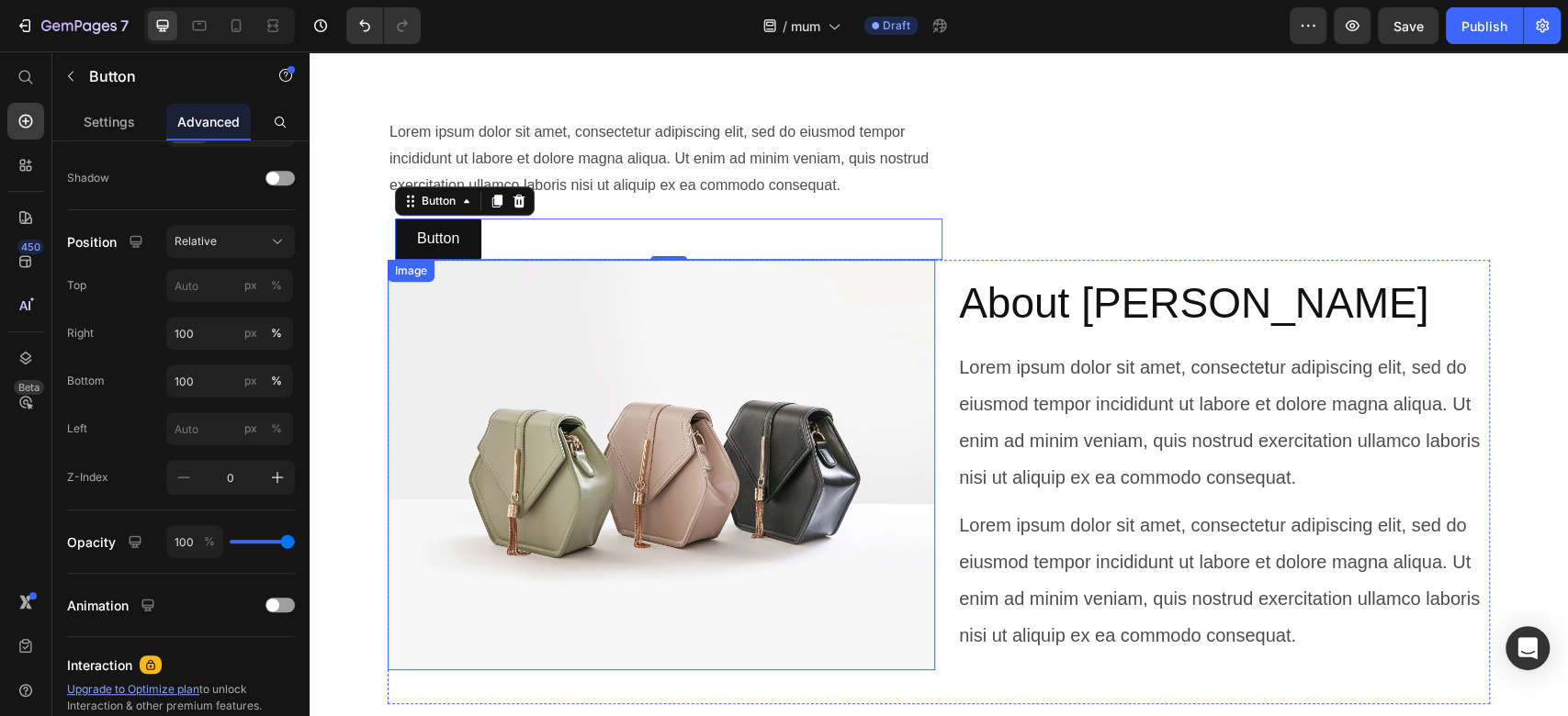 scroll, scrollTop: 572, scrollLeft: 0, axis: vertical 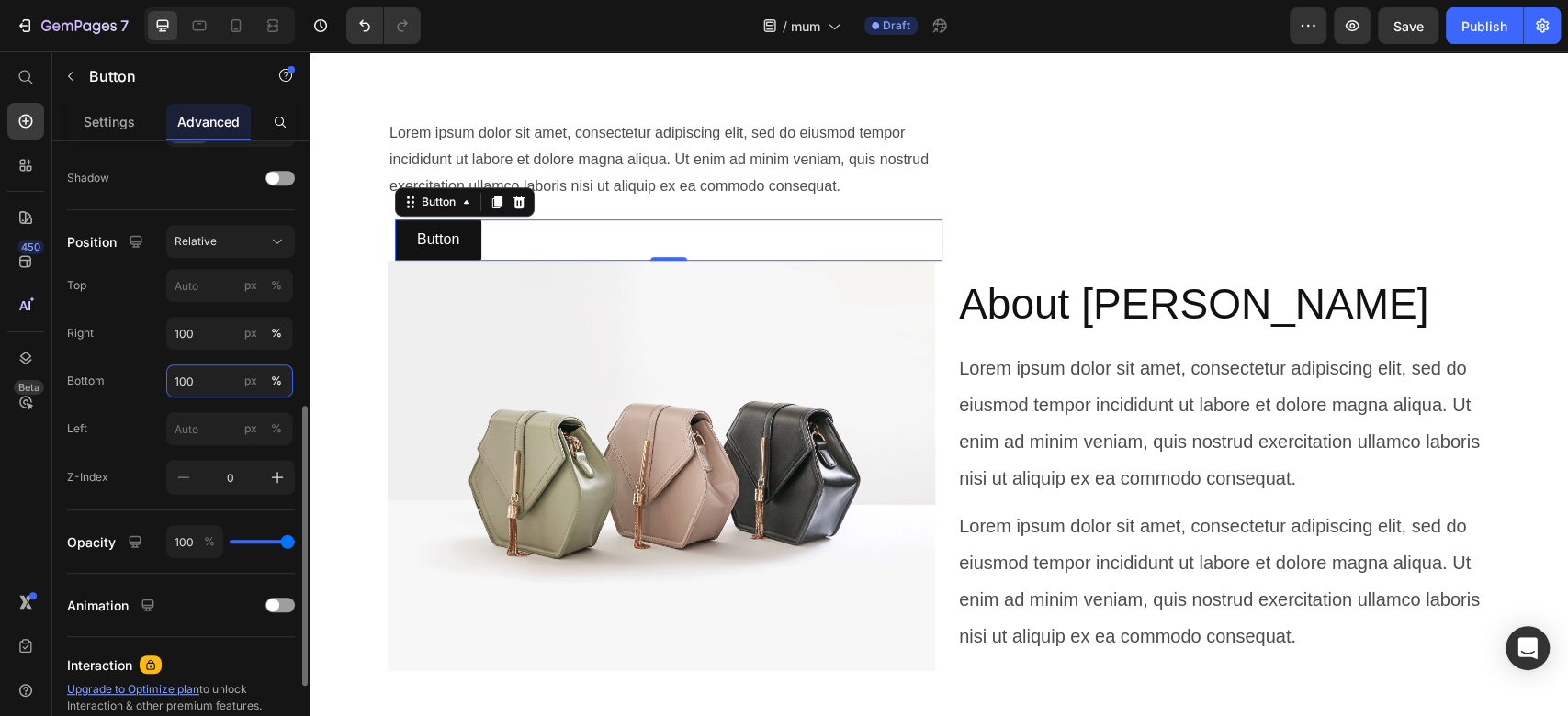 click on "100" at bounding box center [230, 381] 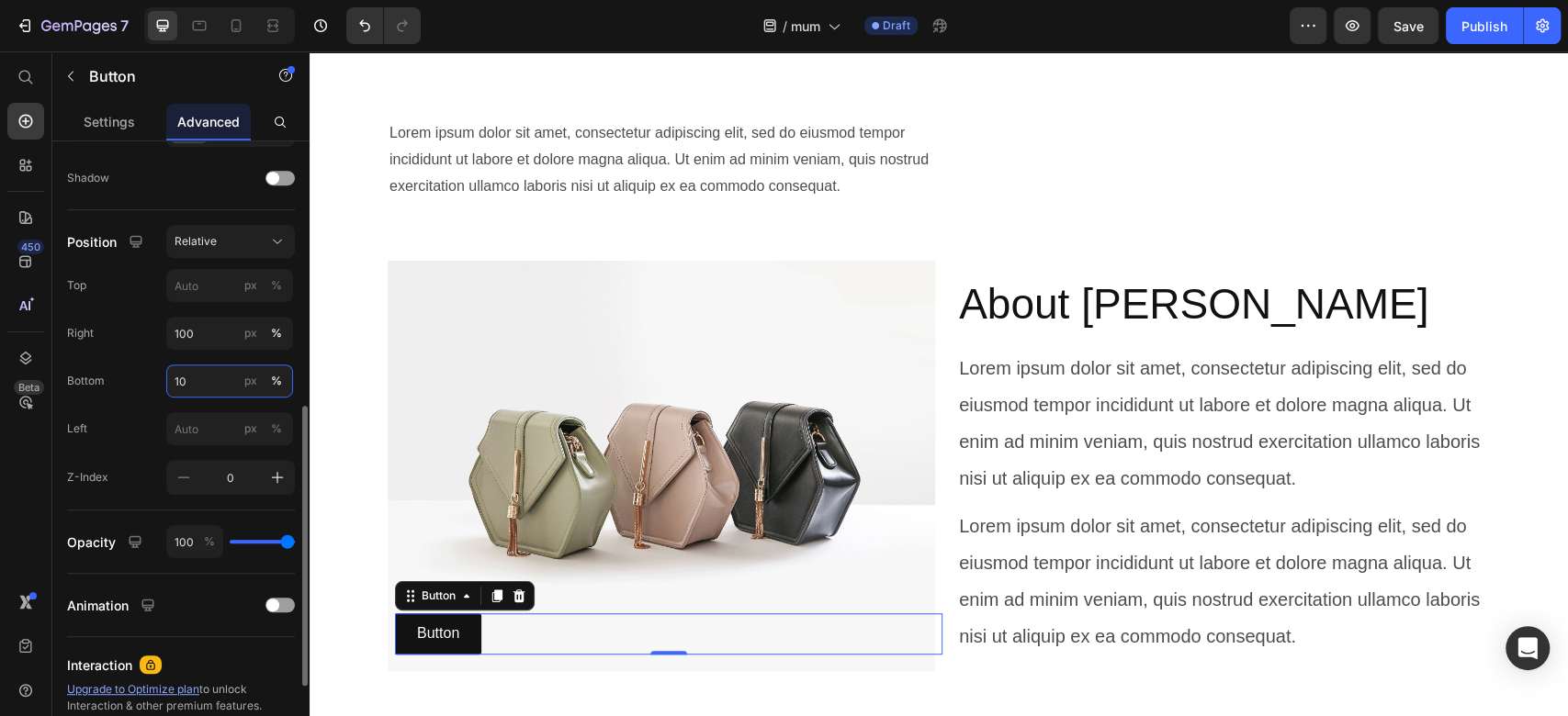 type on "1" 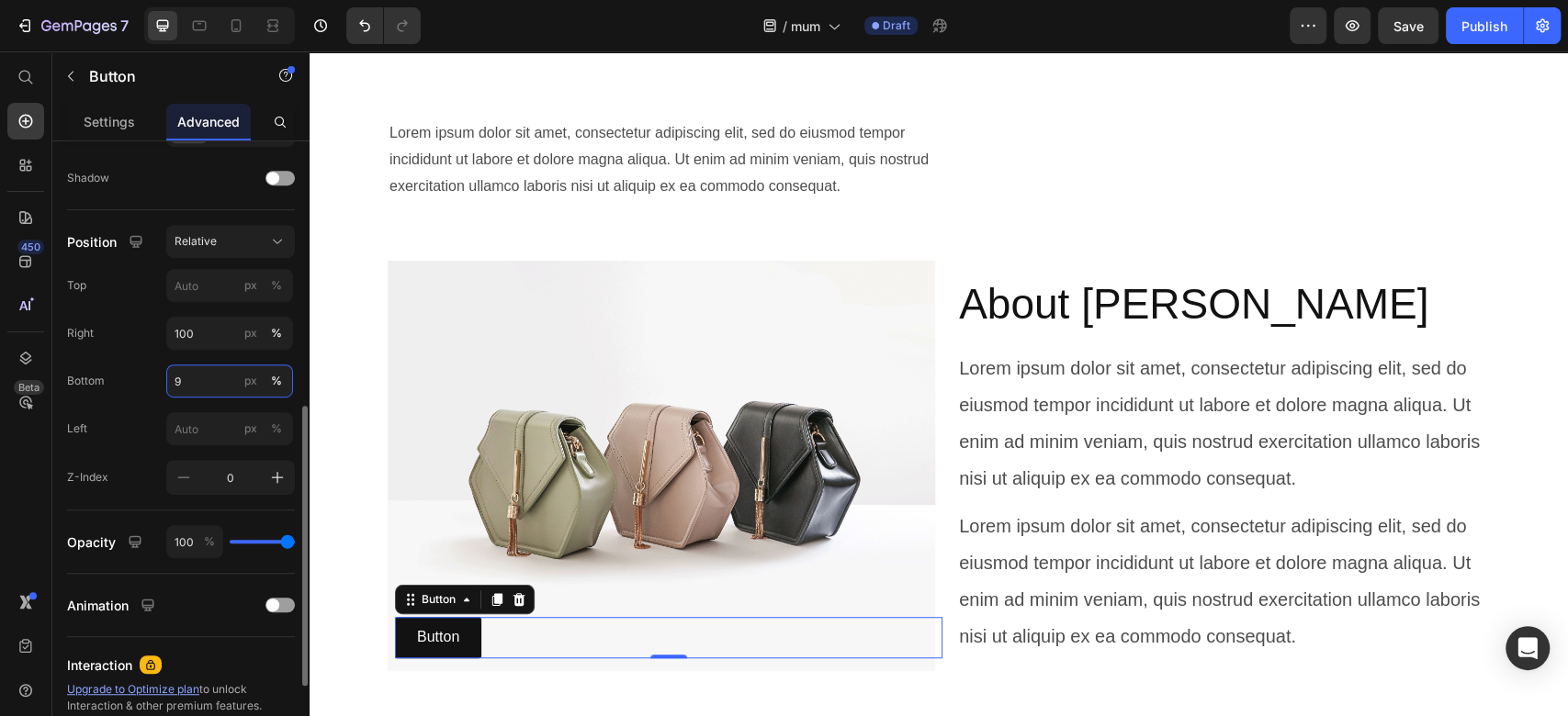 type on "90" 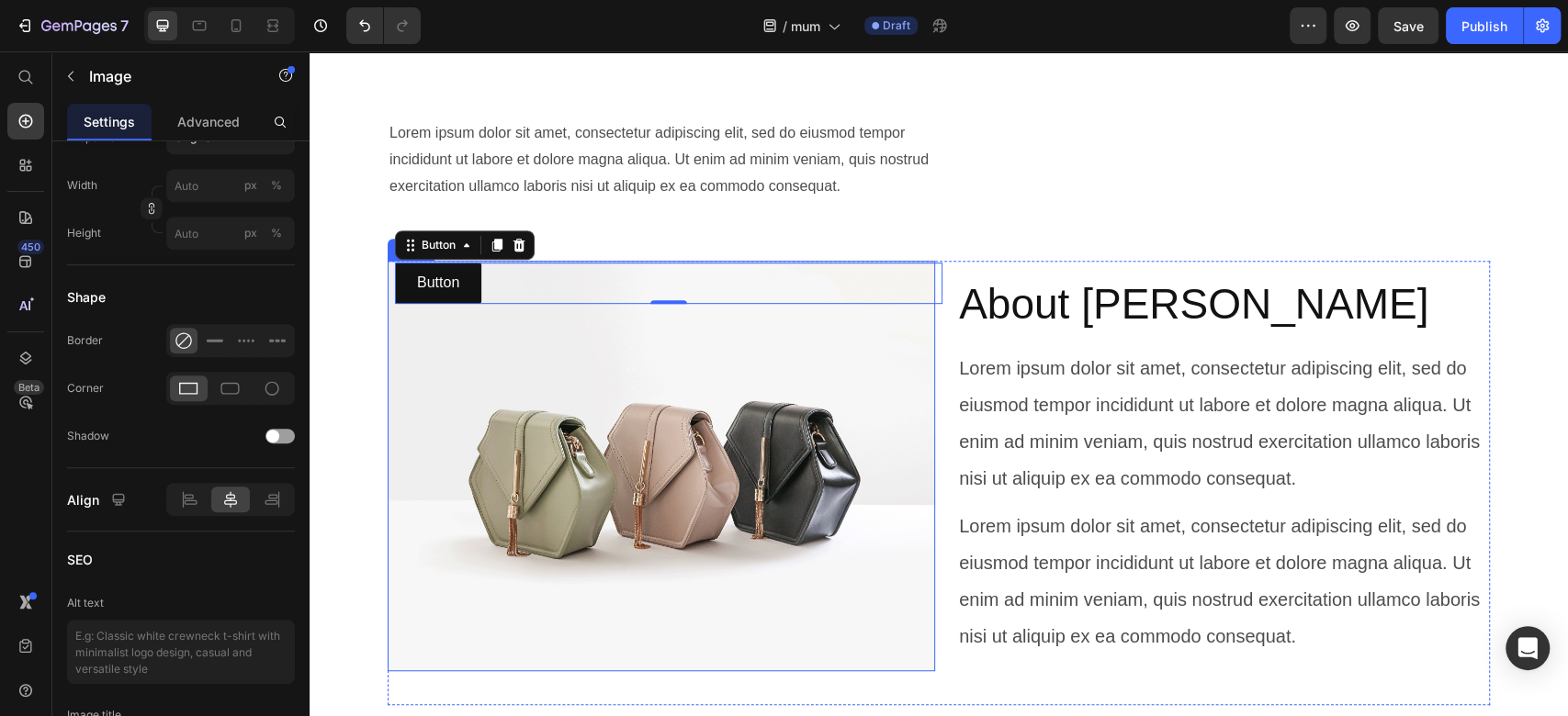 click at bounding box center (661, 465) 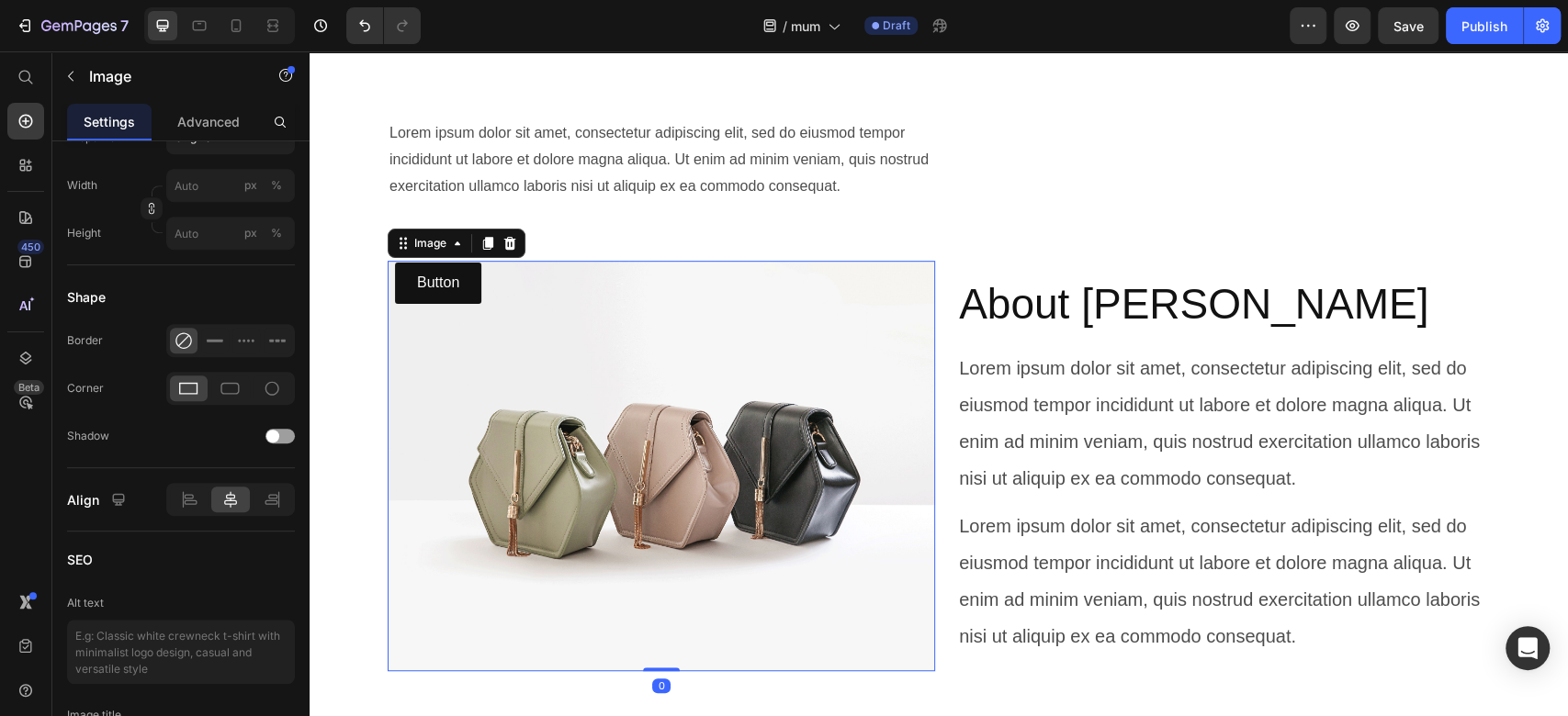 scroll, scrollTop: 0, scrollLeft: 0, axis: both 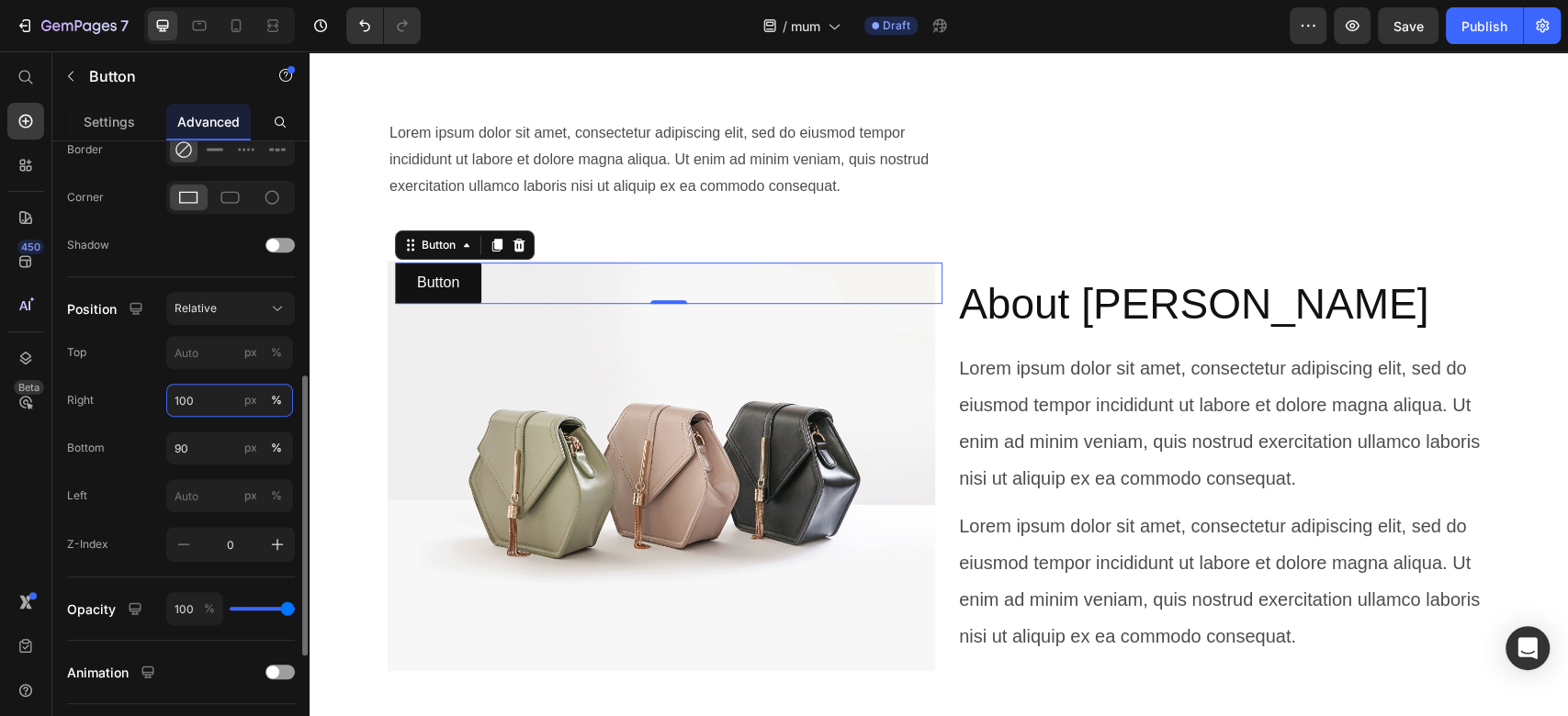 click on "100" at bounding box center [230, 400] 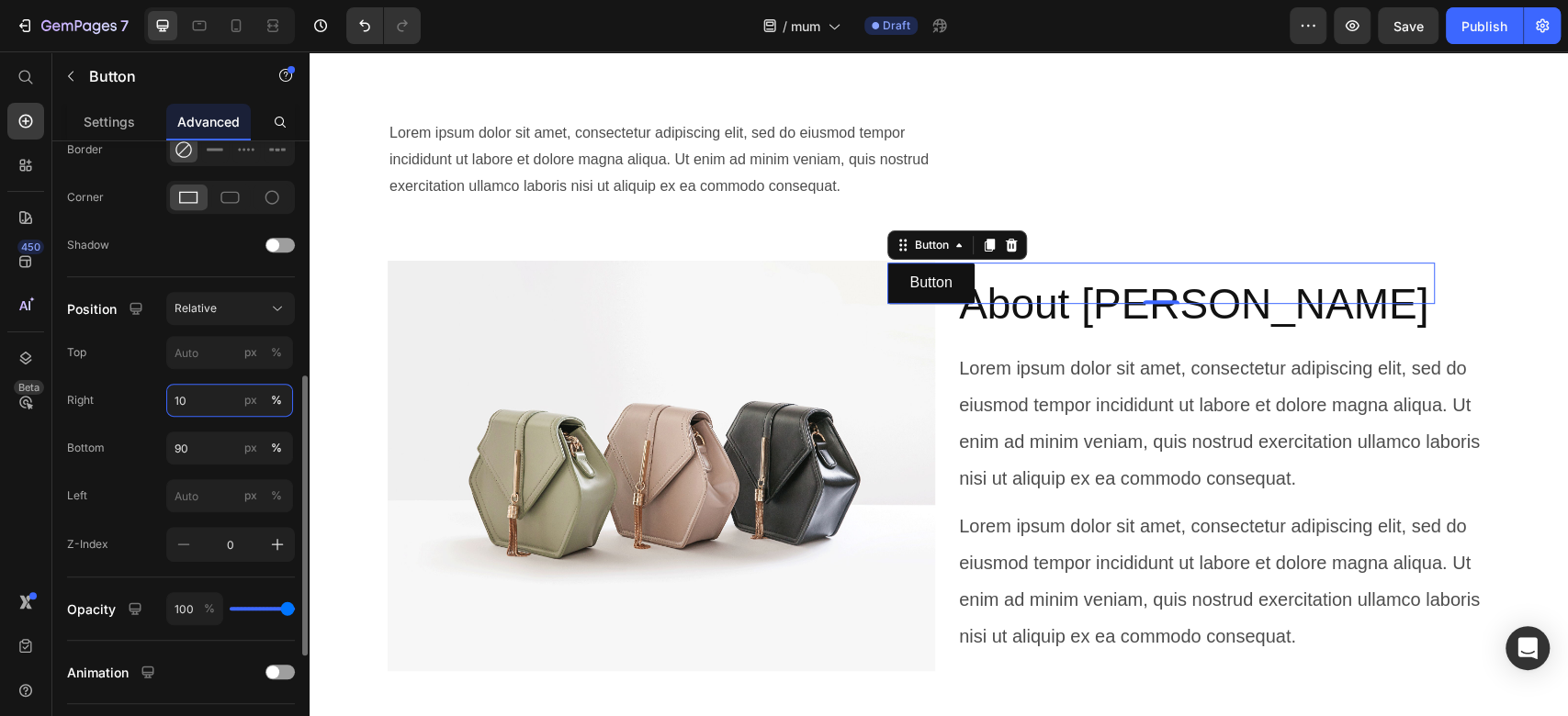 type on "101" 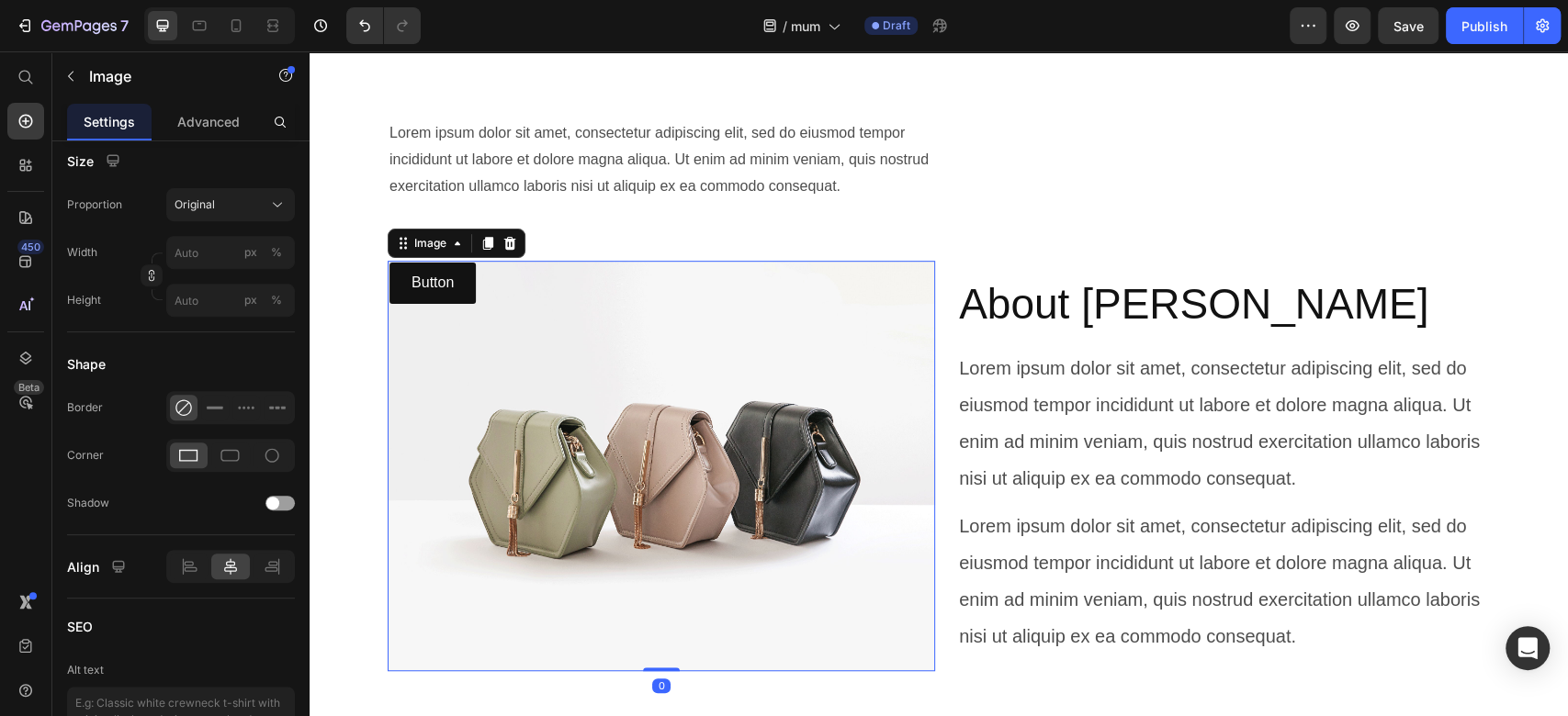 click at bounding box center (661, 465) 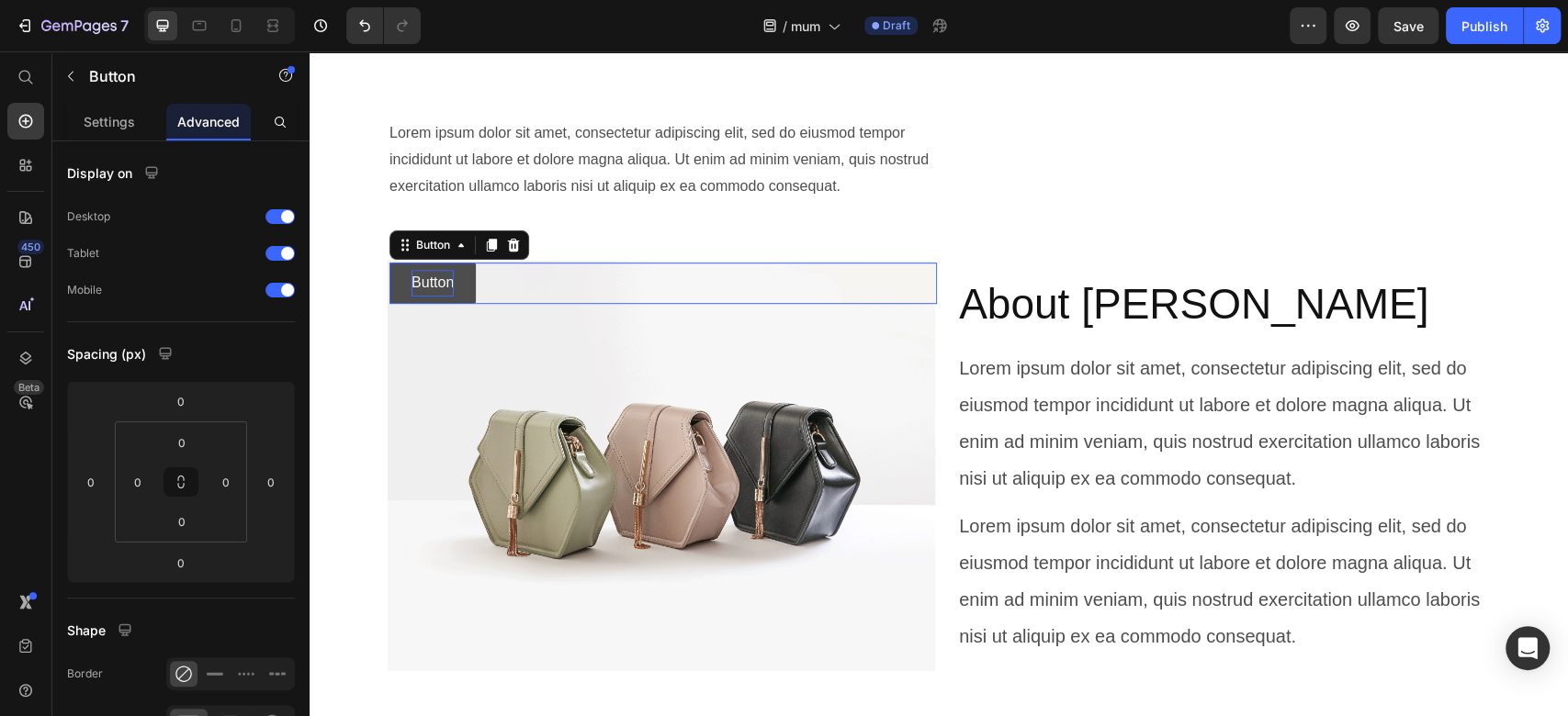click on "Button" at bounding box center (433, 283) 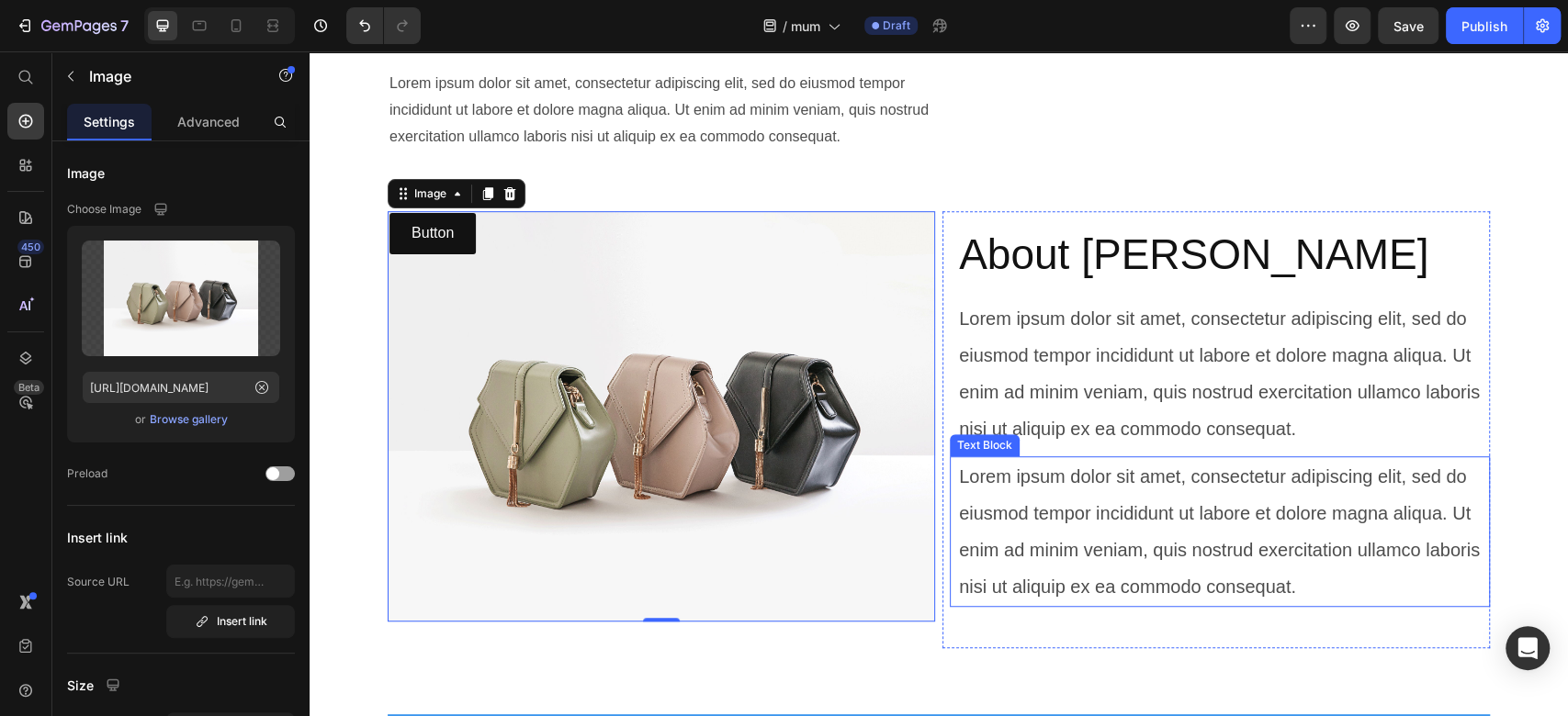 scroll, scrollTop: 619, scrollLeft: 0, axis: vertical 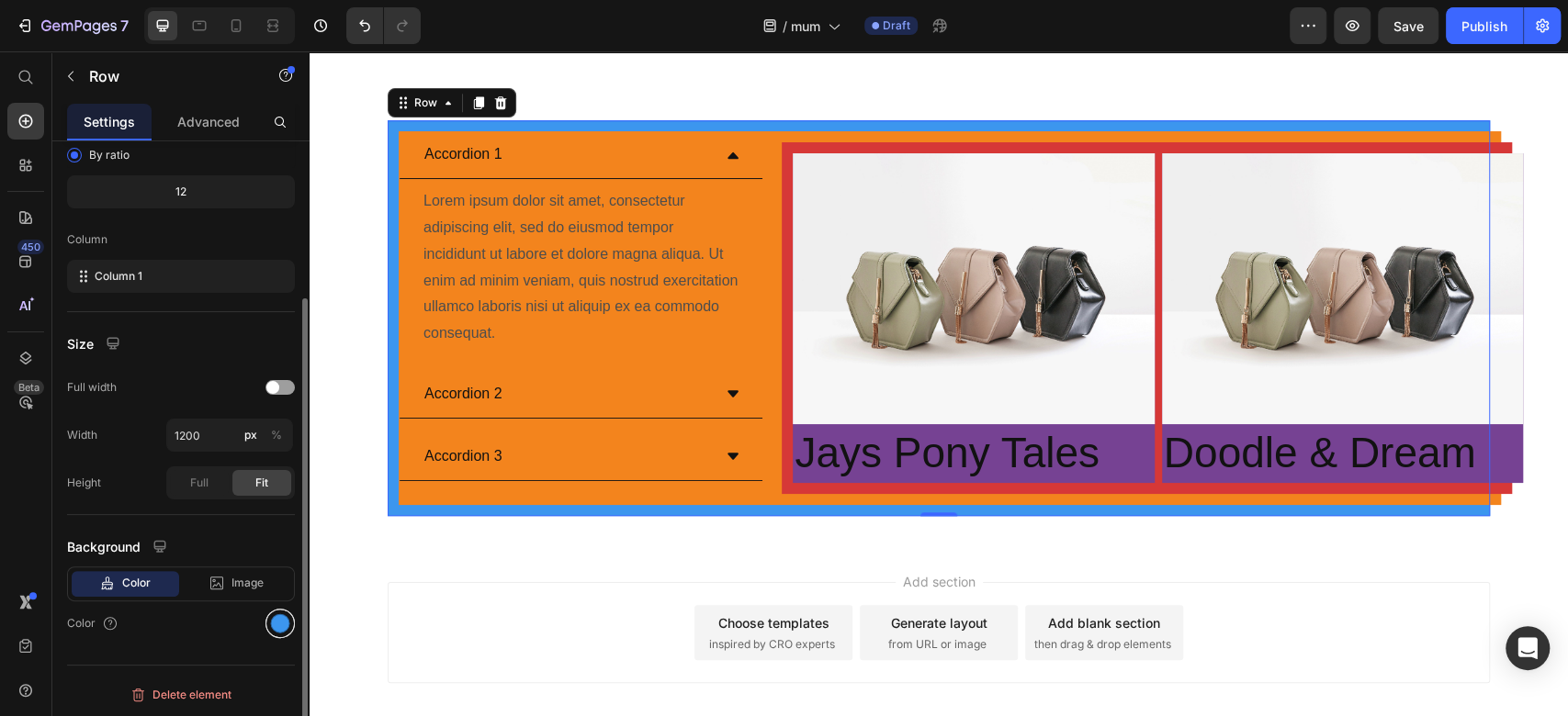 click at bounding box center [280, 623] 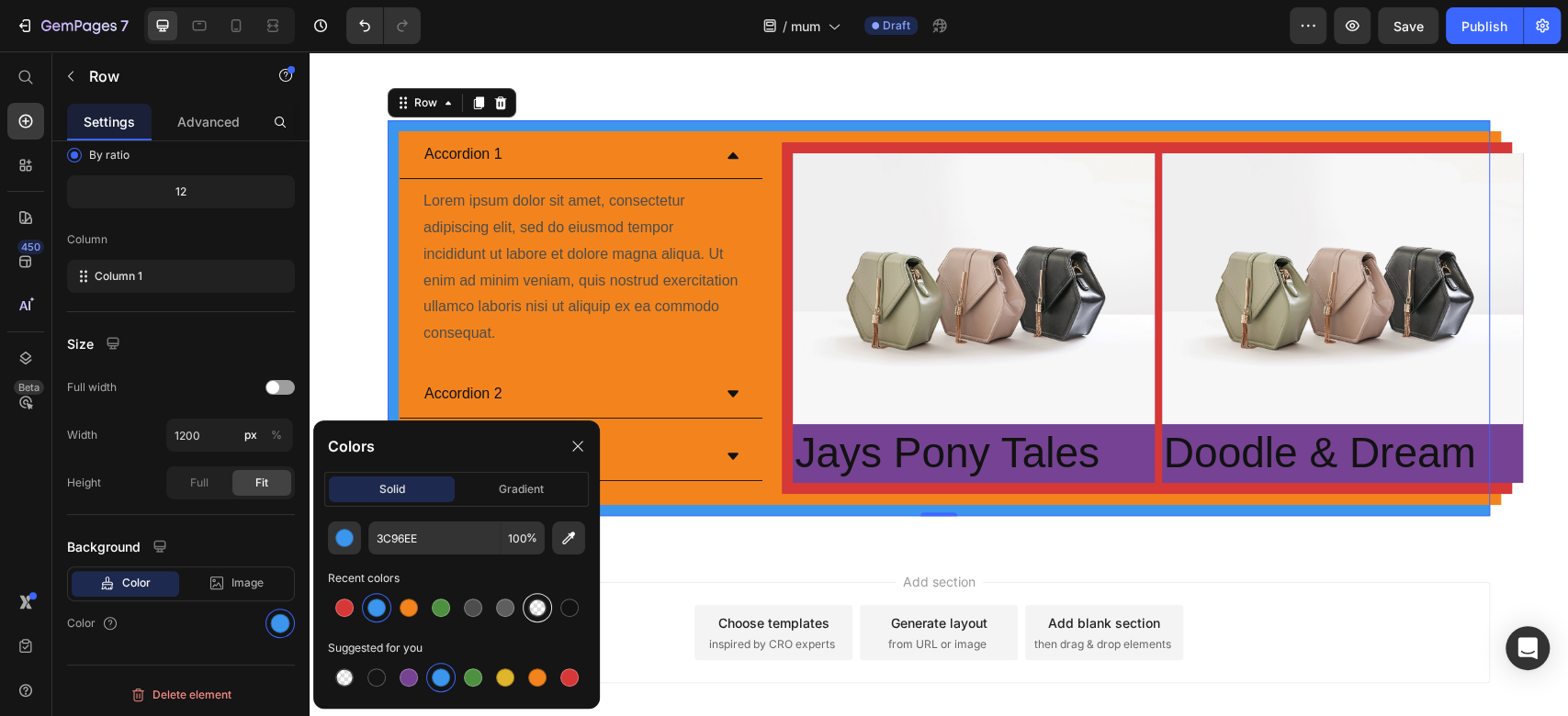 click at bounding box center (537, 608) 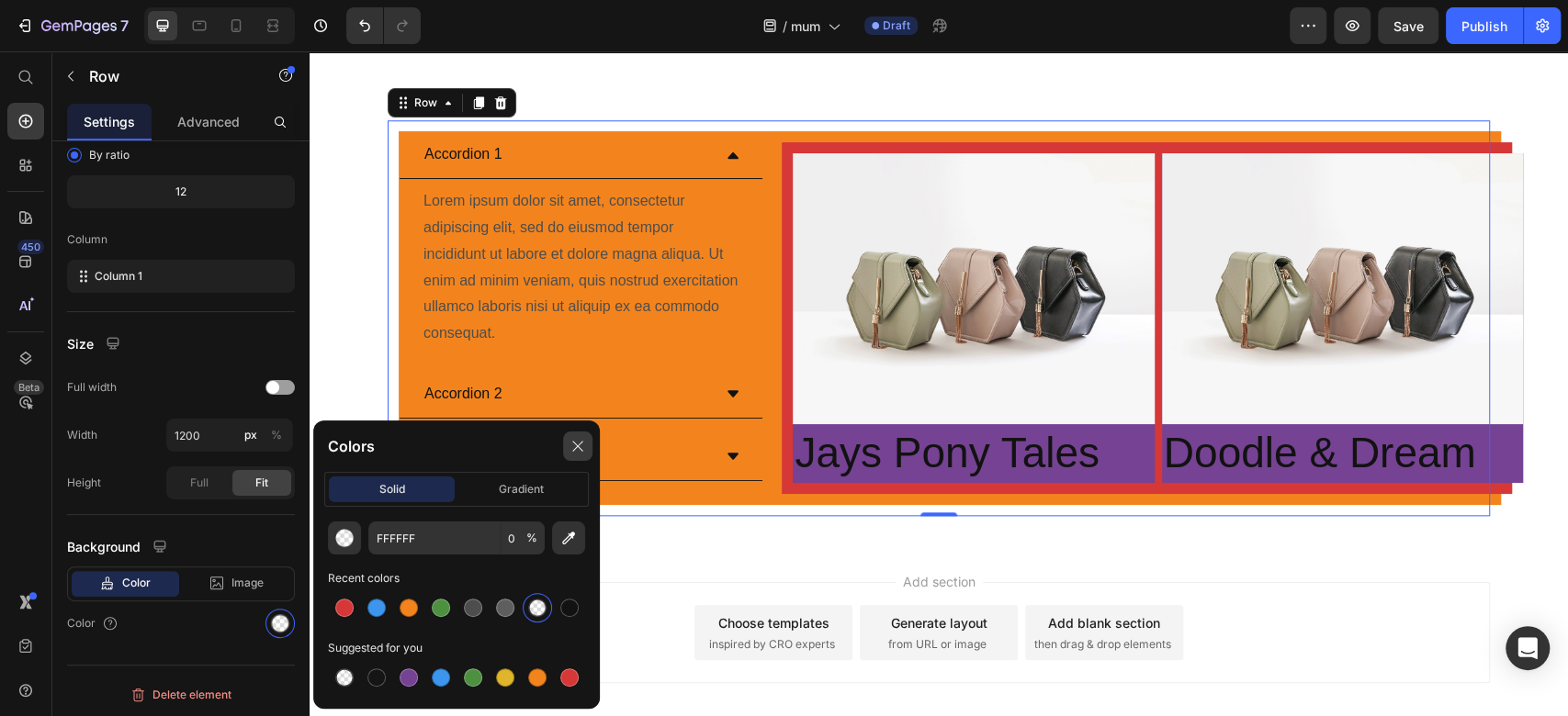 click at bounding box center [578, 446] 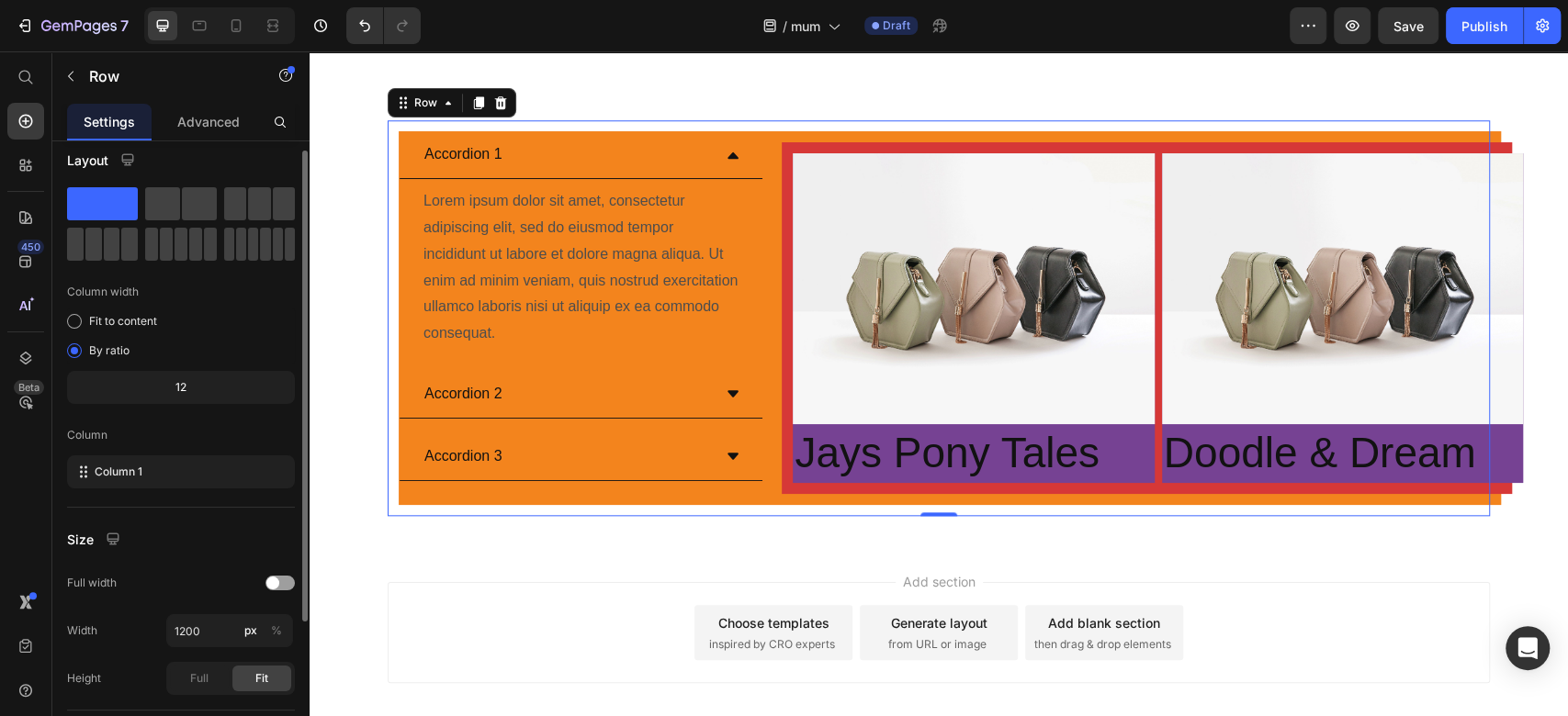 scroll, scrollTop: 0, scrollLeft: 0, axis: both 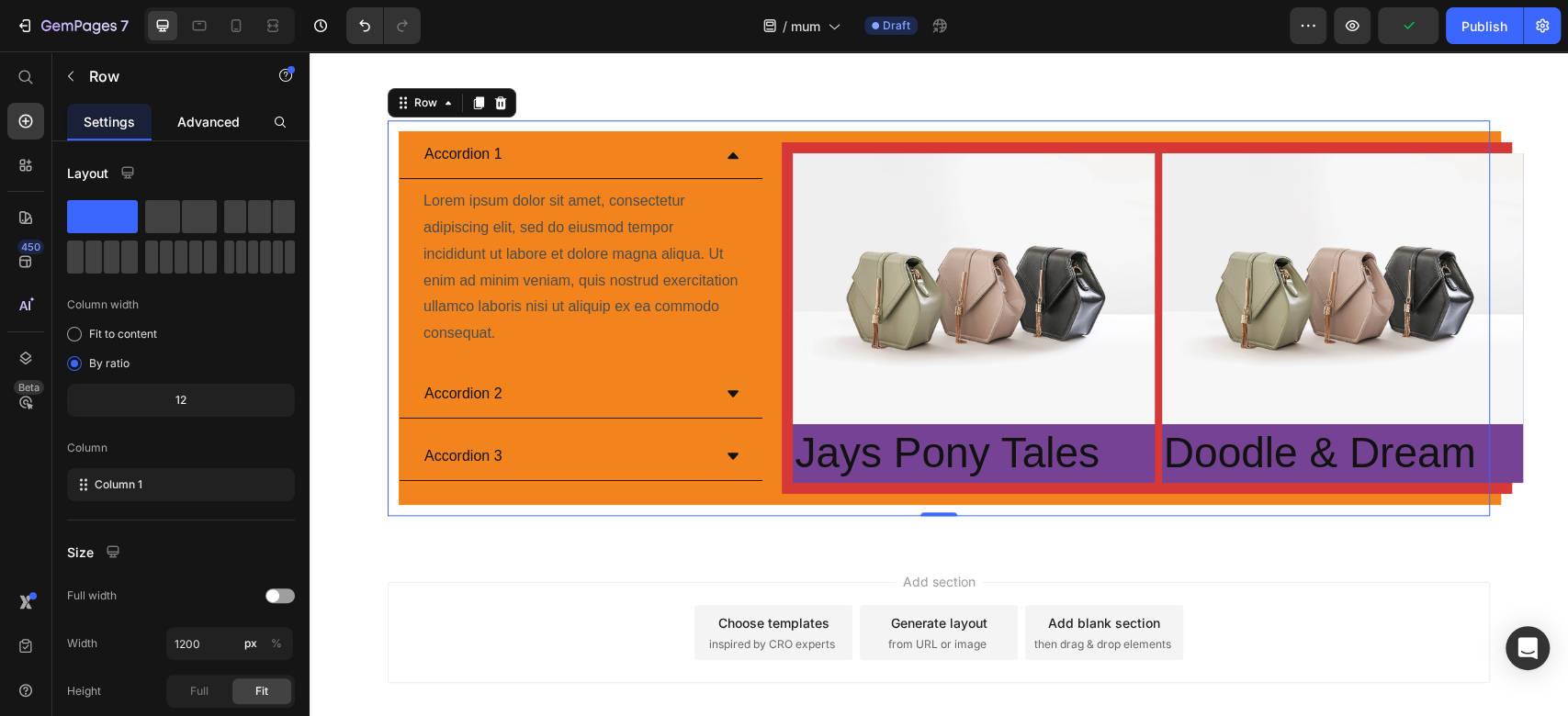click on "Advanced" at bounding box center [209, 121] 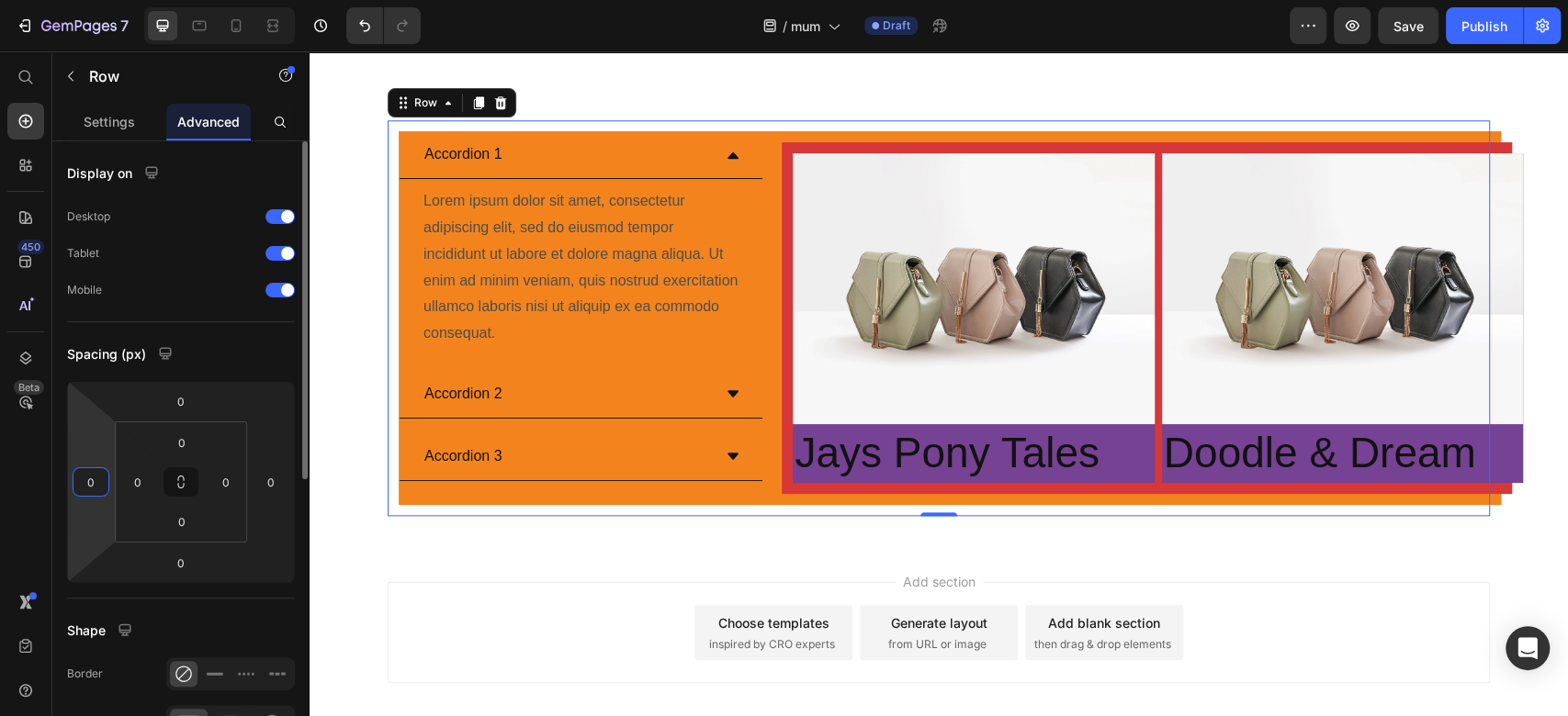 click on "0" at bounding box center (91, 482) 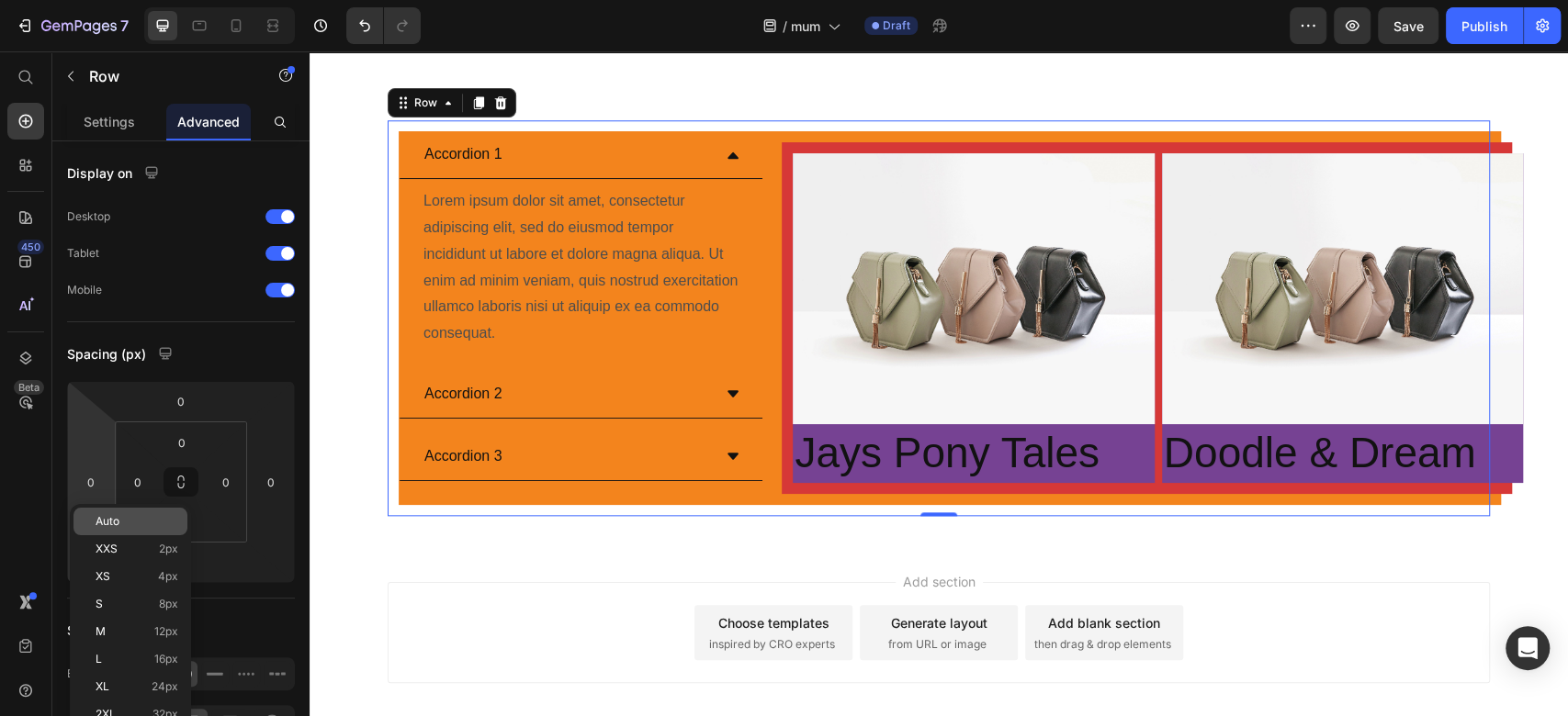 click on "Auto" 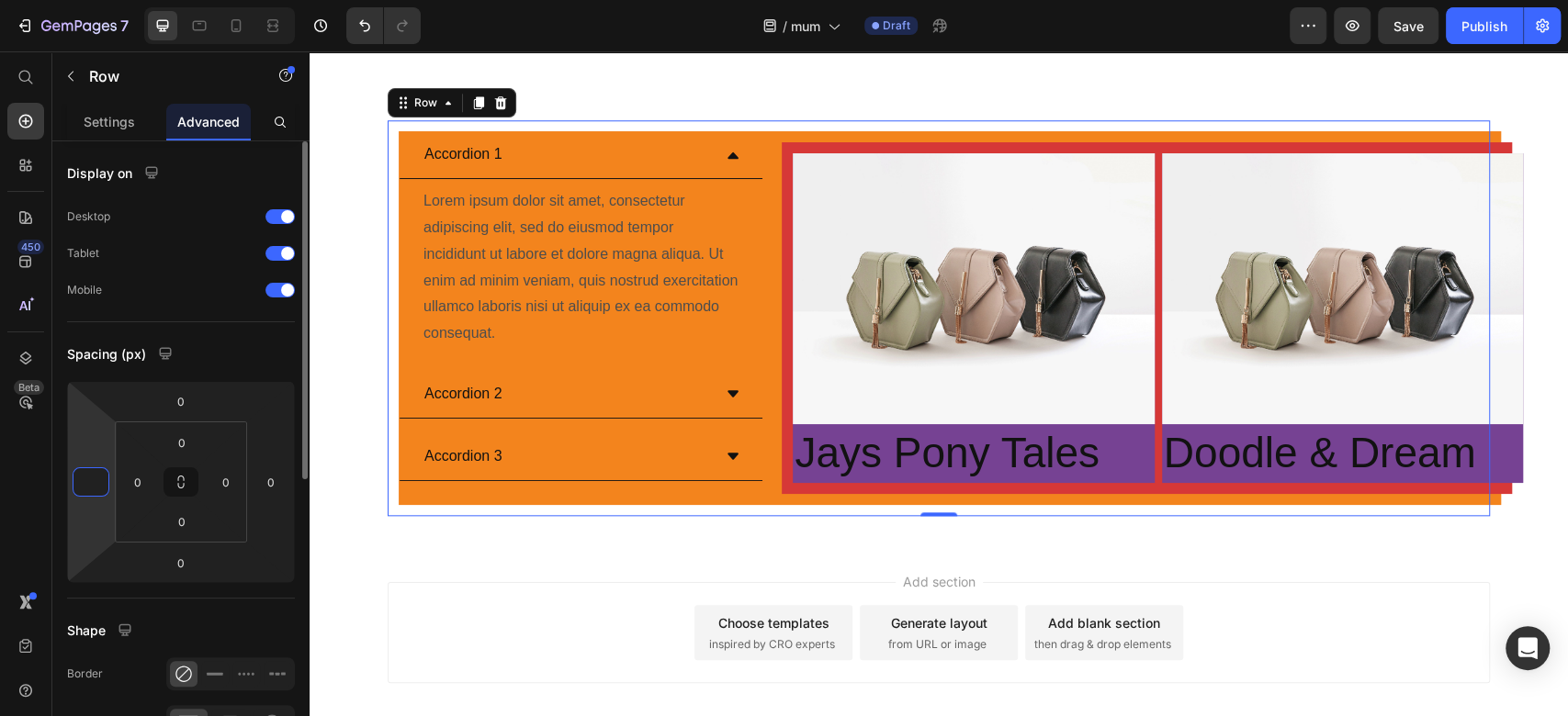 click at bounding box center (91, 482) 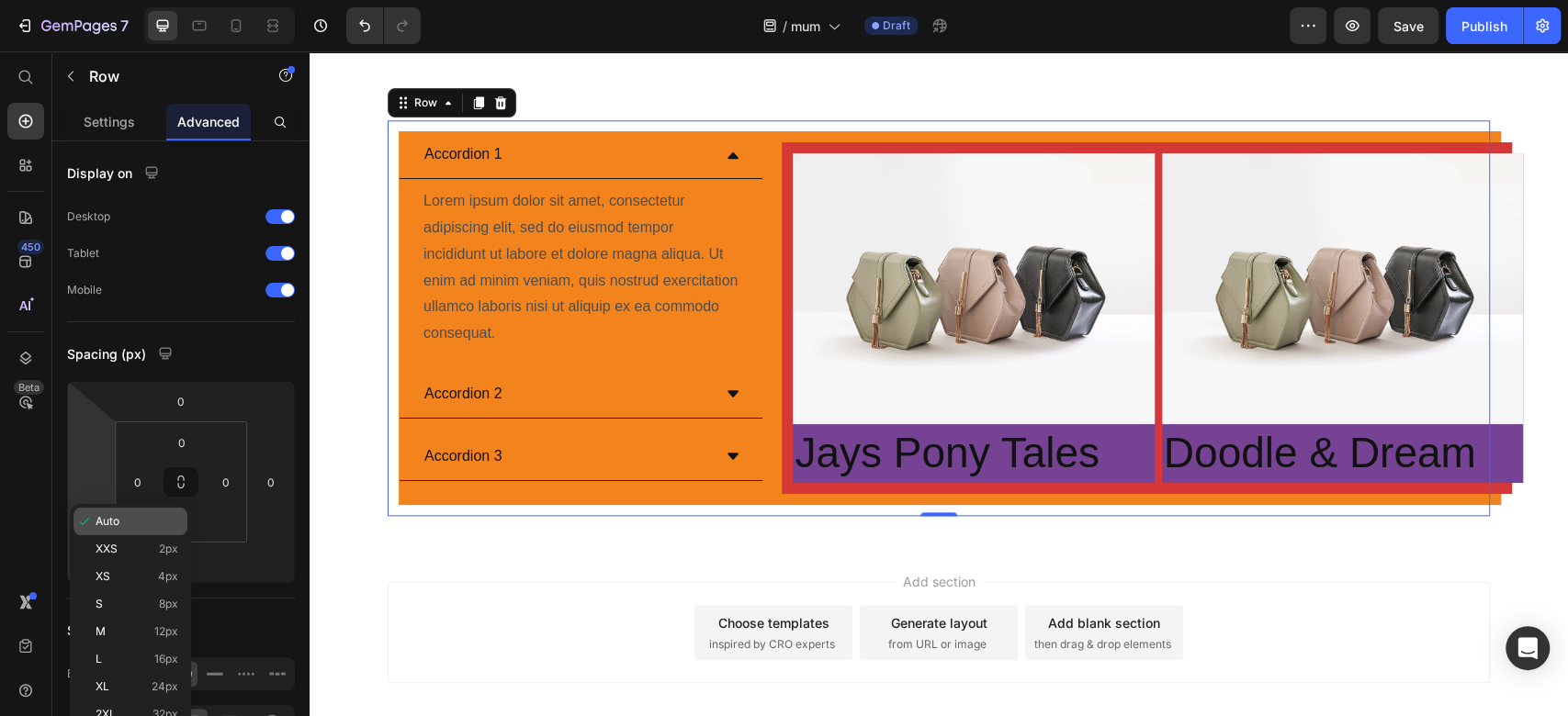 click on "Auto" 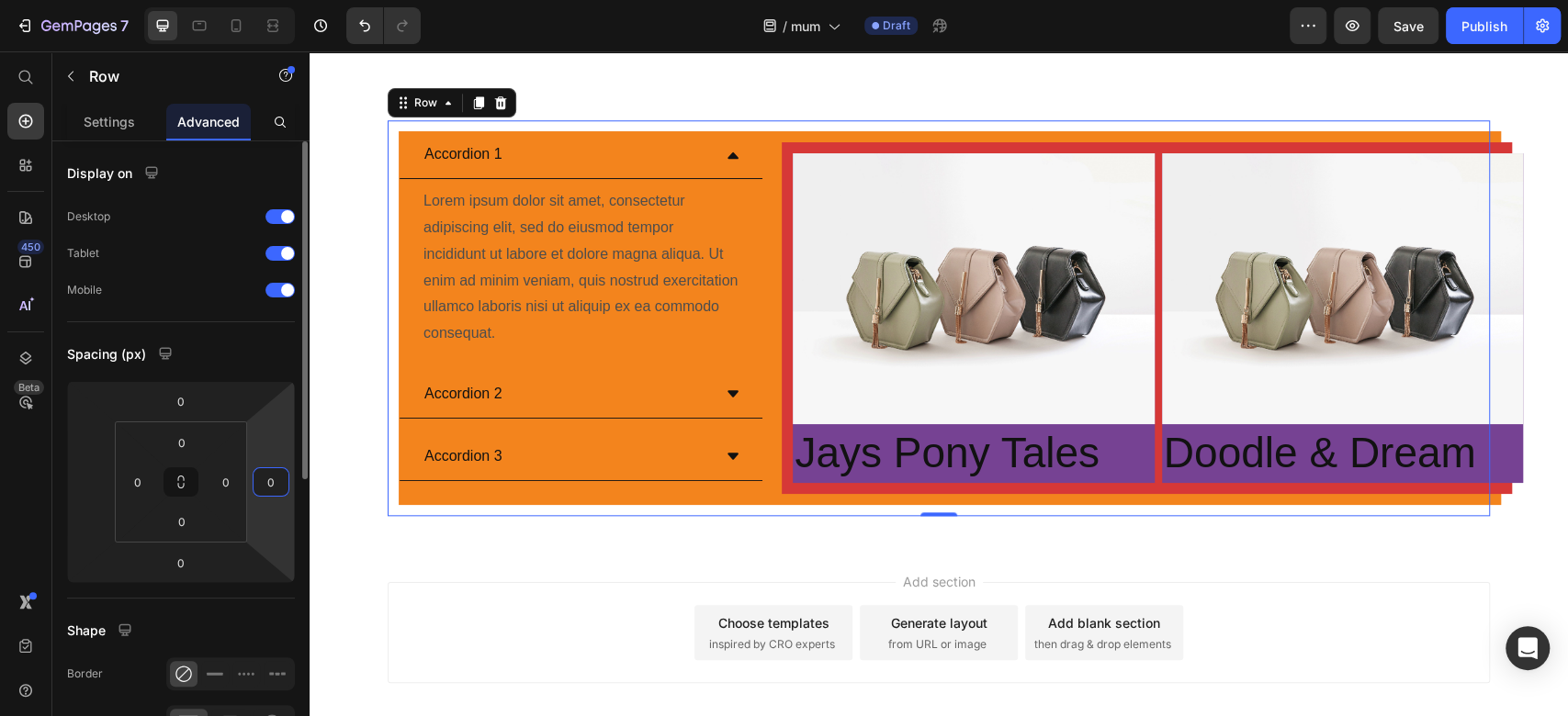 click on "7  Version history  /  mum Draft Preview  Save   Publish  450 Beta Start with Sections Elements Hero Section Product Detail Brands Trusted Badges Guarantee Product Breakdown How to use Testimonials Compare Bundle FAQs Social Proof Brand Story Product List Collection Blog List Contact Sticky Add to Cart Custom Footer Browse Library 450 Layout
Row
Row
Row
Row Text
Heading
Text Block Button
Button
Button
Sticky Back to top Media
Image" at bounding box center (784, 0) 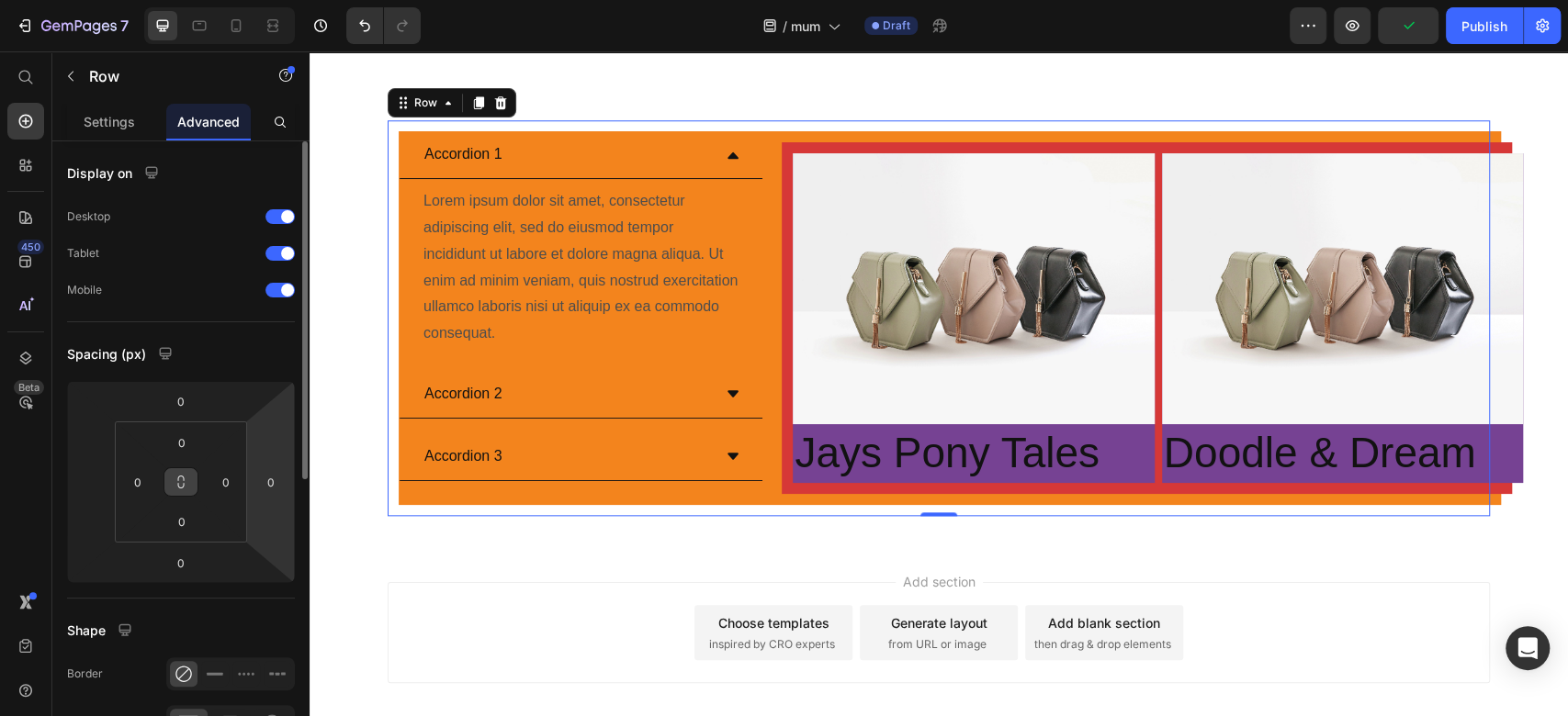 click 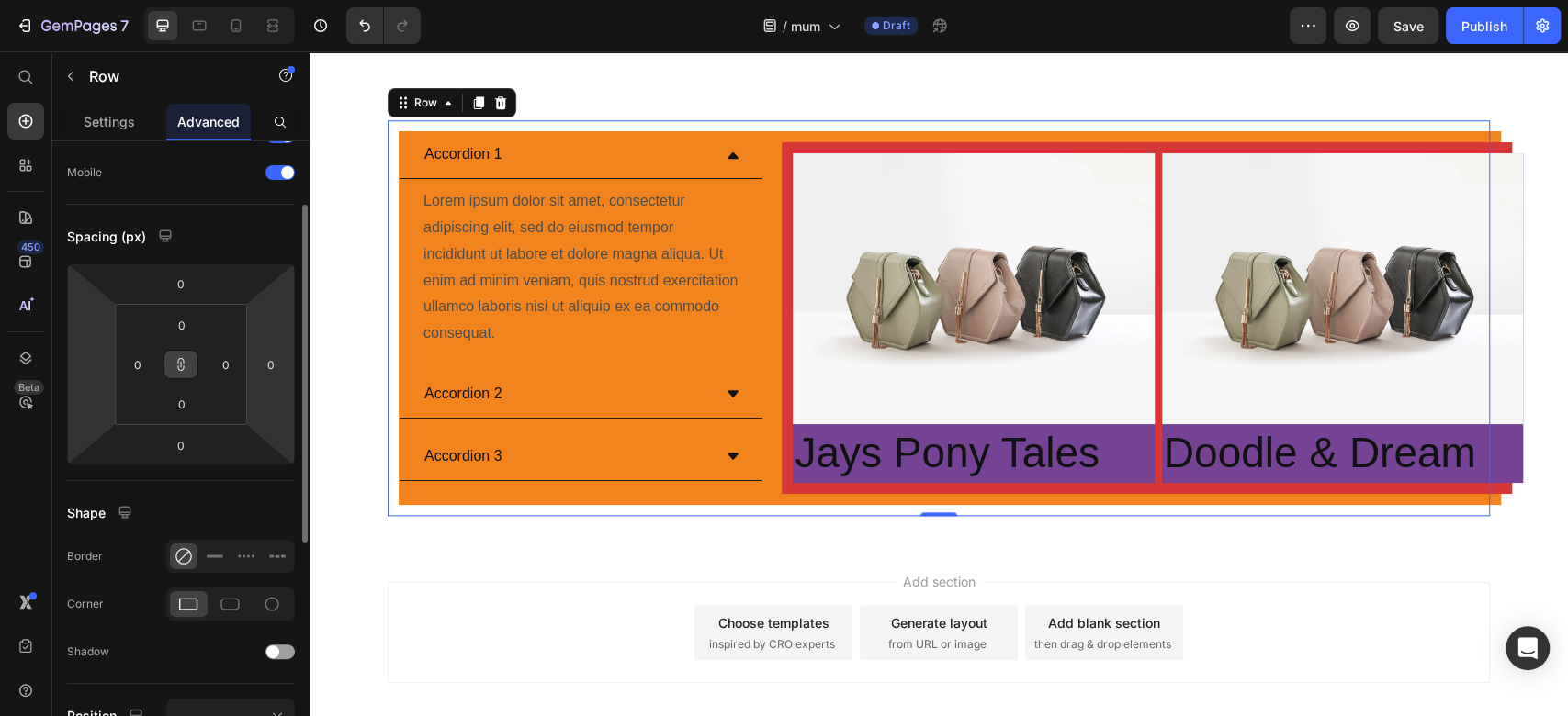 scroll, scrollTop: 117, scrollLeft: 0, axis: vertical 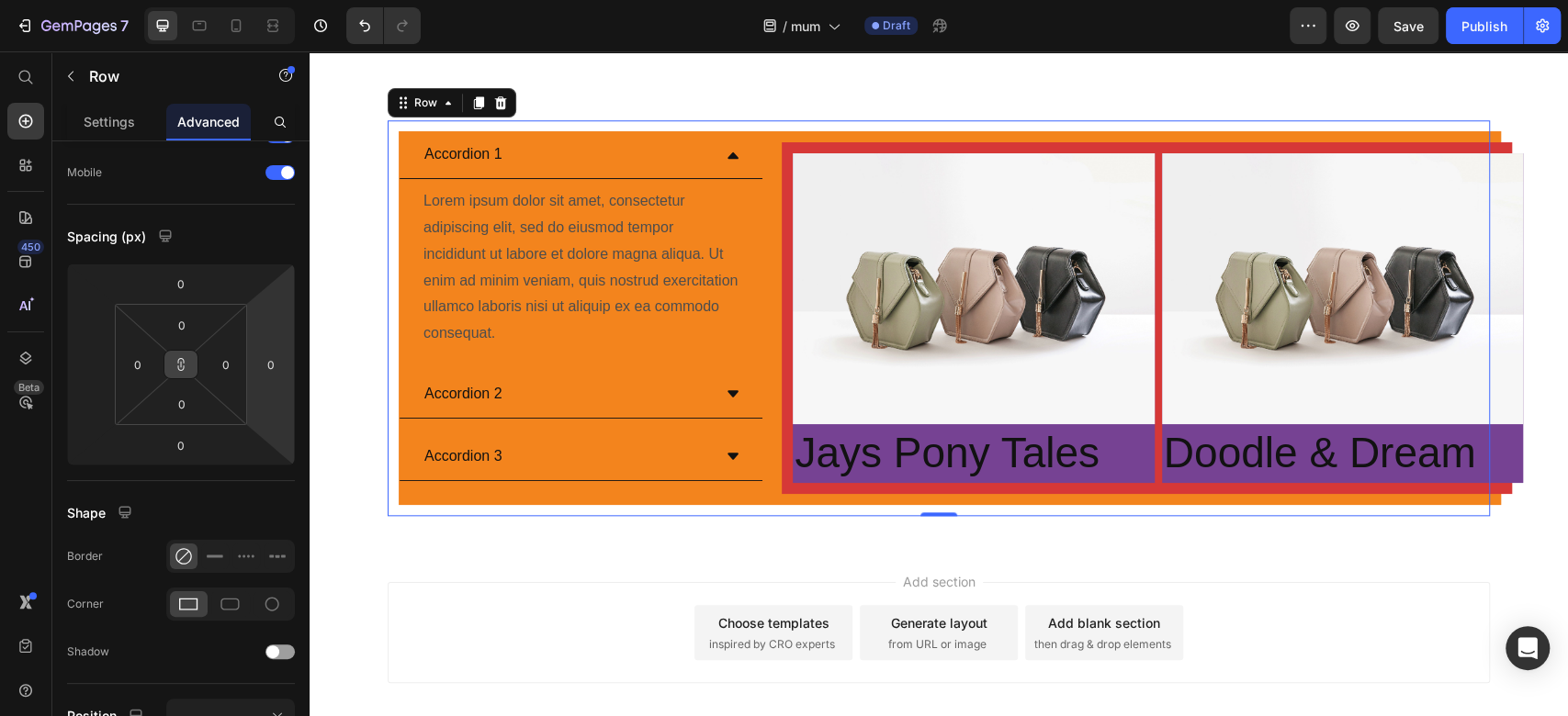 click at bounding box center (181, 364) 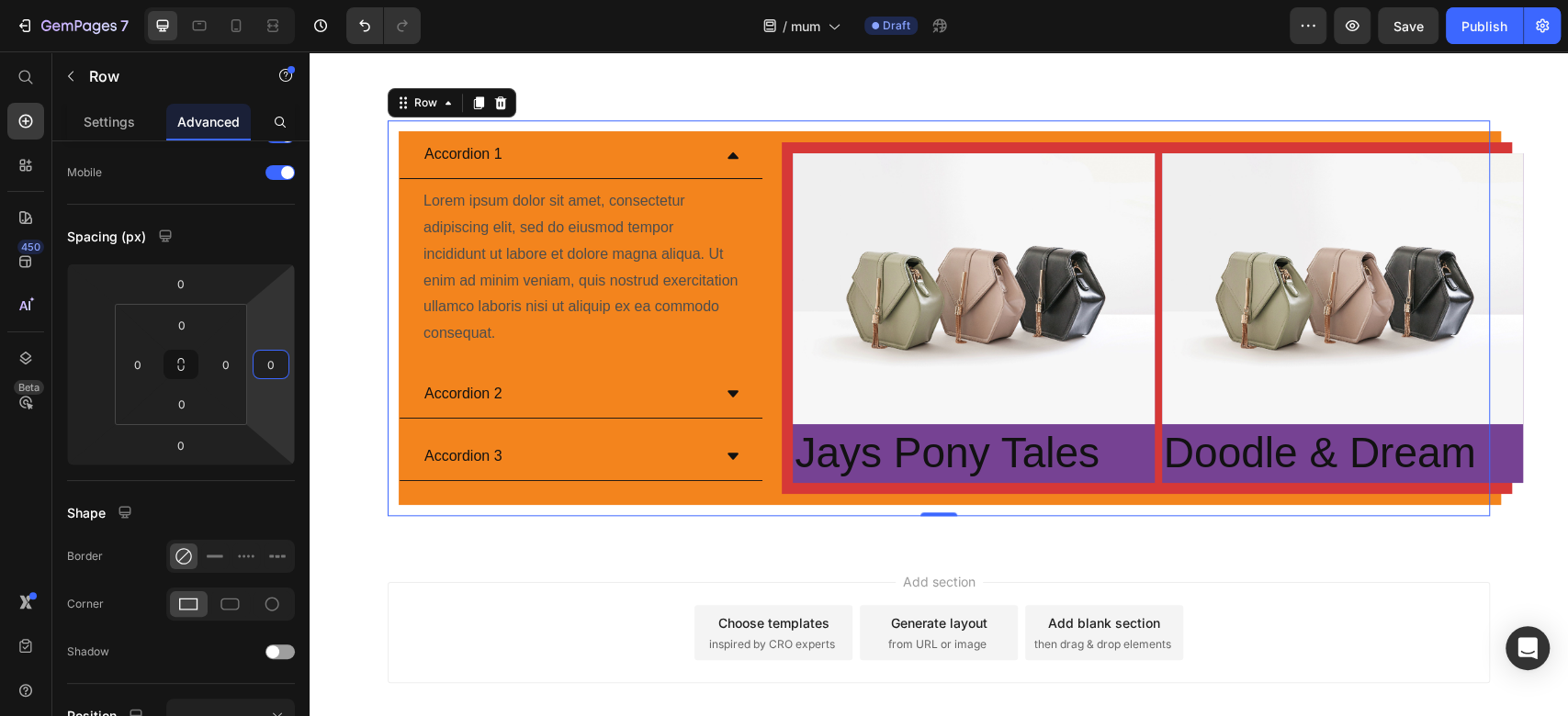 click on "0" at bounding box center (271, 364) 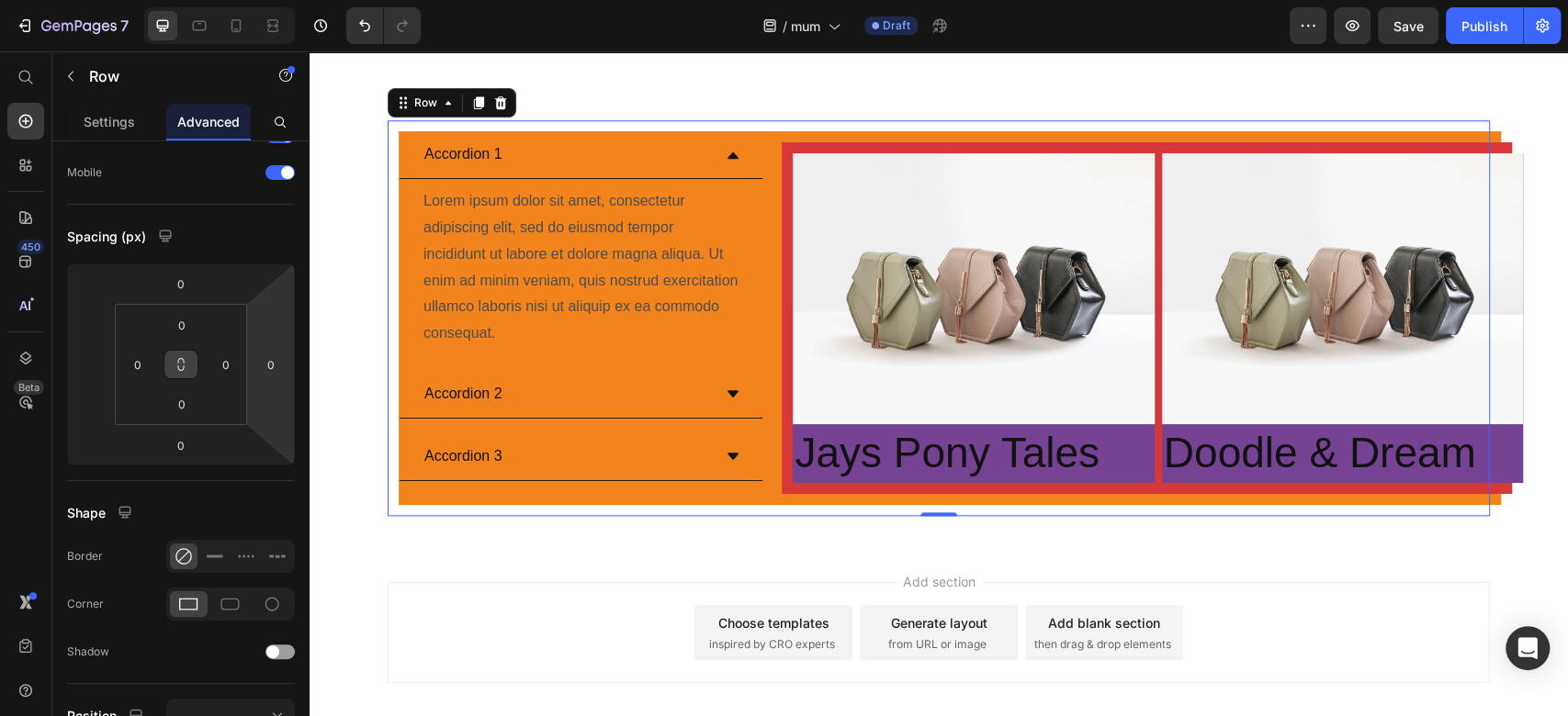 click 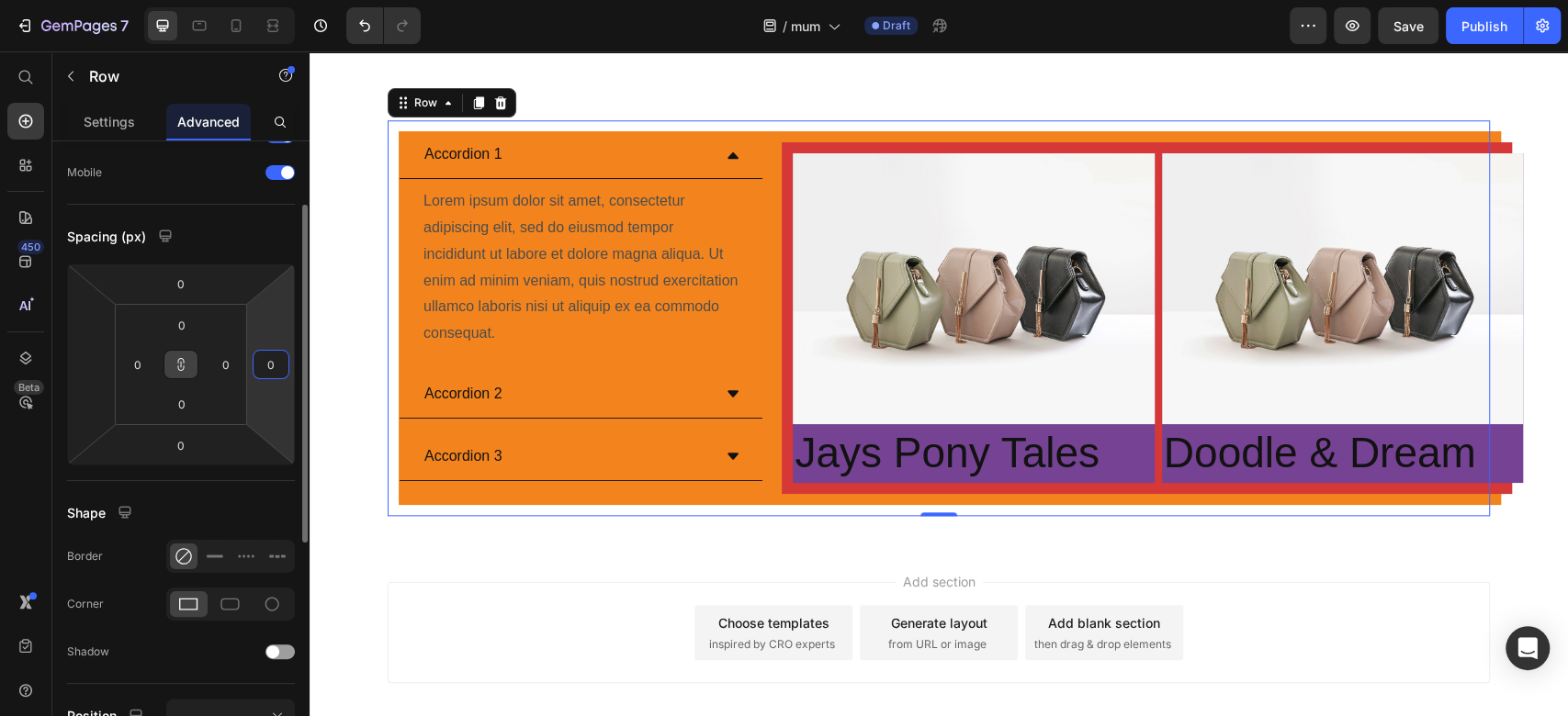click on "0" at bounding box center (271, 364) 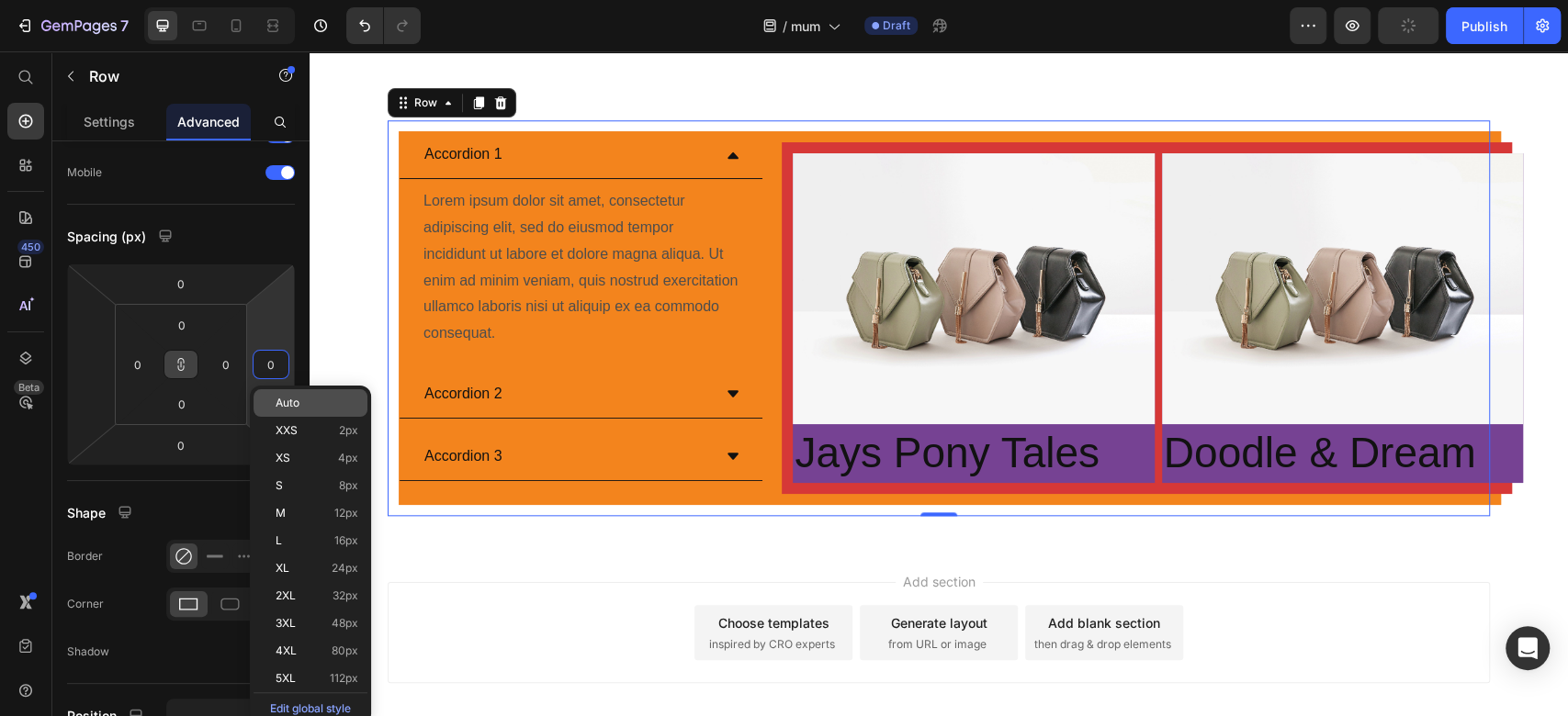 type on "0" 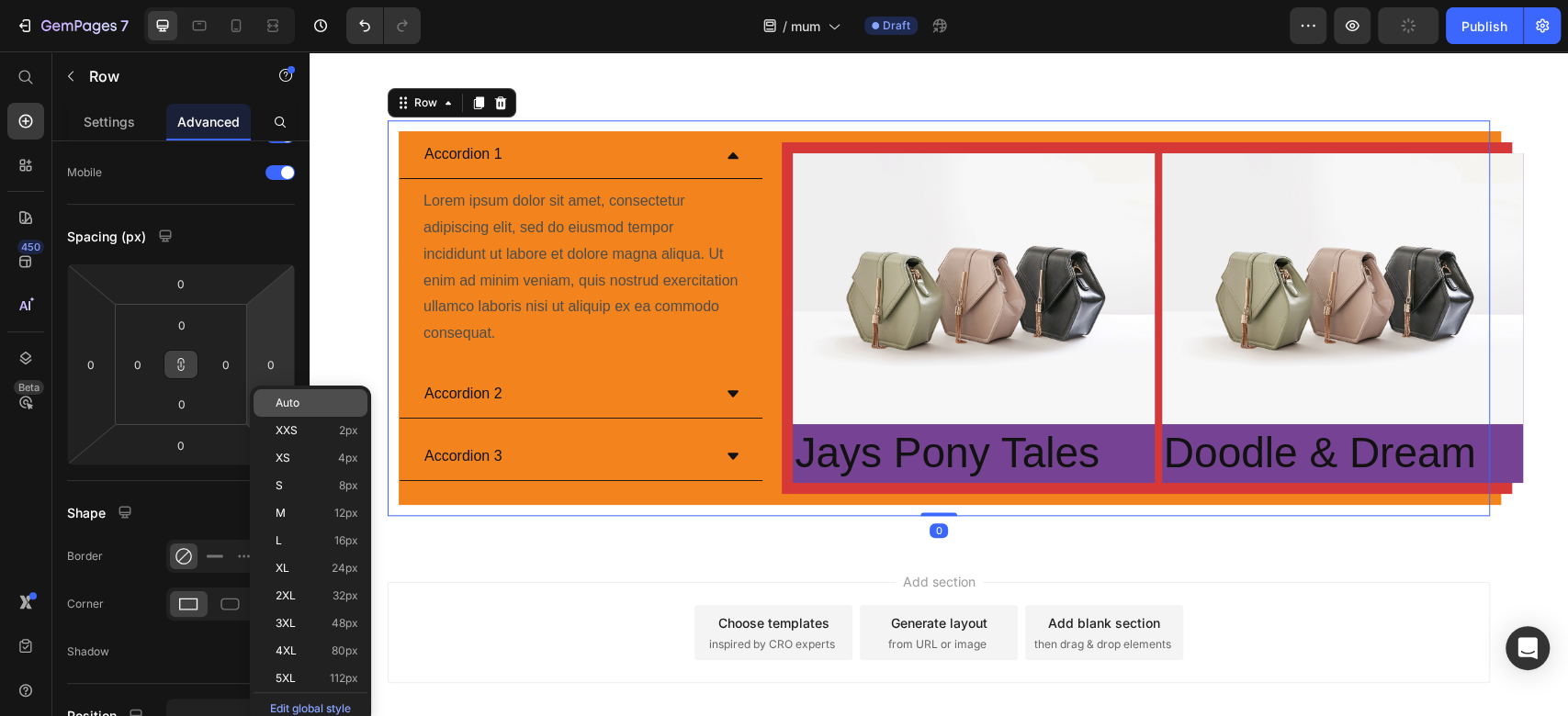 click on "Auto" 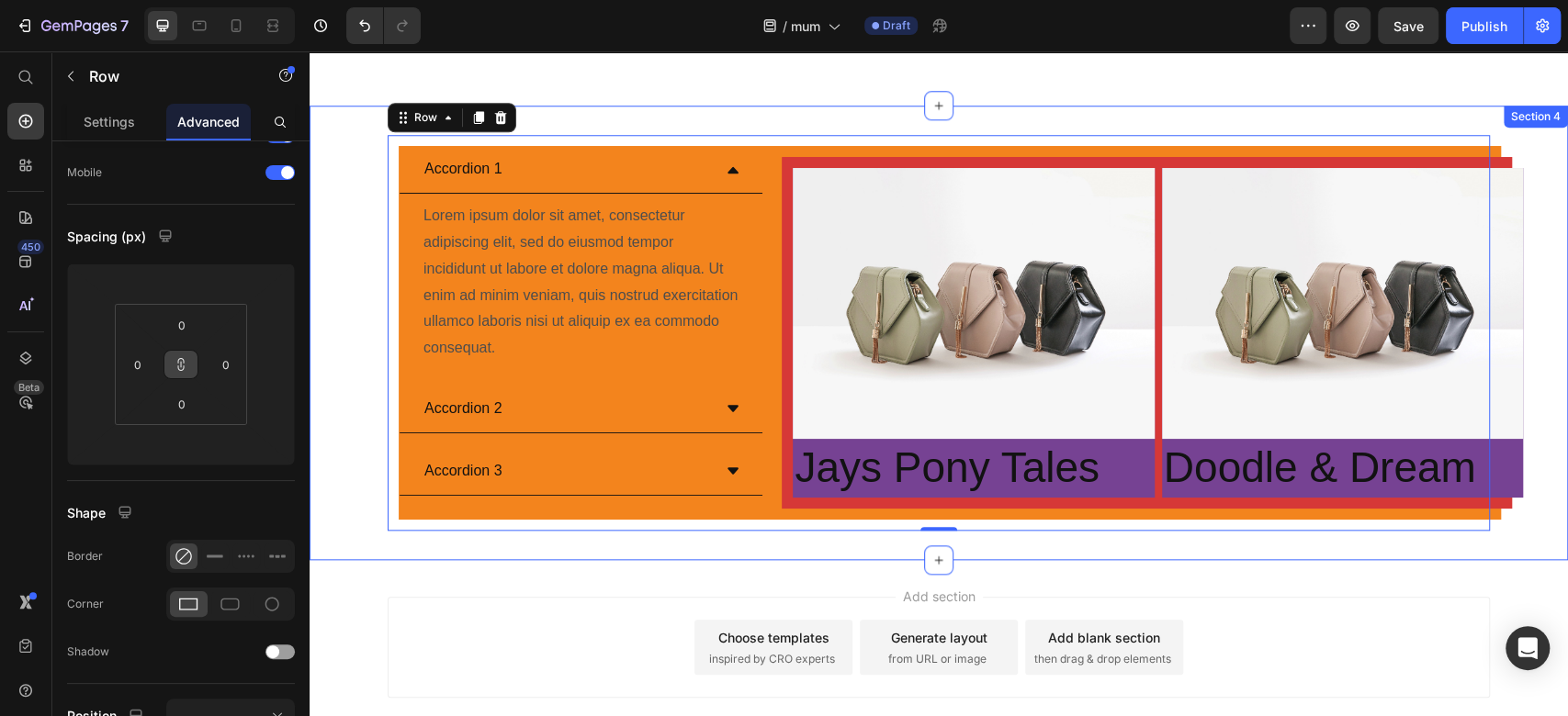 scroll, scrollTop: 1183, scrollLeft: 0, axis: vertical 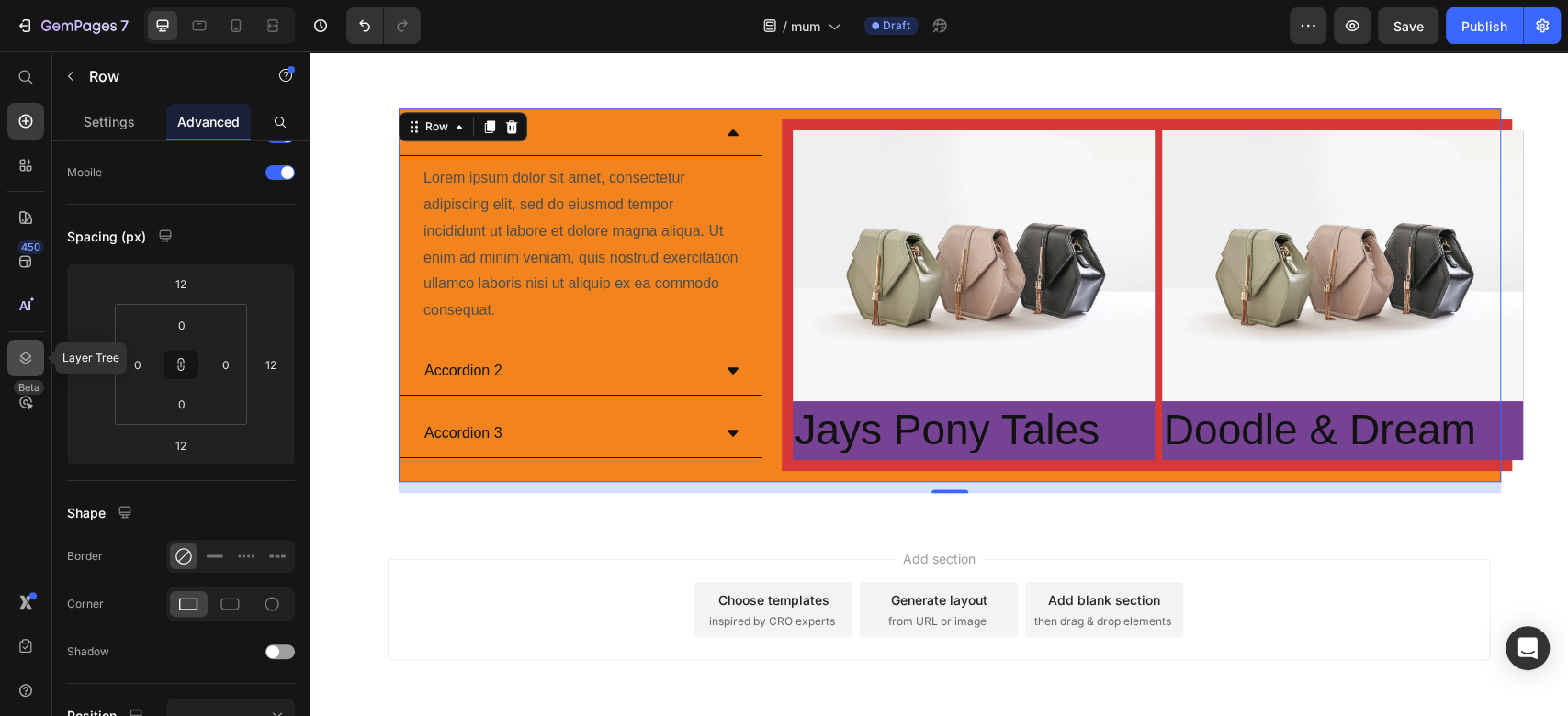 click 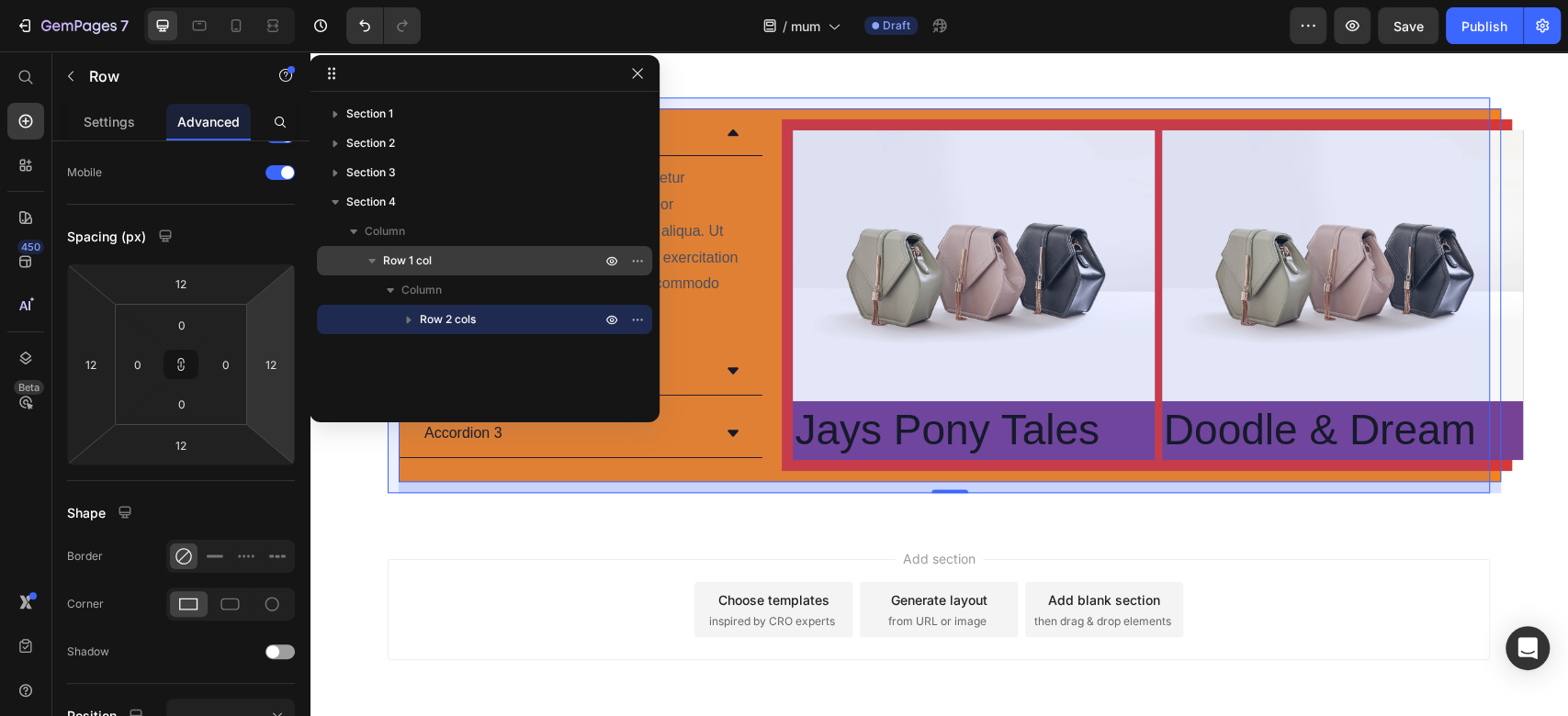 click on "Row 1 col" at bounding box center [484, 261] 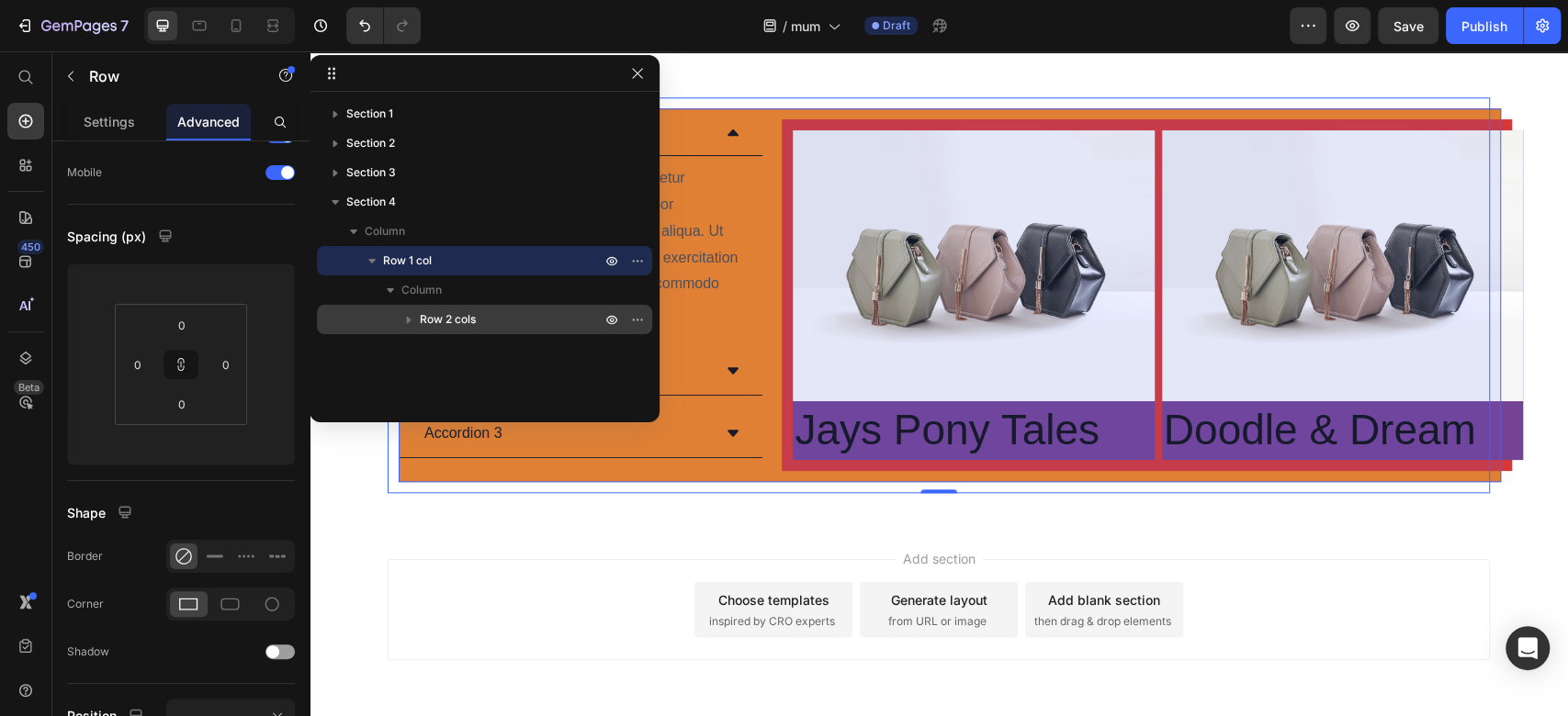 click on "Row 2 cols" at bounding box center [447, 319] 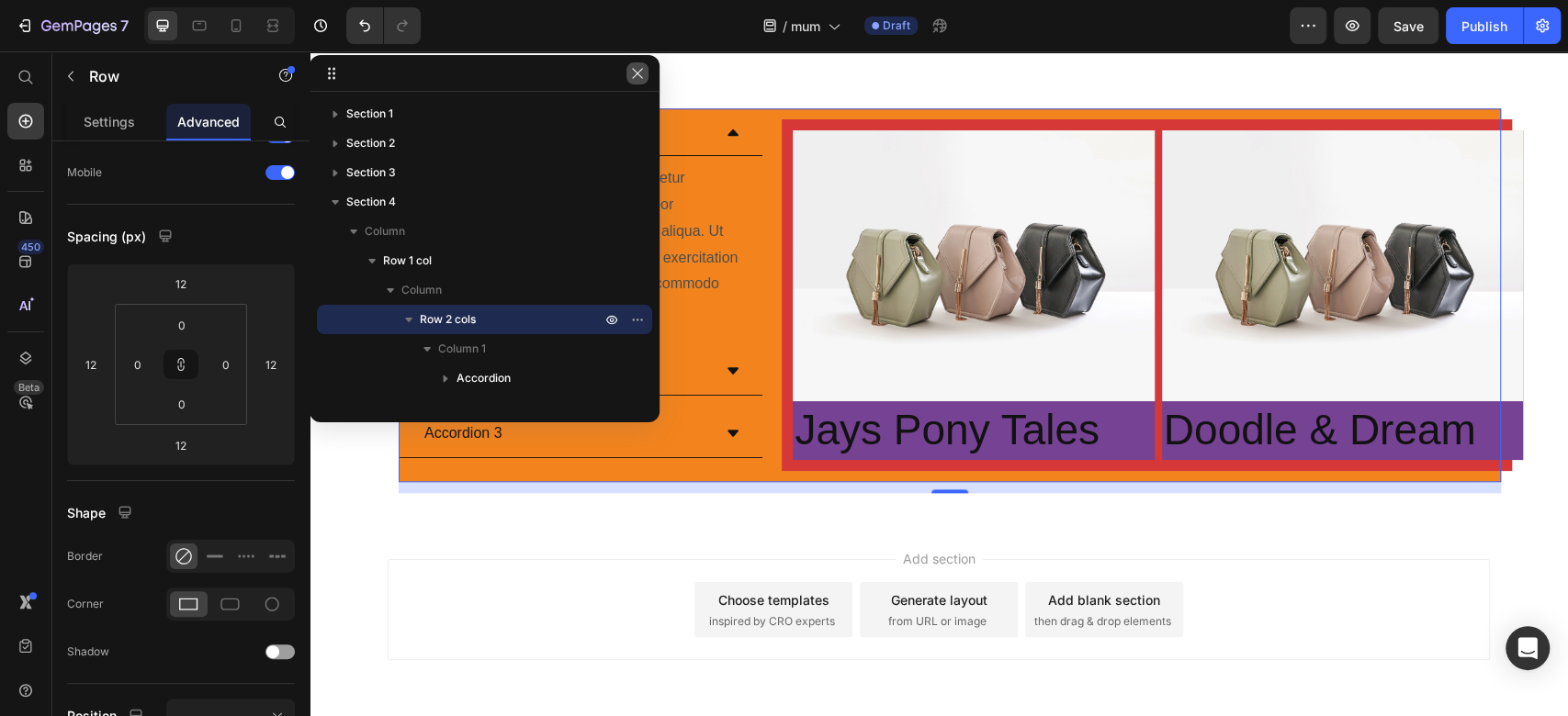 click 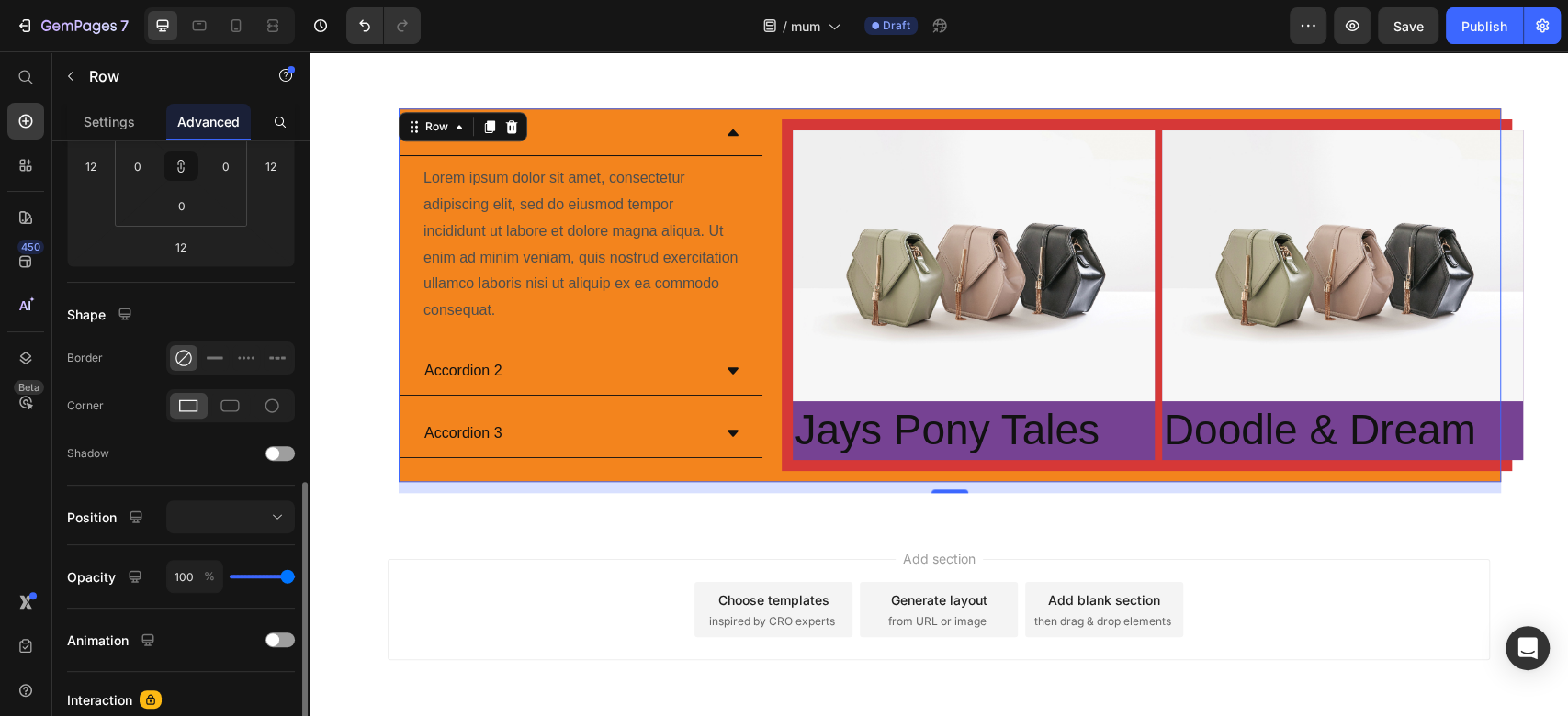 scroll, scrollTop: 536, scrollLeft: 0, axis: vertical 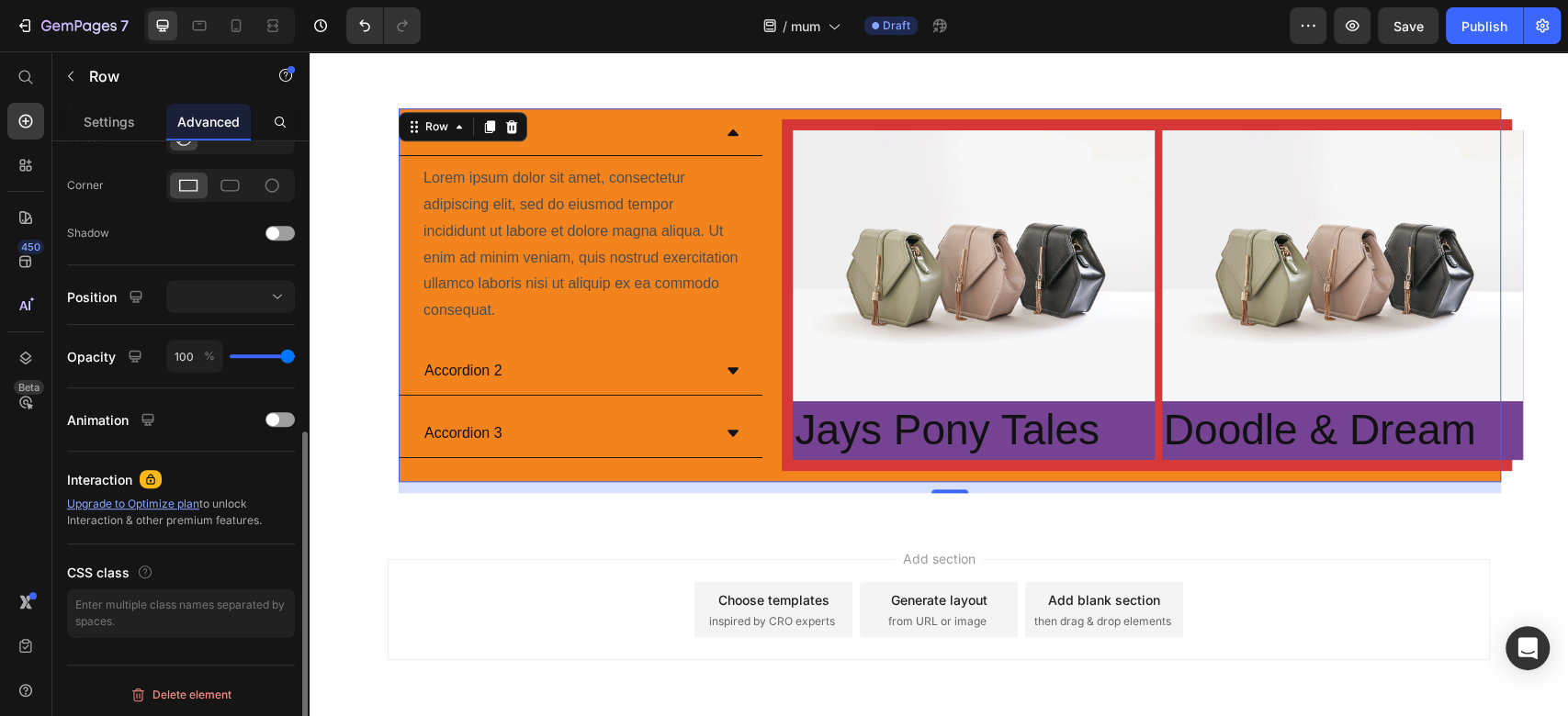 click on "CSS class" at bounding box center (181, 572) 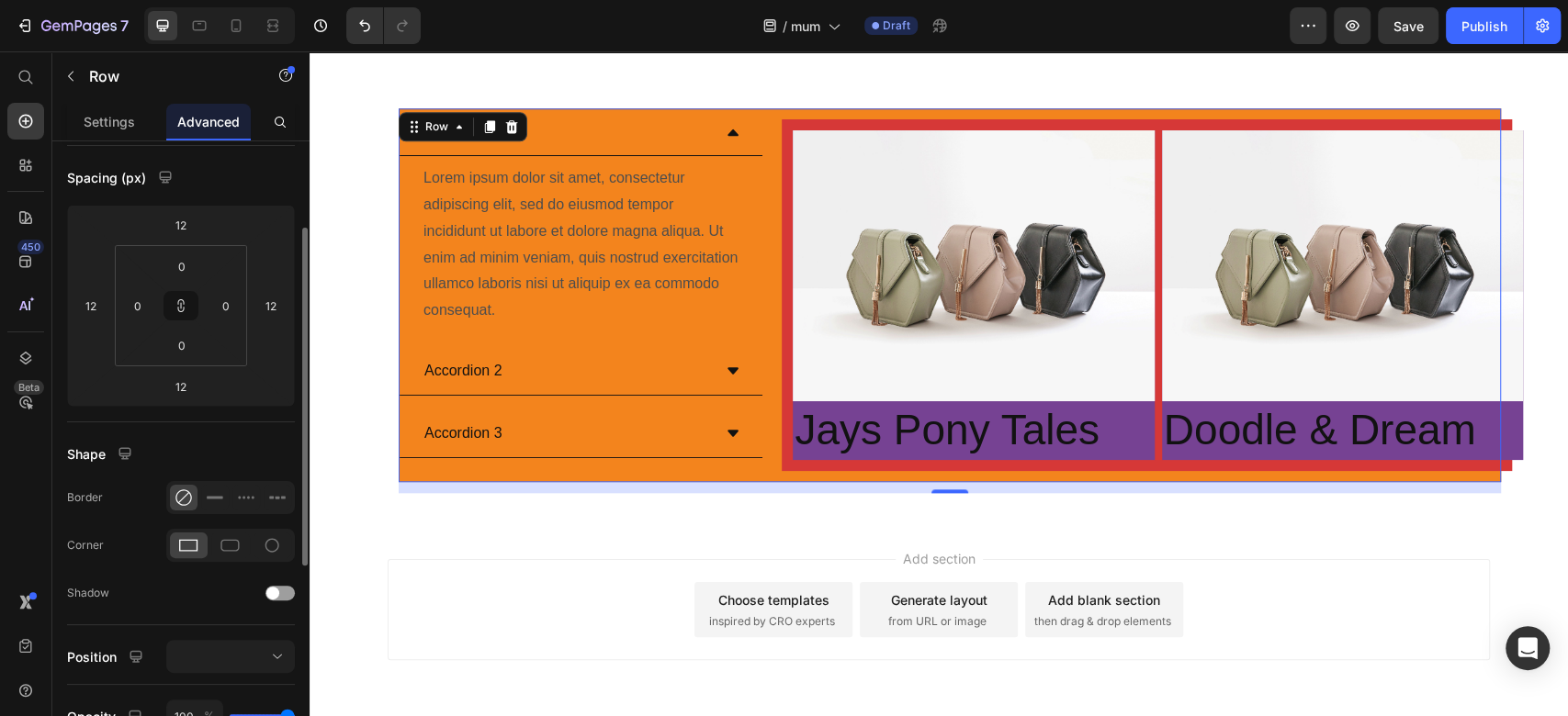 scroll, scrollTop: 169, scrollLeft: 0, axis: vertical 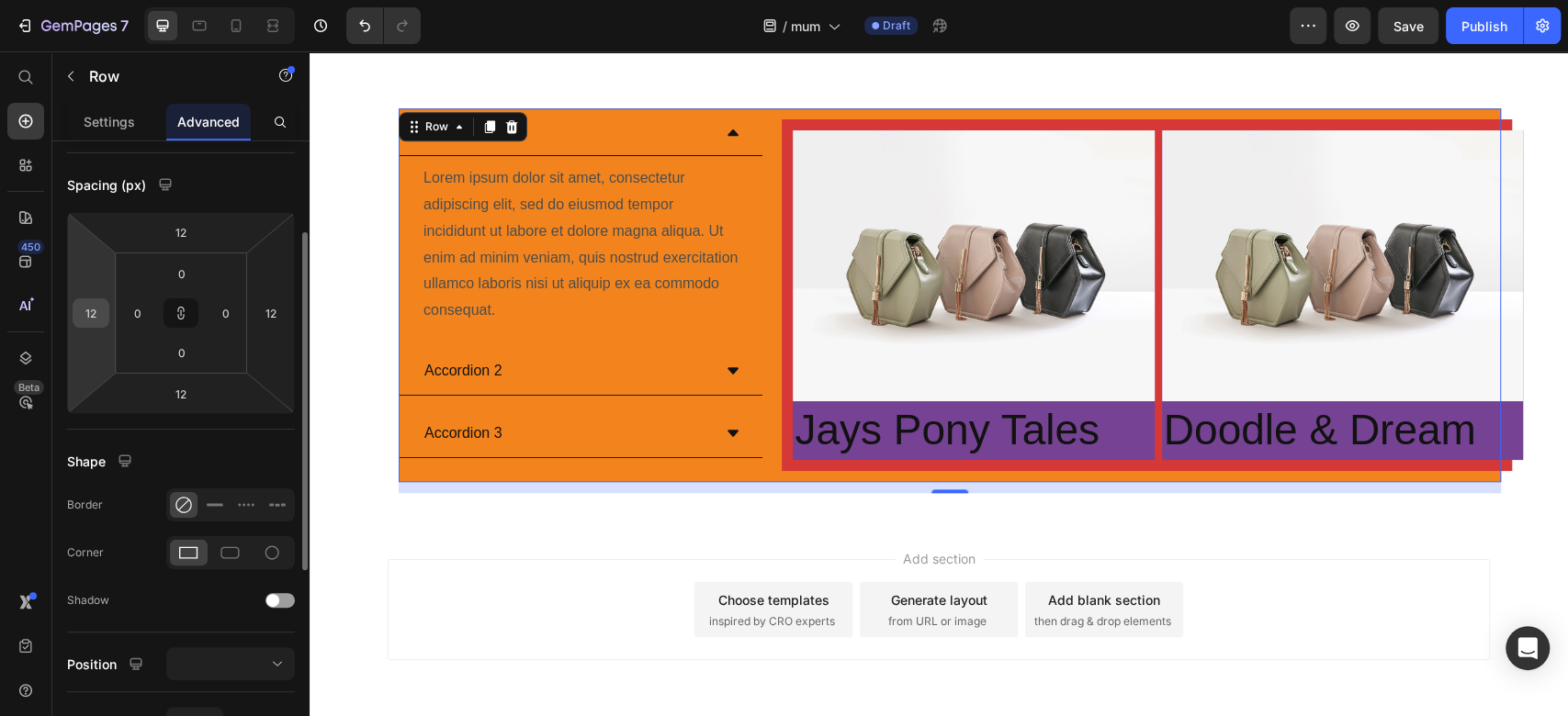 click on "12" at bounding box center (91, 313) 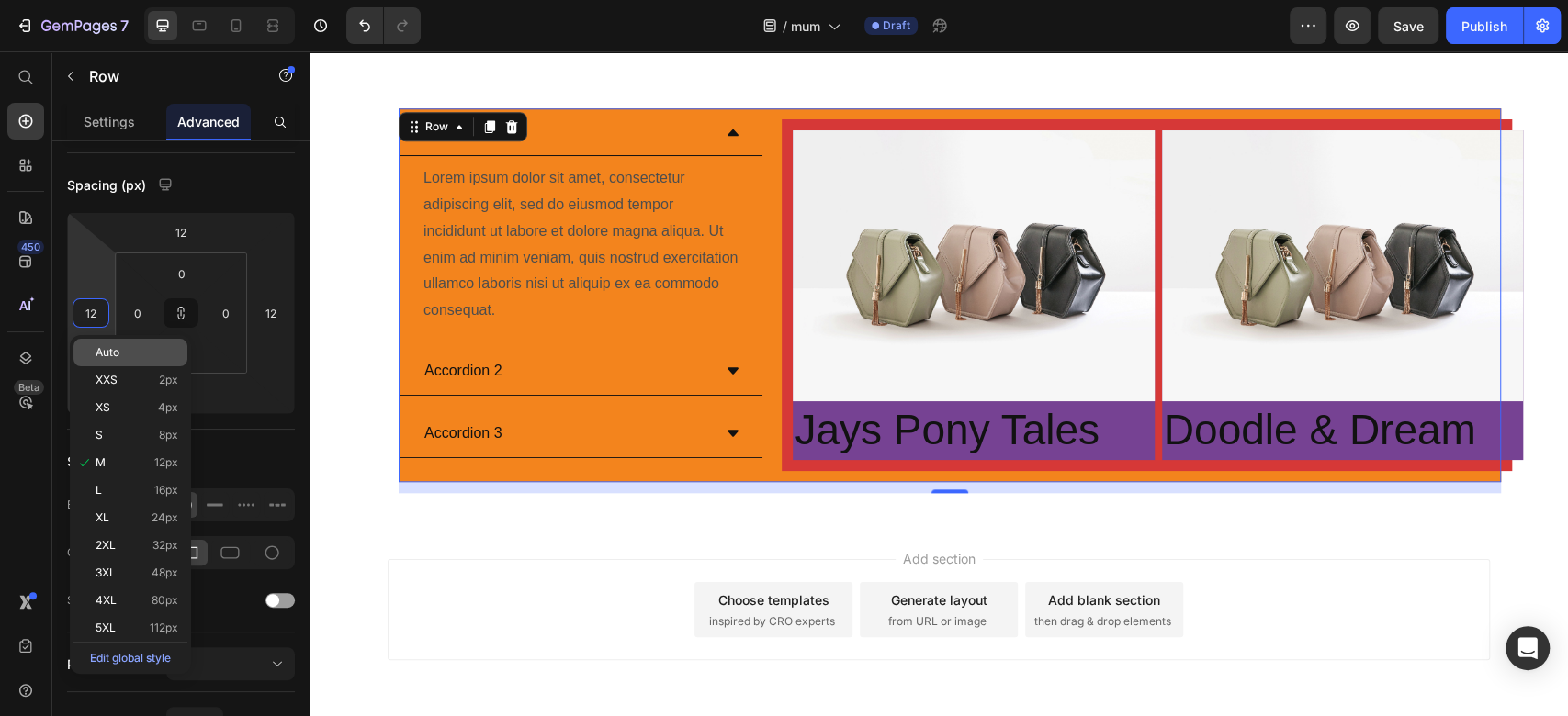 click on "Auto" at bounding box center [107, 352] 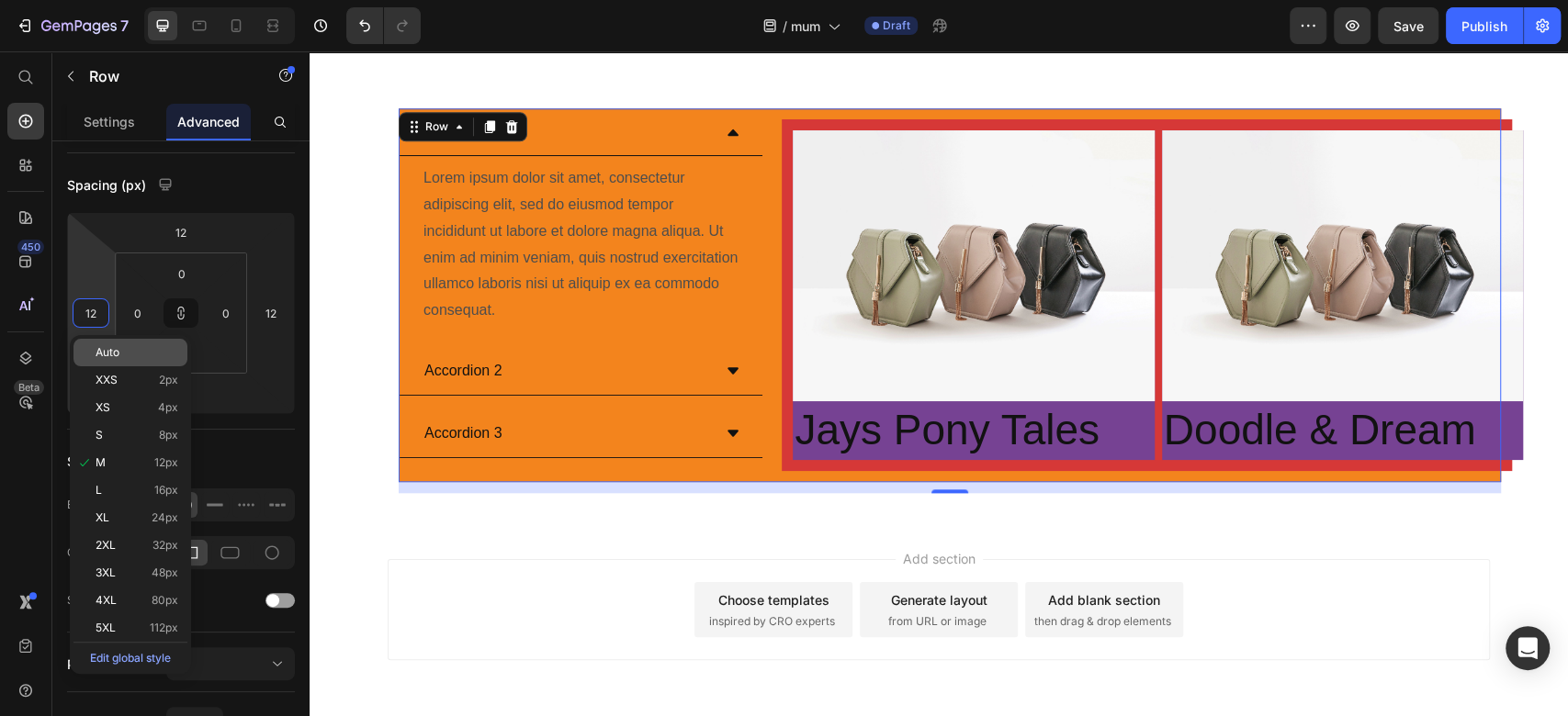 type 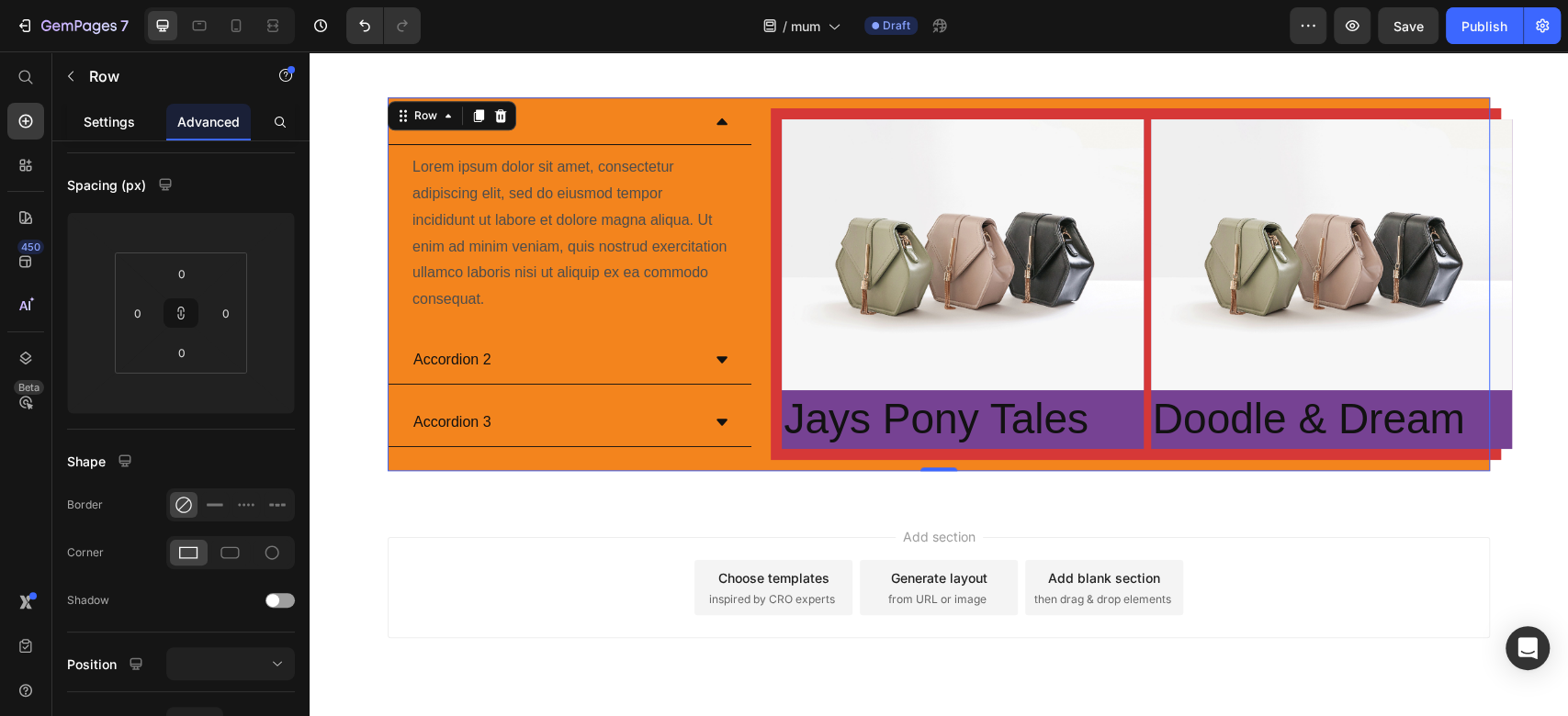 click on "Settings" at bounding box center [109, 121] 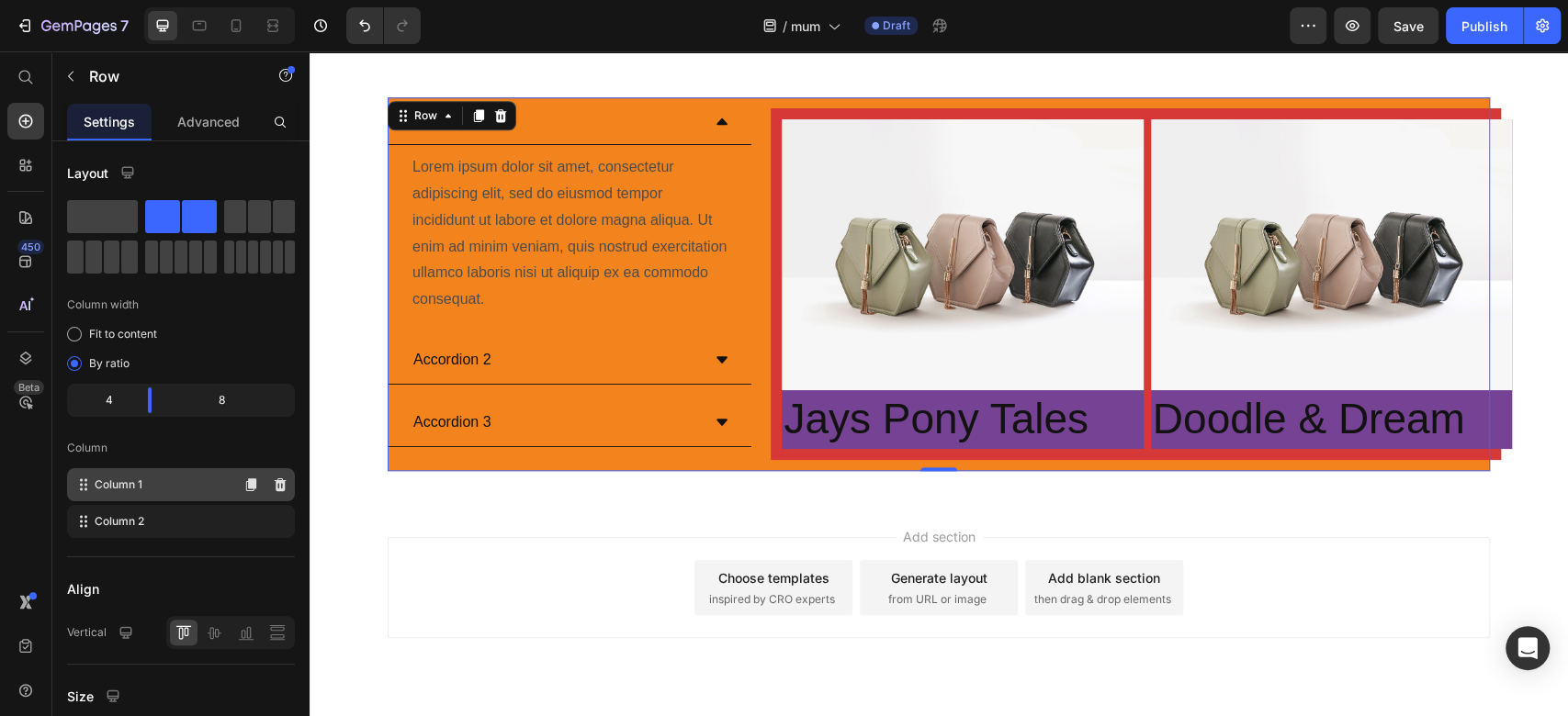 scroll, scrollTop: 400, scrollLeft: 0, axis: vertical 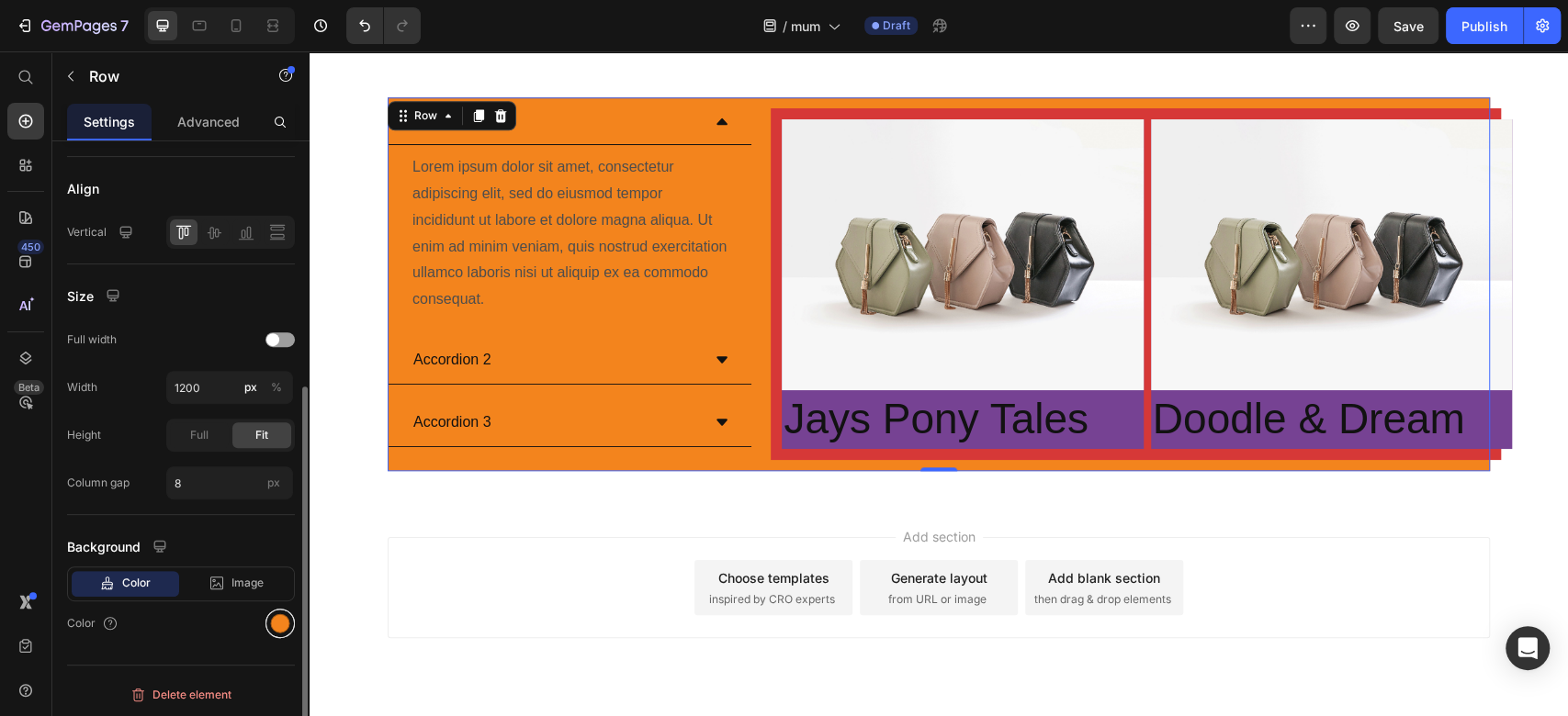 click at bounding box center (280, 623) 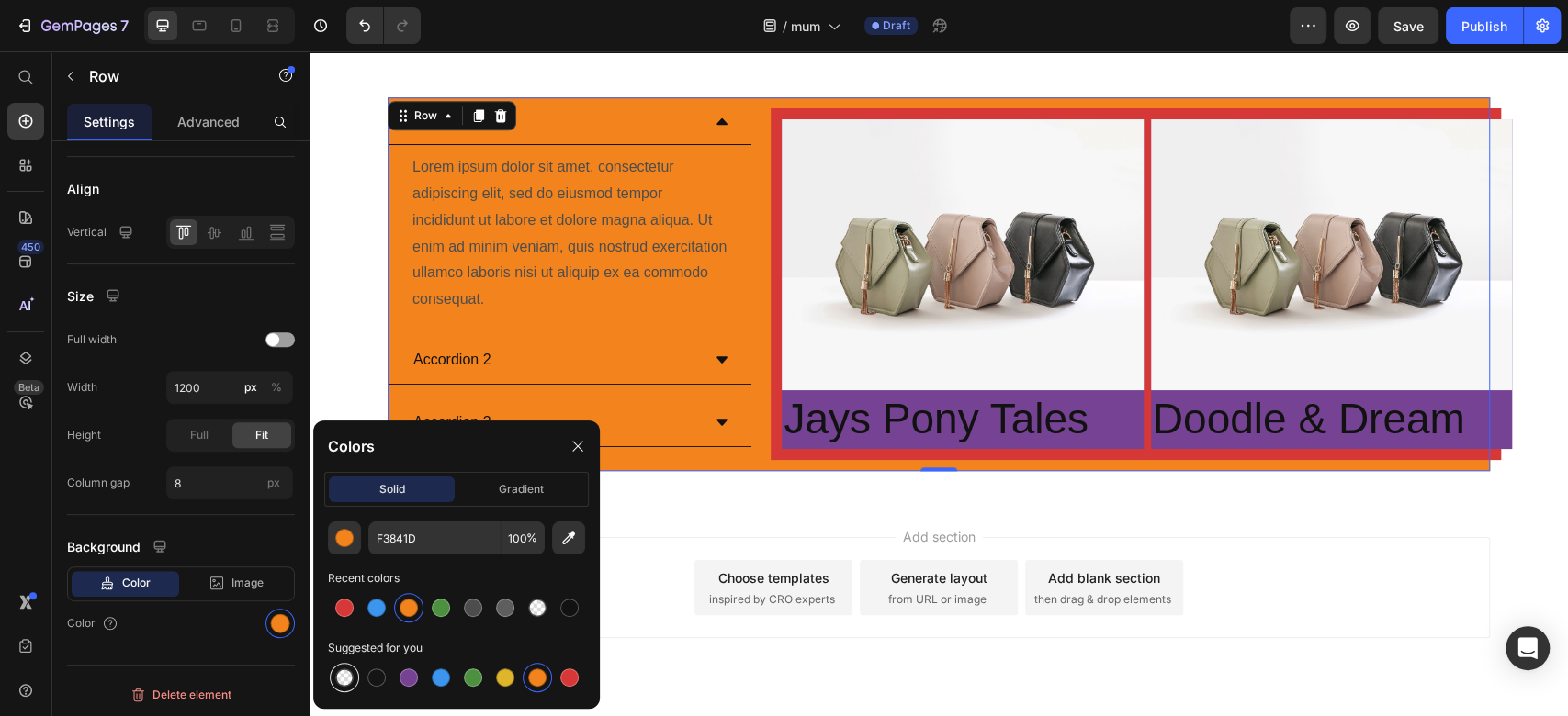 click at bounding box center (344, 677) 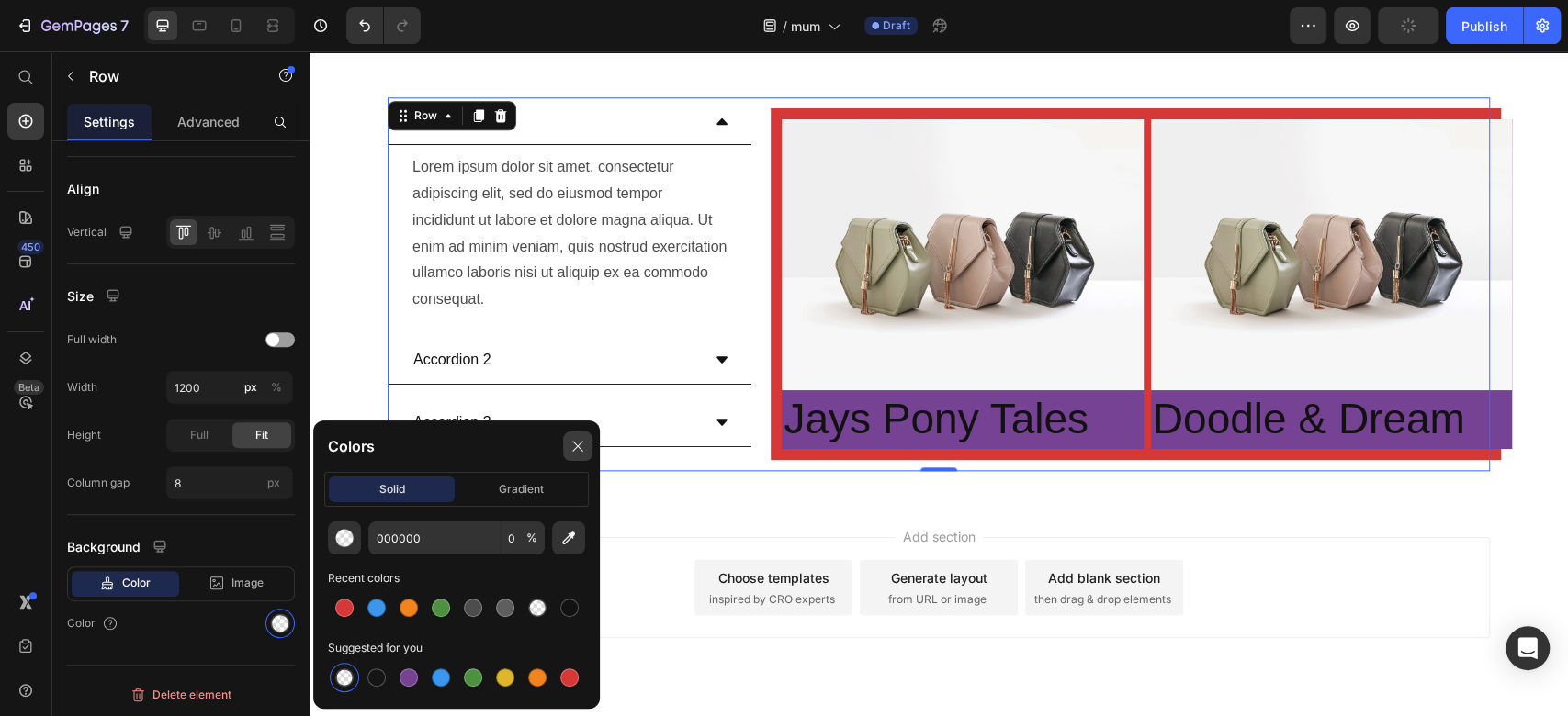 click 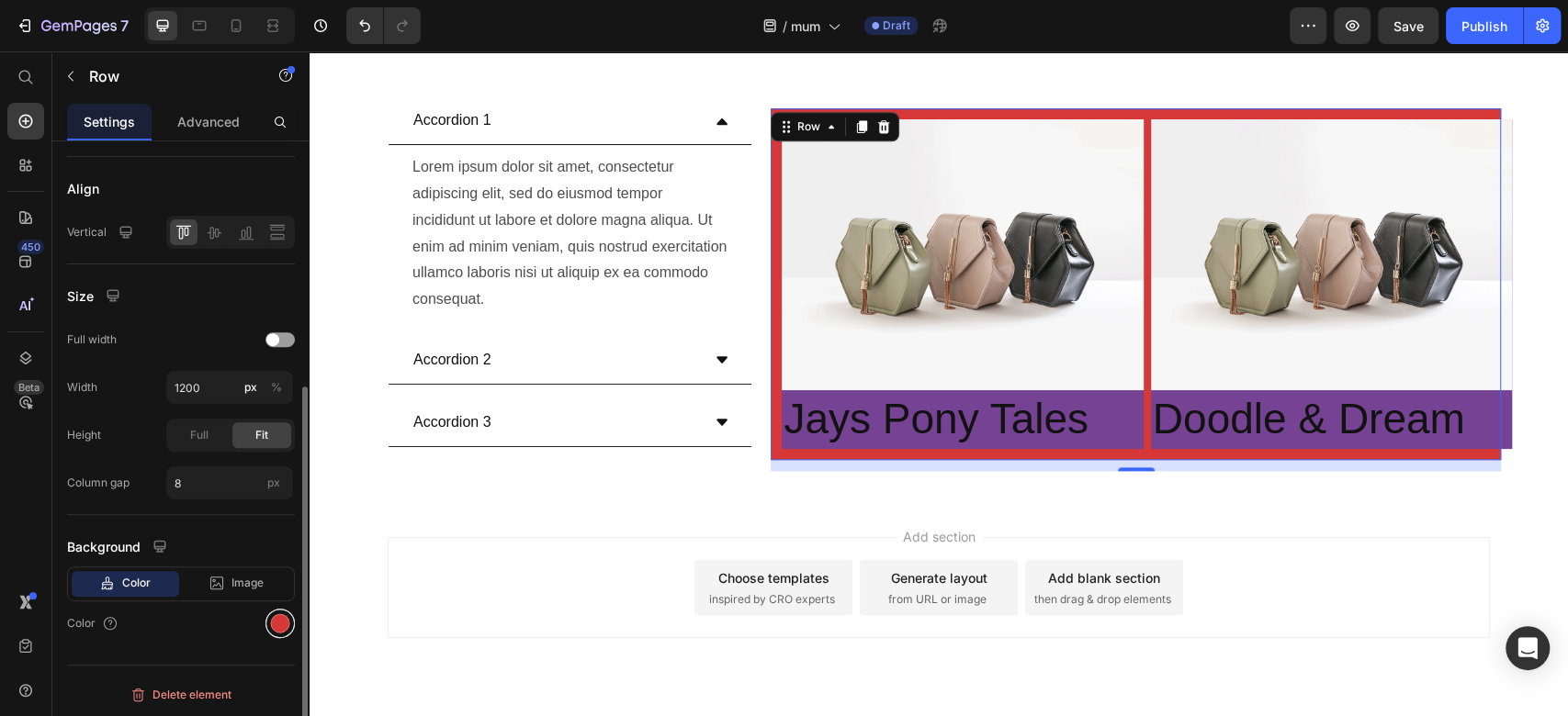 click at bounding box center (280, 623) 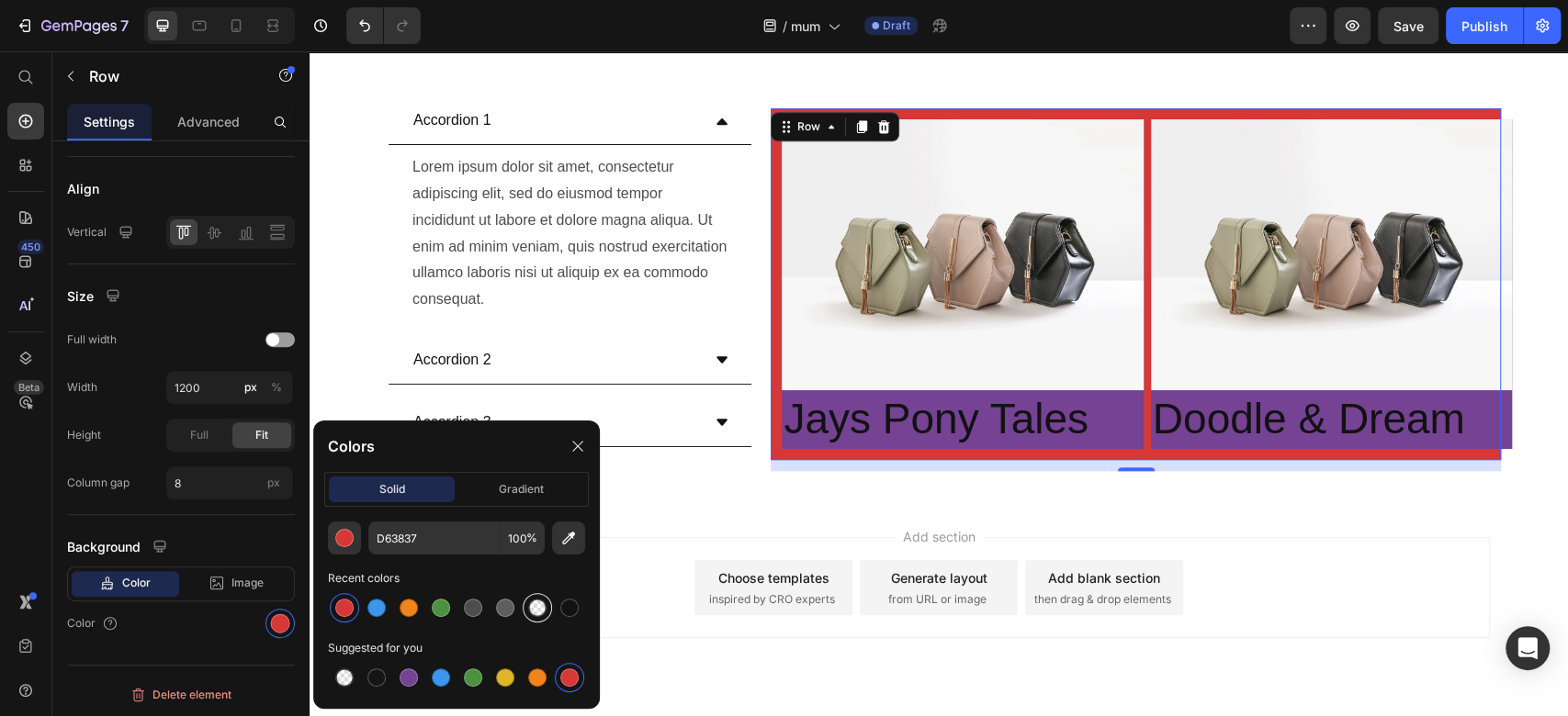 click at bounding box center (537, 608) 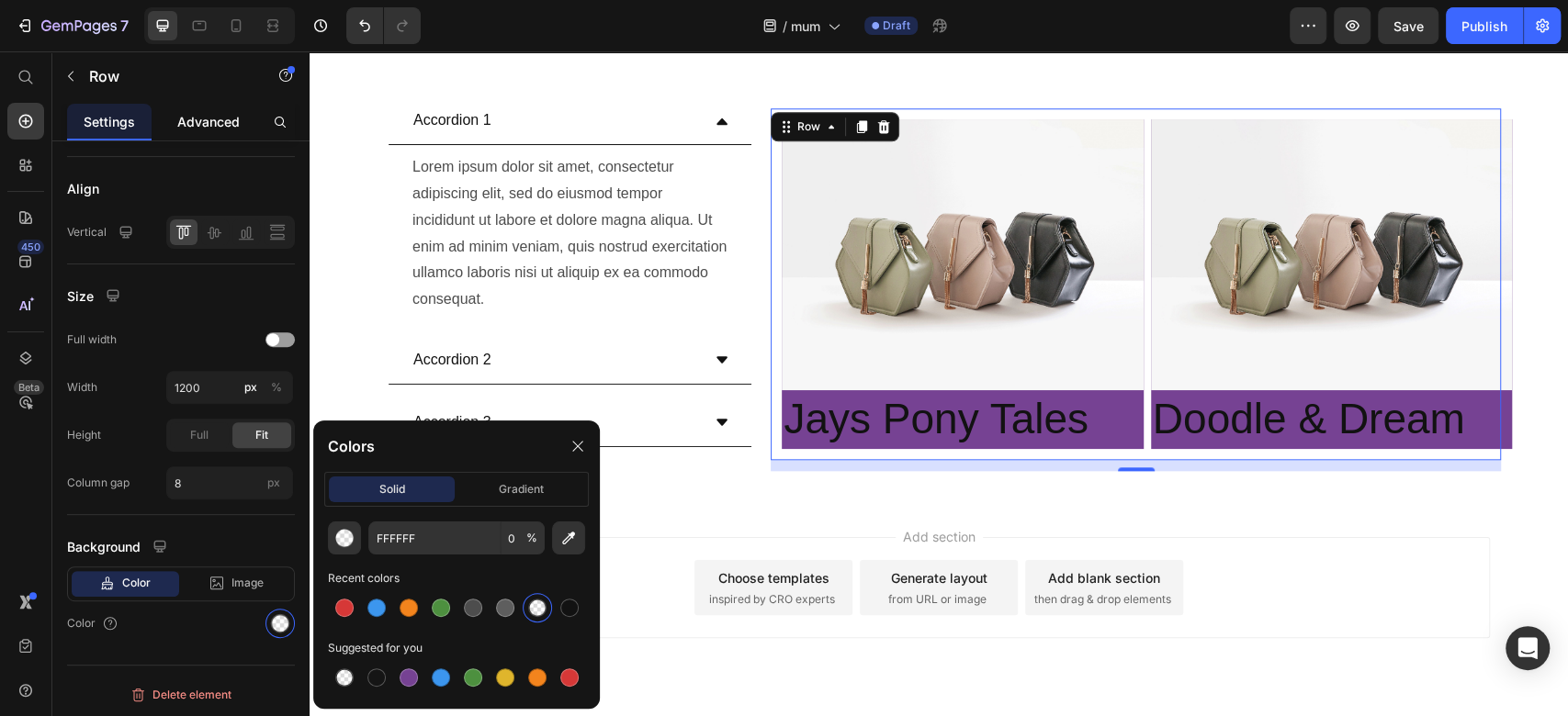click on "Advanced" at bounding box center [209, 121] 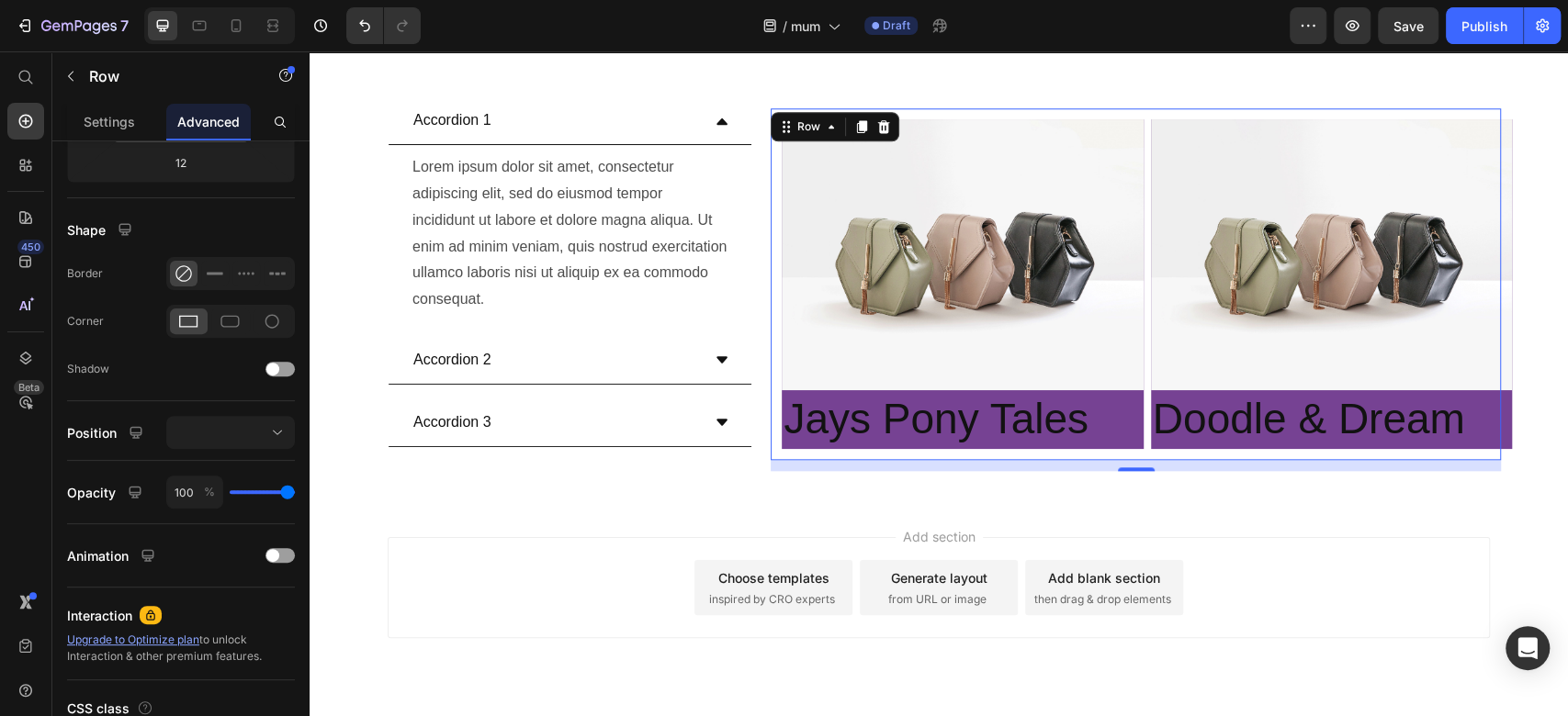 scroll, scrollTop: 0, scrollLeft: 0, axis: both 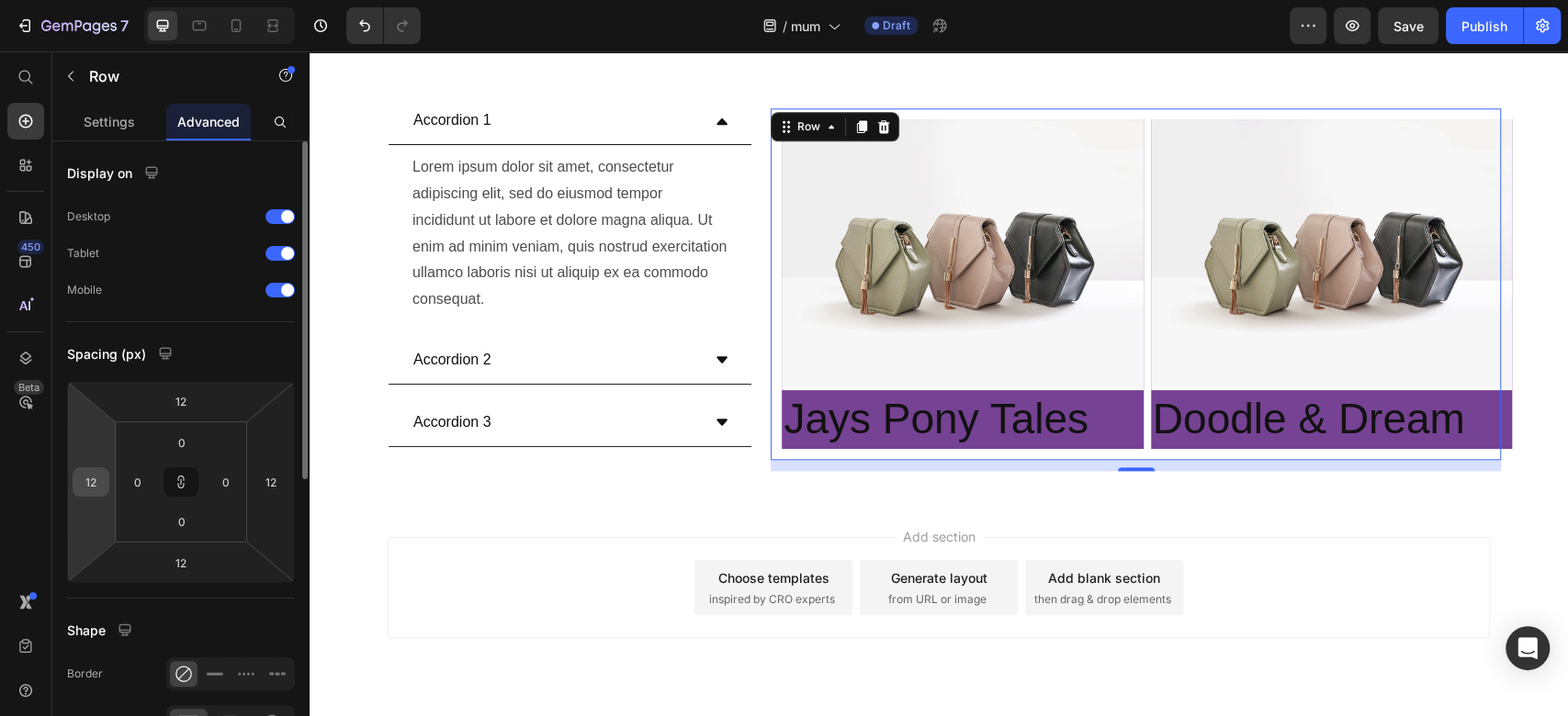 click on "12" at bounding box center [91, 482] 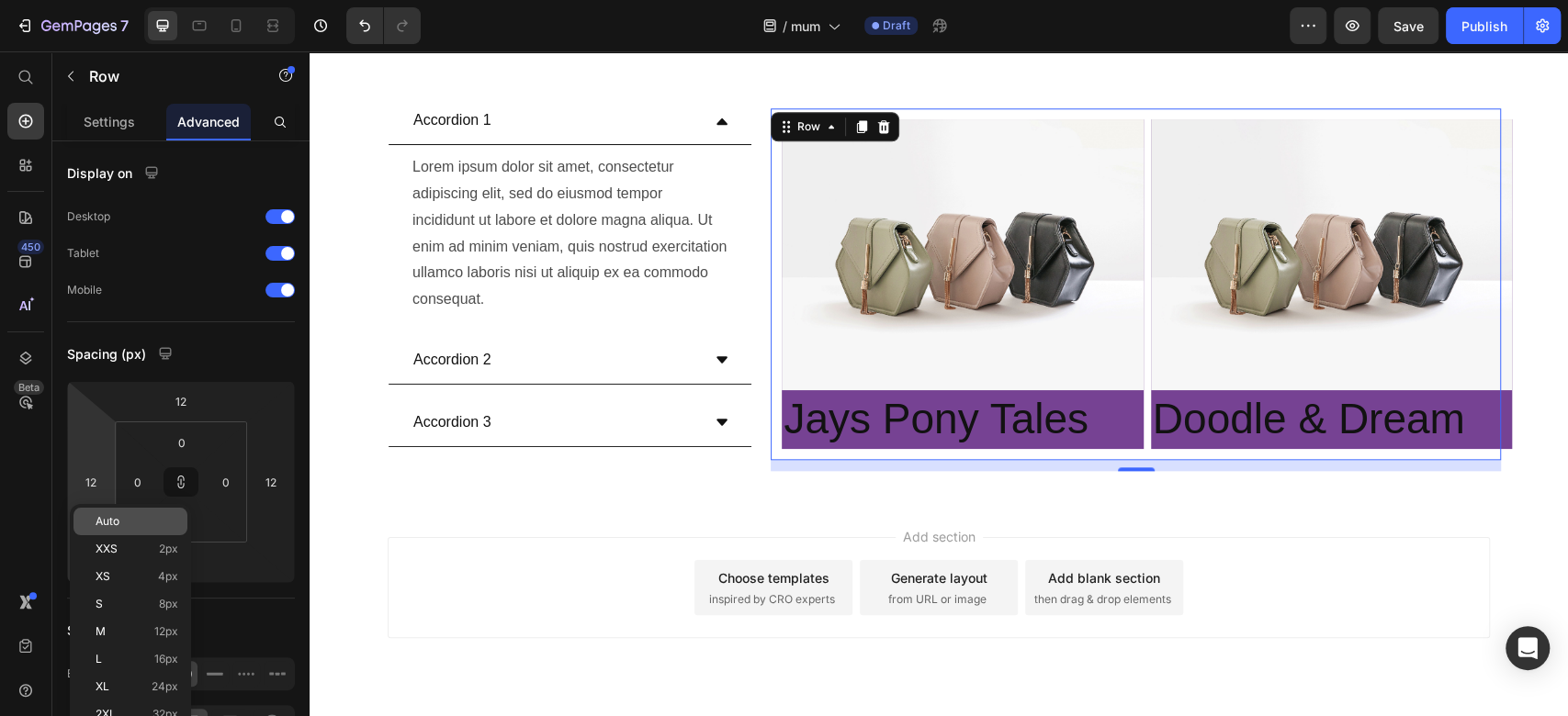 click on "Auto" at bounding box center (107, 521) 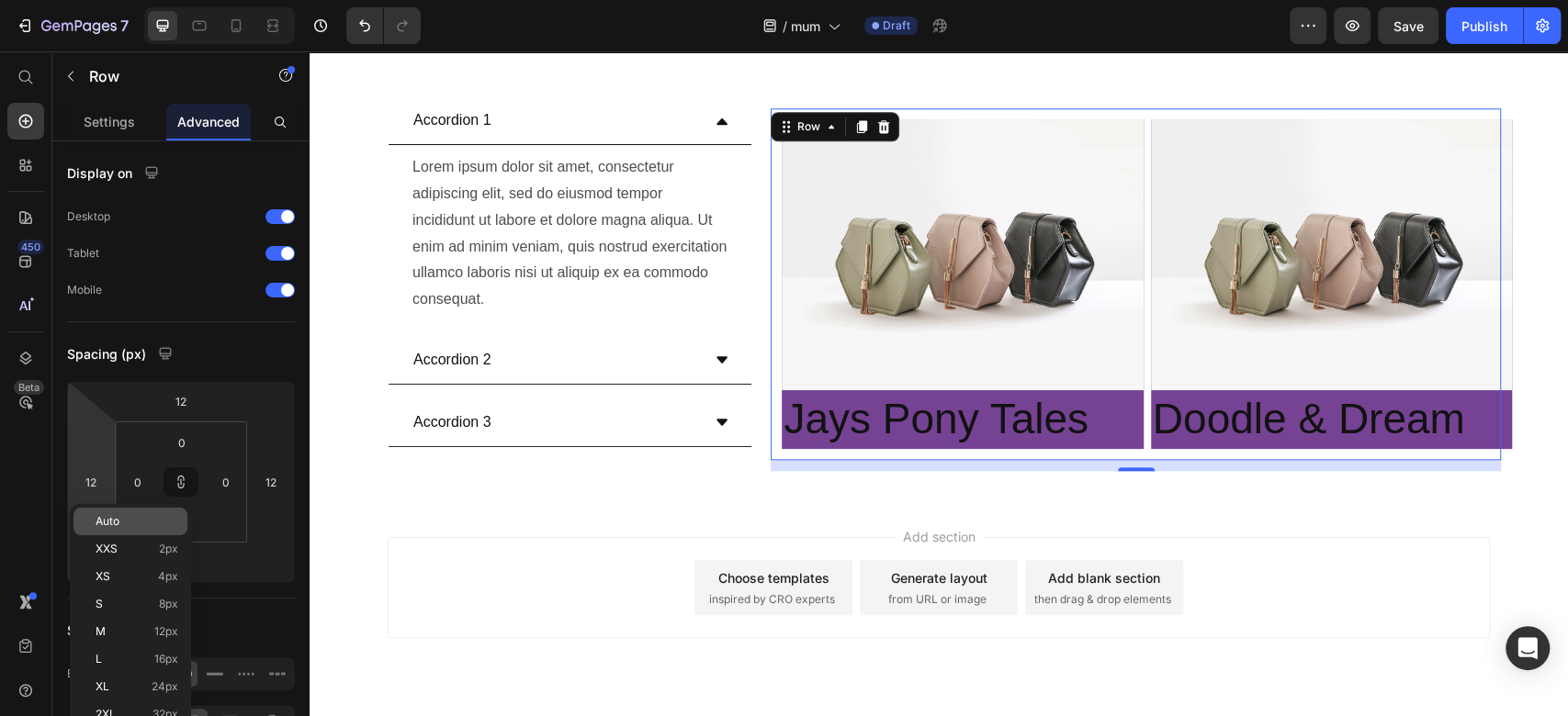type 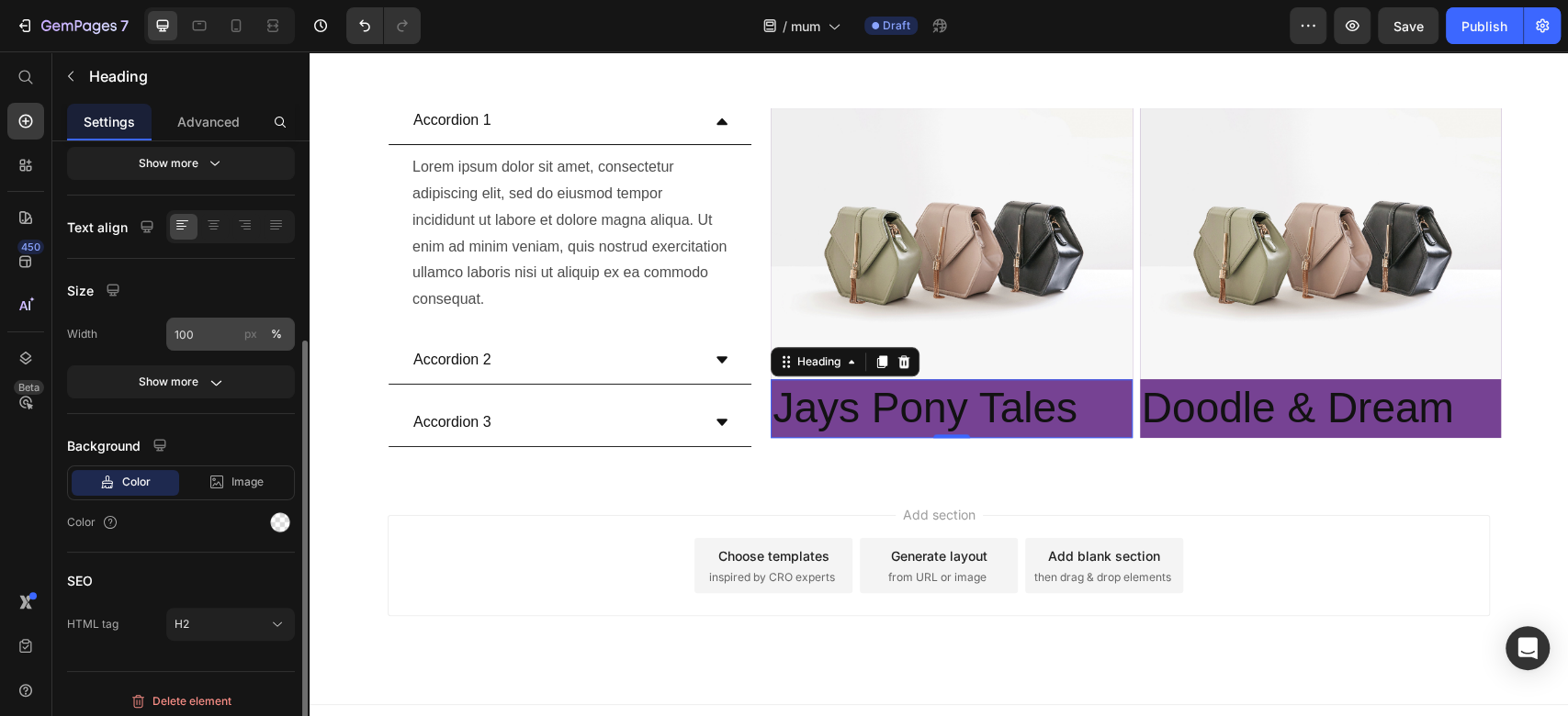 scroll, scrollTop: 300, scrollLeft: 0, axis: vertical 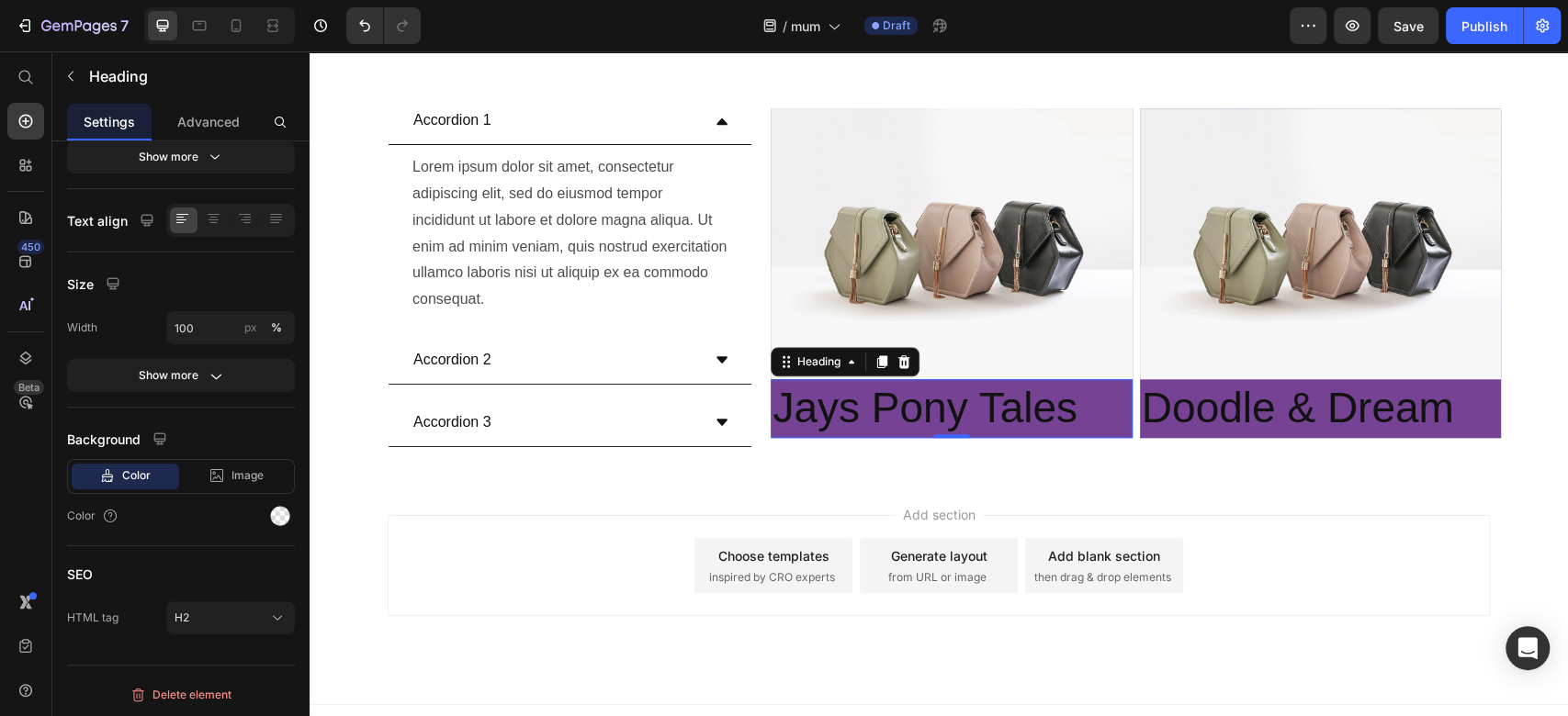 click on "Jays Pony Tales" at bounding box center [951, 408] 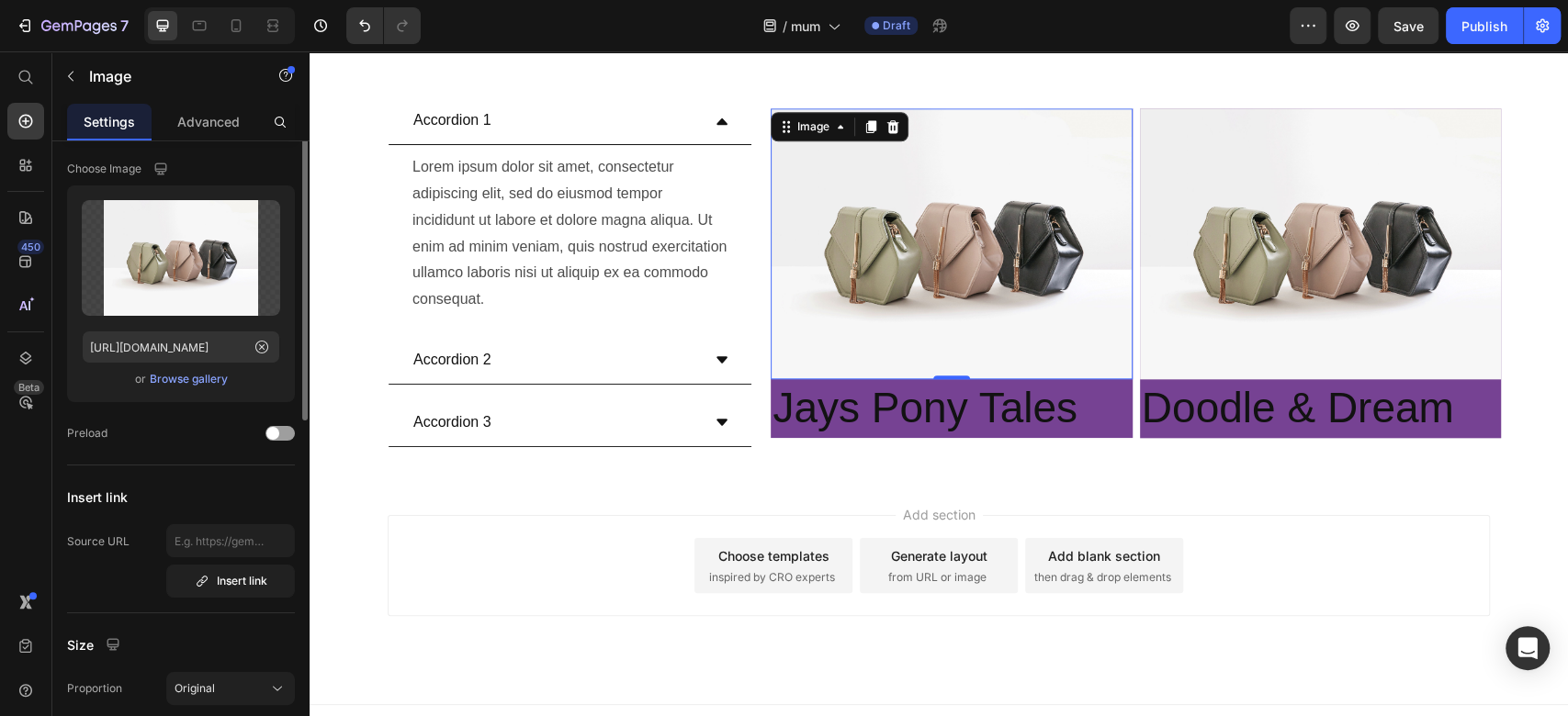scroll, scrollTop: 0, scrollLeft: 0, axis: both 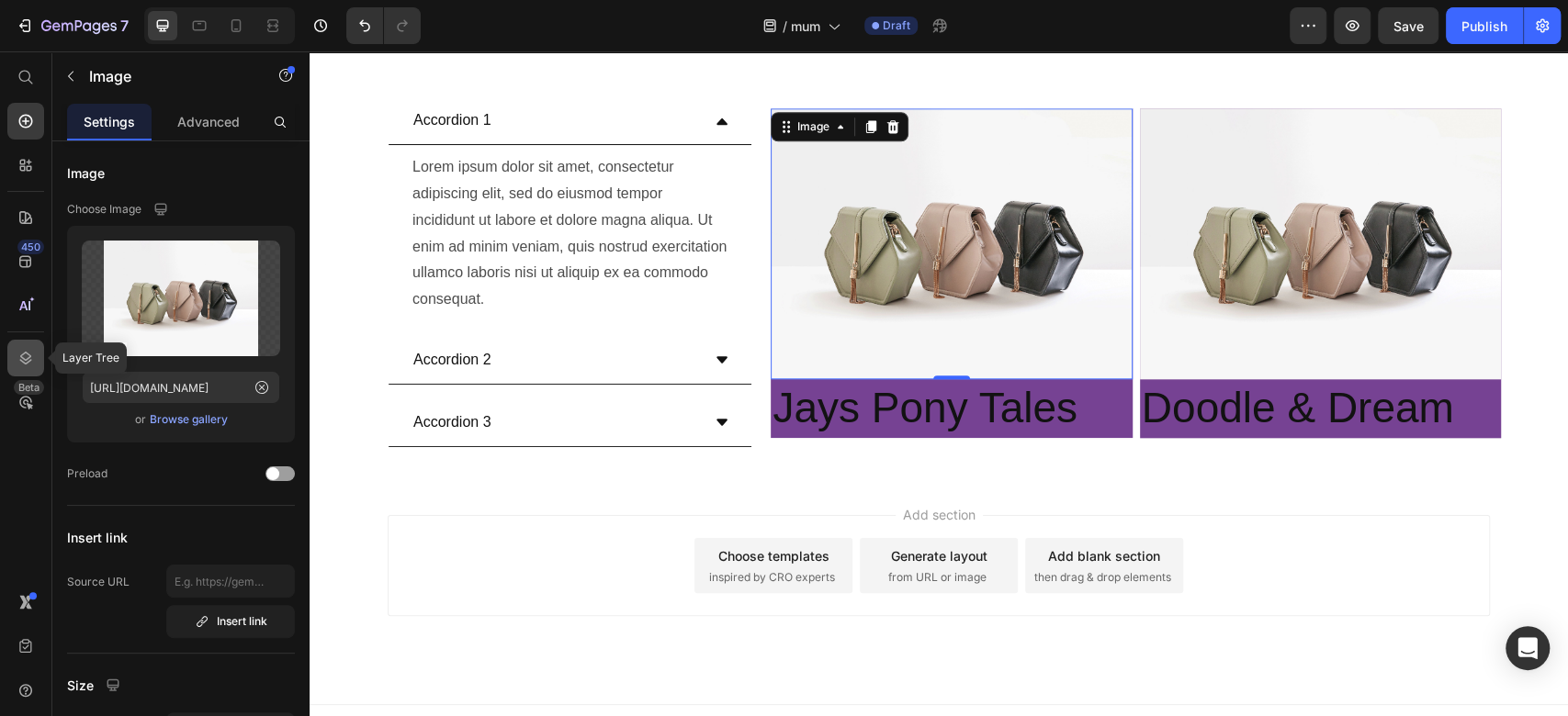 click 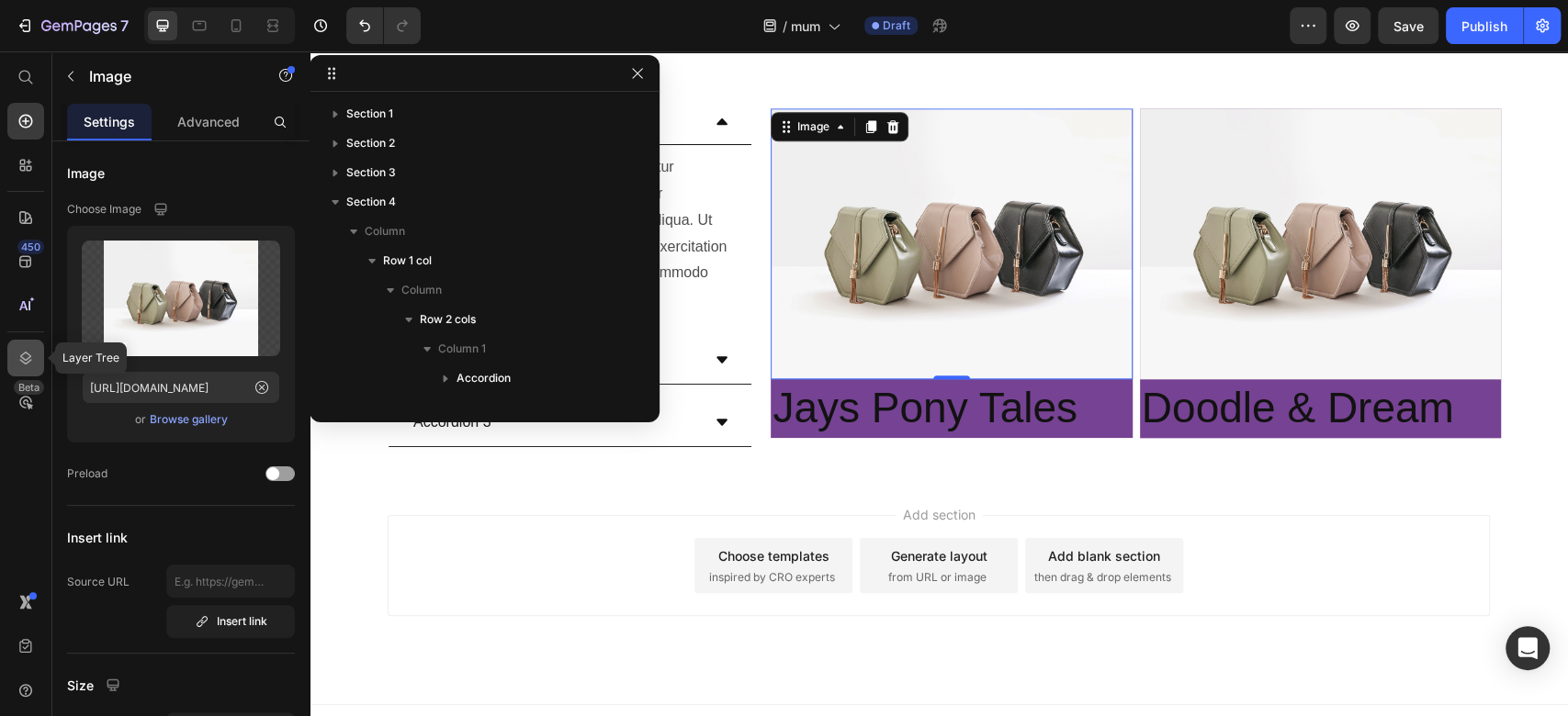 scroll, scrollTop: 255, scrollLeft: 0, axis: vertical 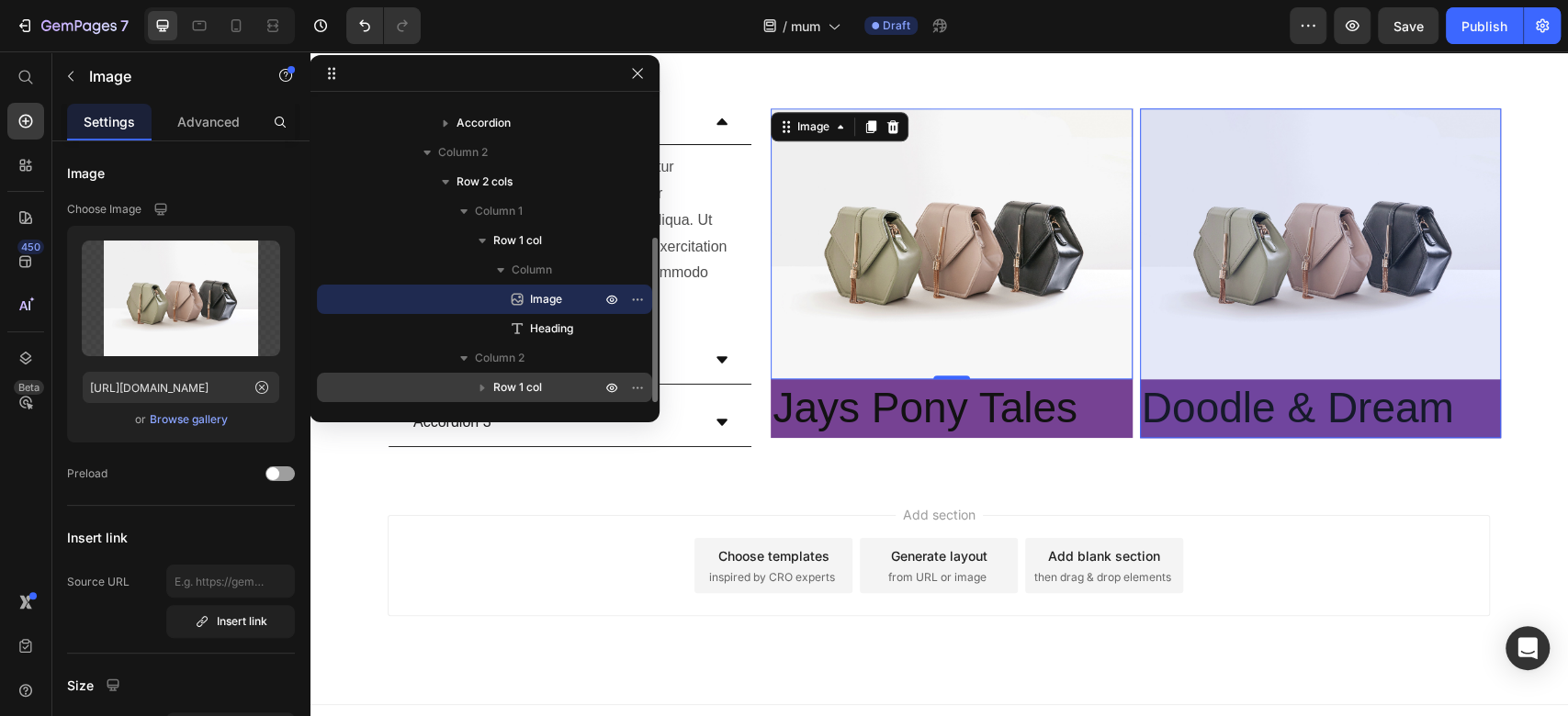 click on "Row 1 col" at bounding box center [517, 387] 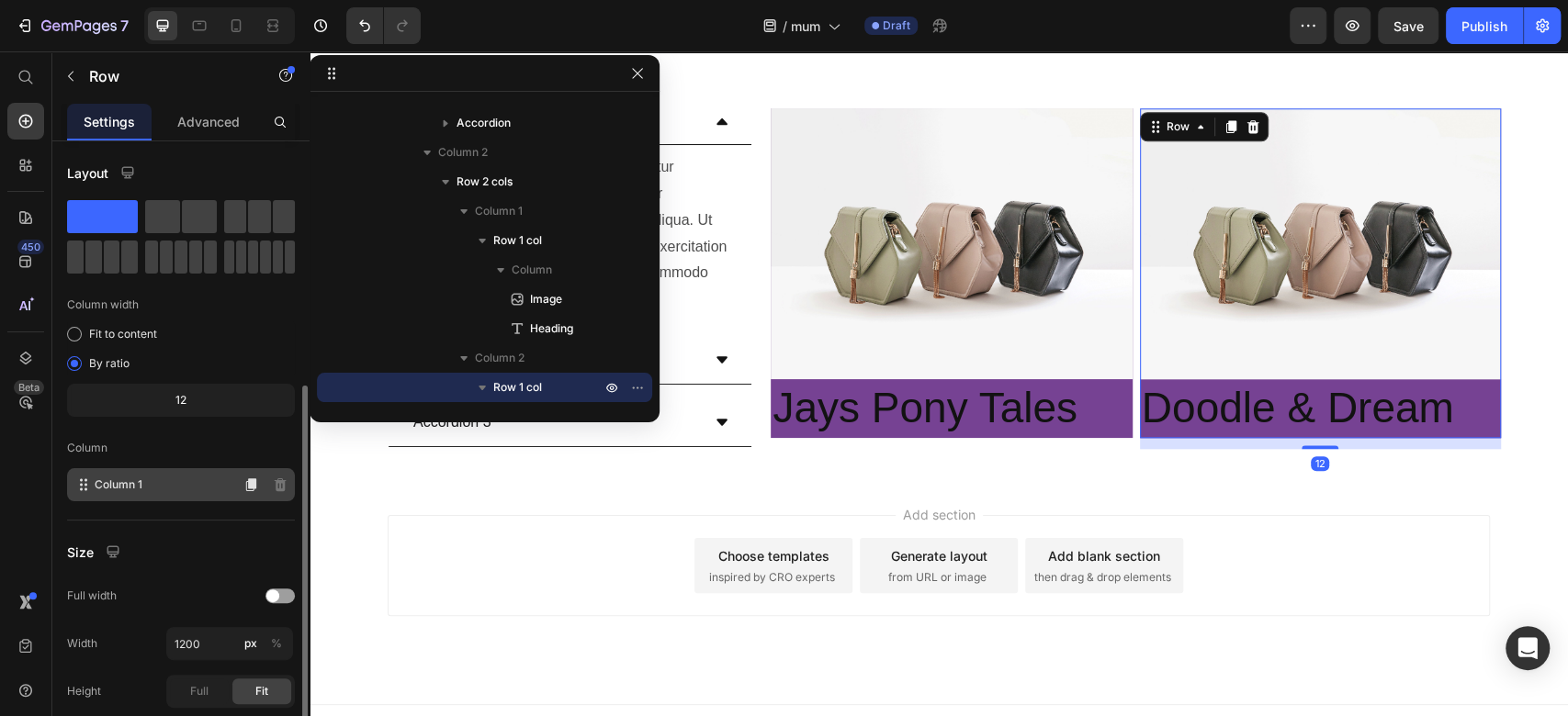 scroll, scrollTop: 208, scrollLeft: 0, axis: vertical 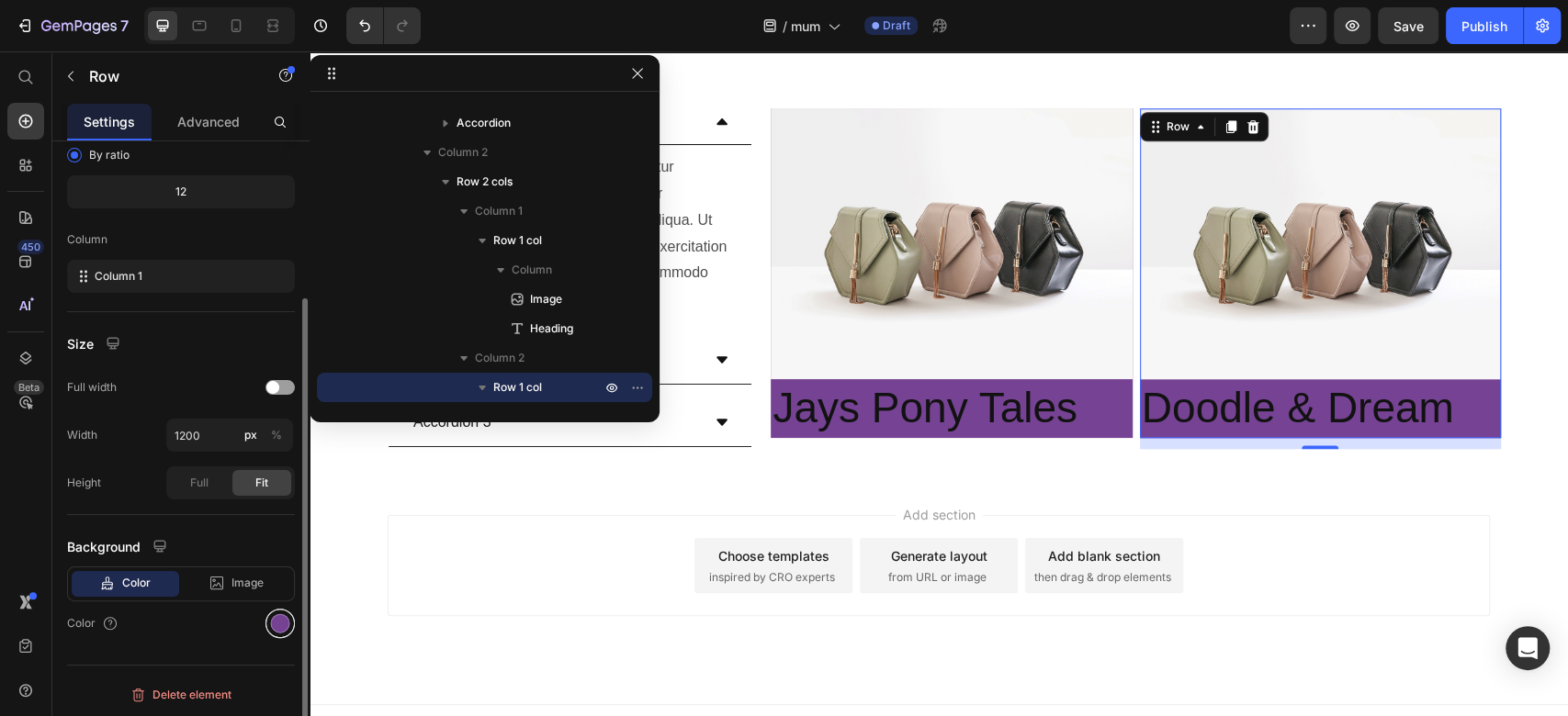 click at bounding box center [280, 623] 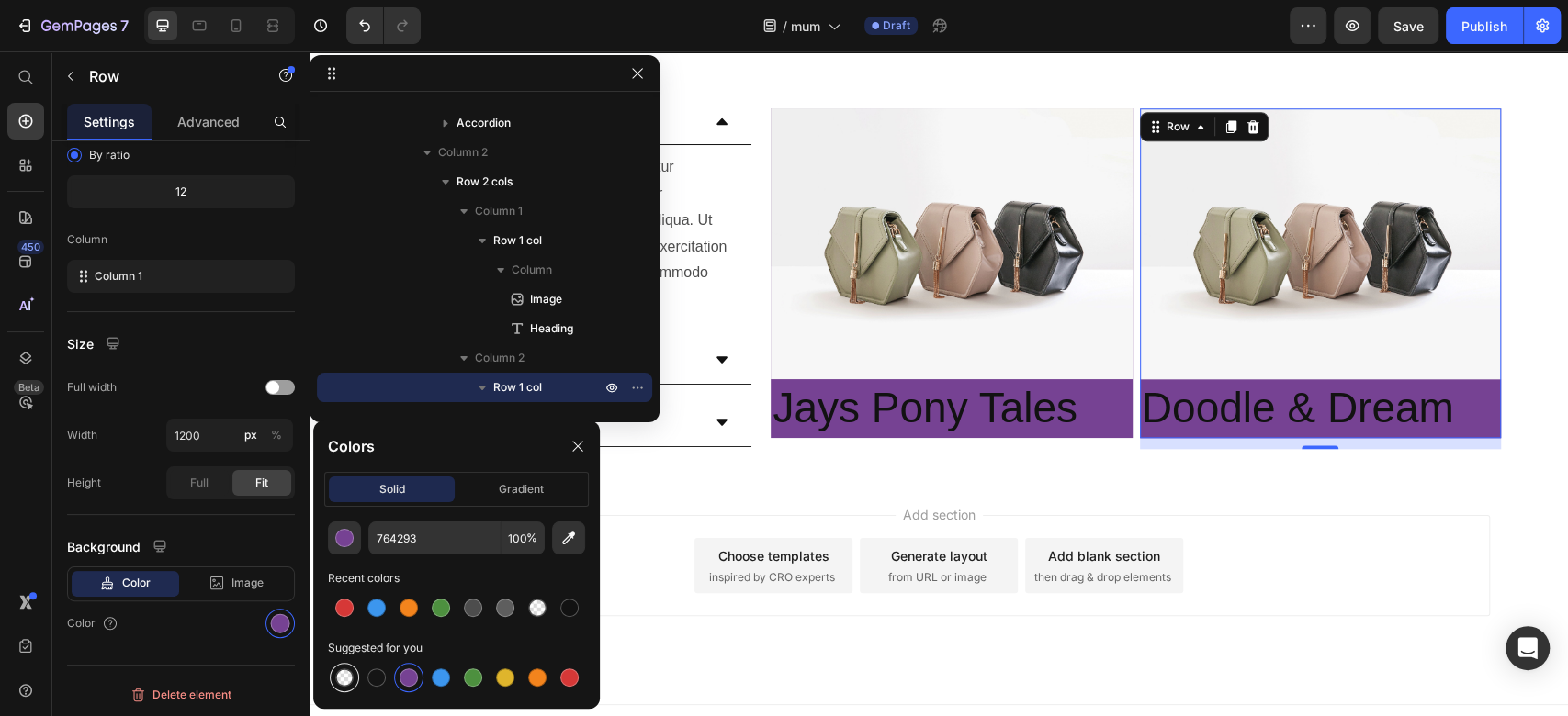 click at bounding box center (344, 677) 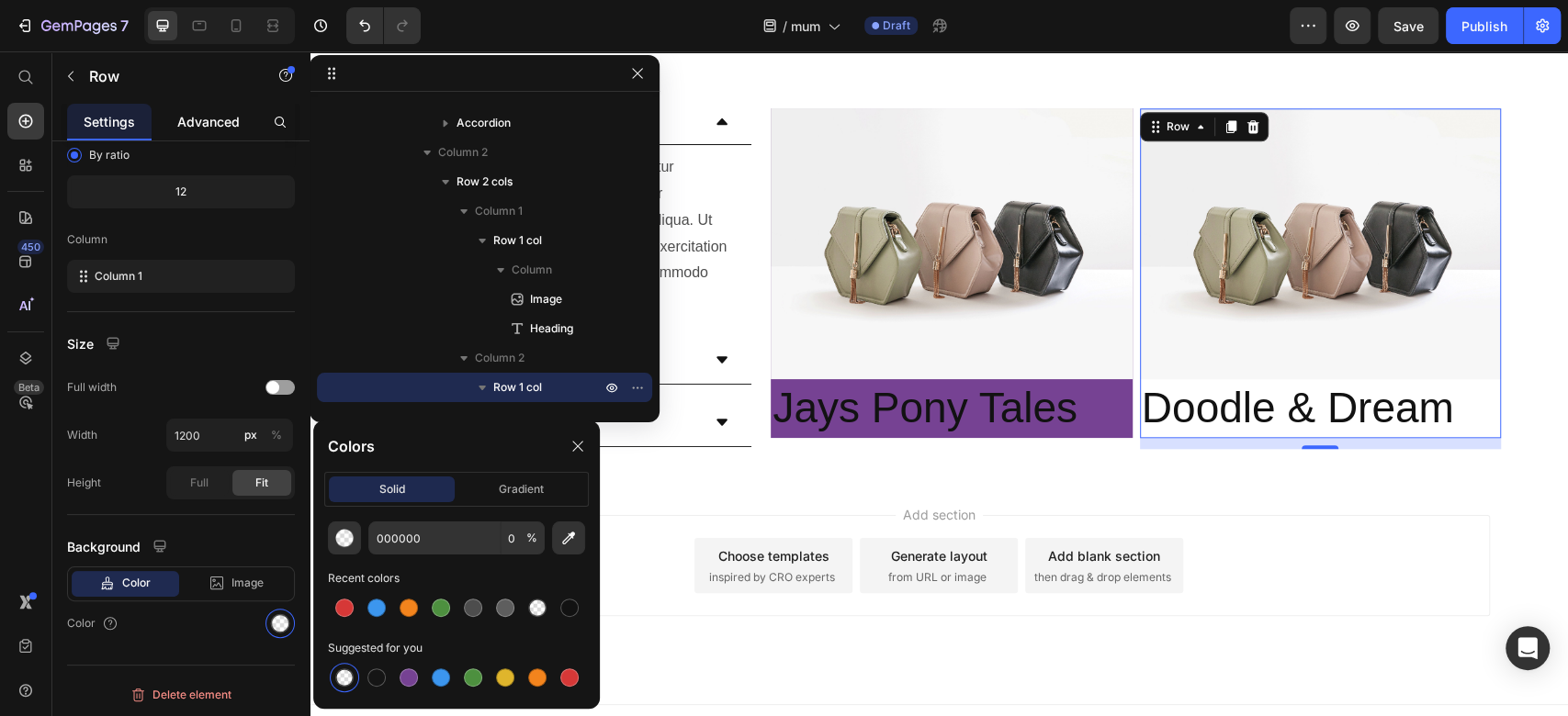 click on "Advanced" at bounding box center [209, 121] 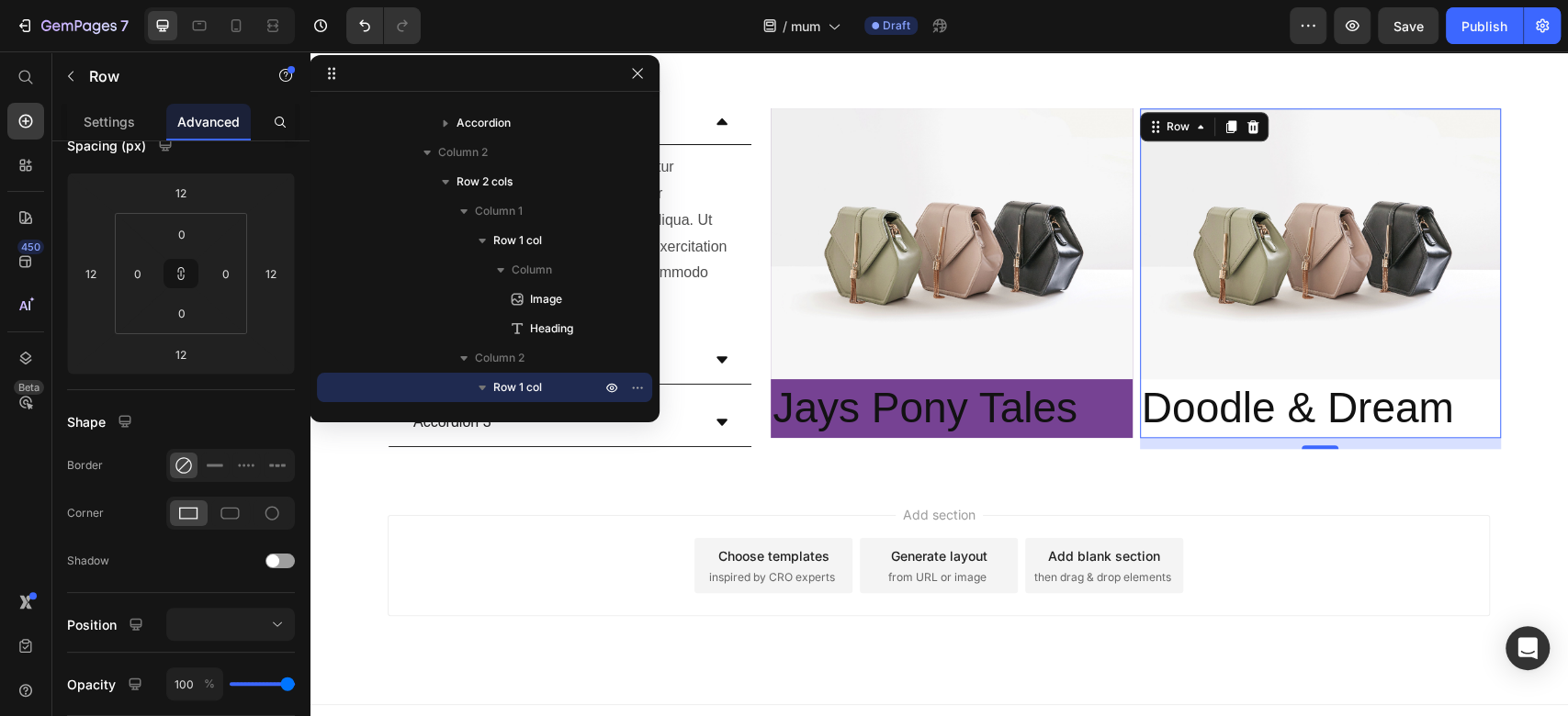 scroll, scrollTop: 0, scrollLeft: 0, axis: both 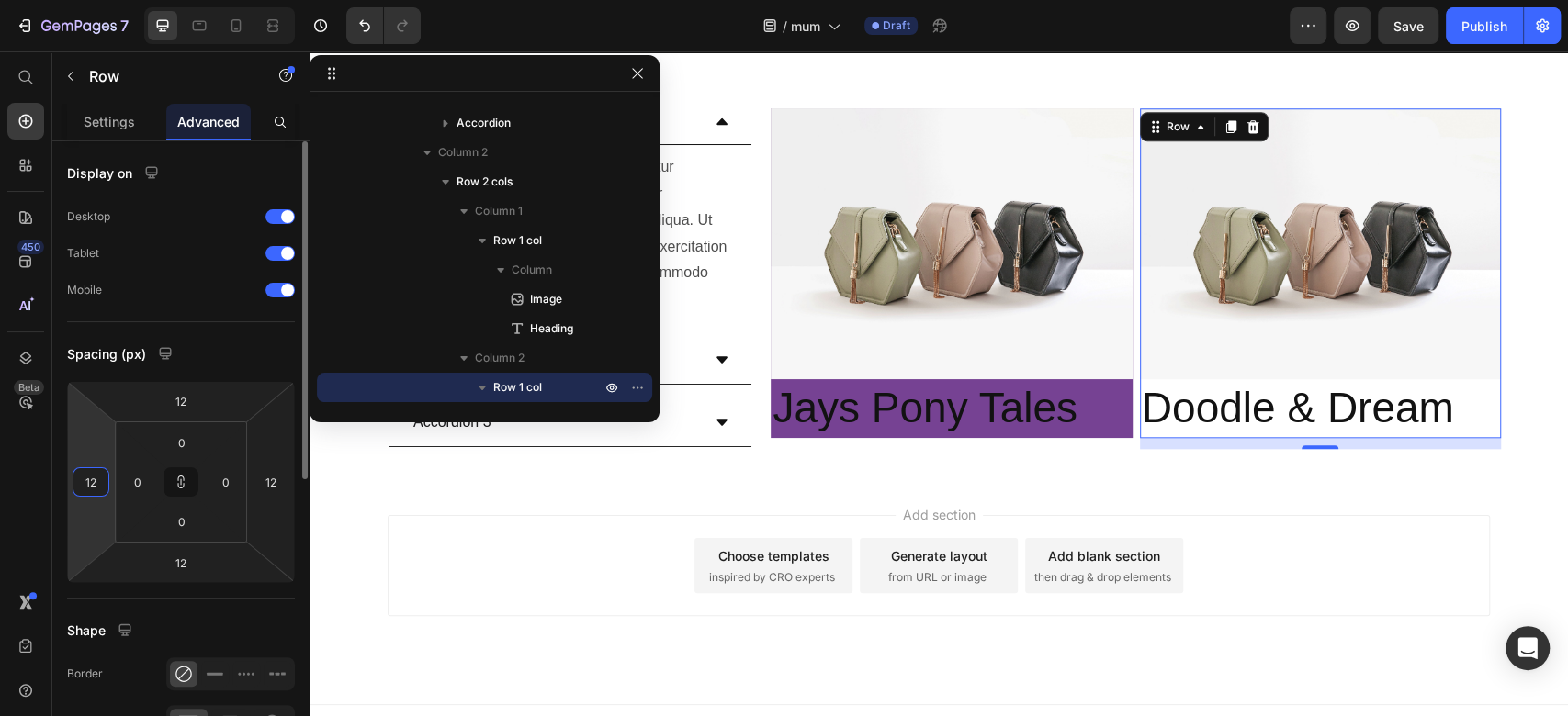 click on "12" at bounding box center (91, 482) 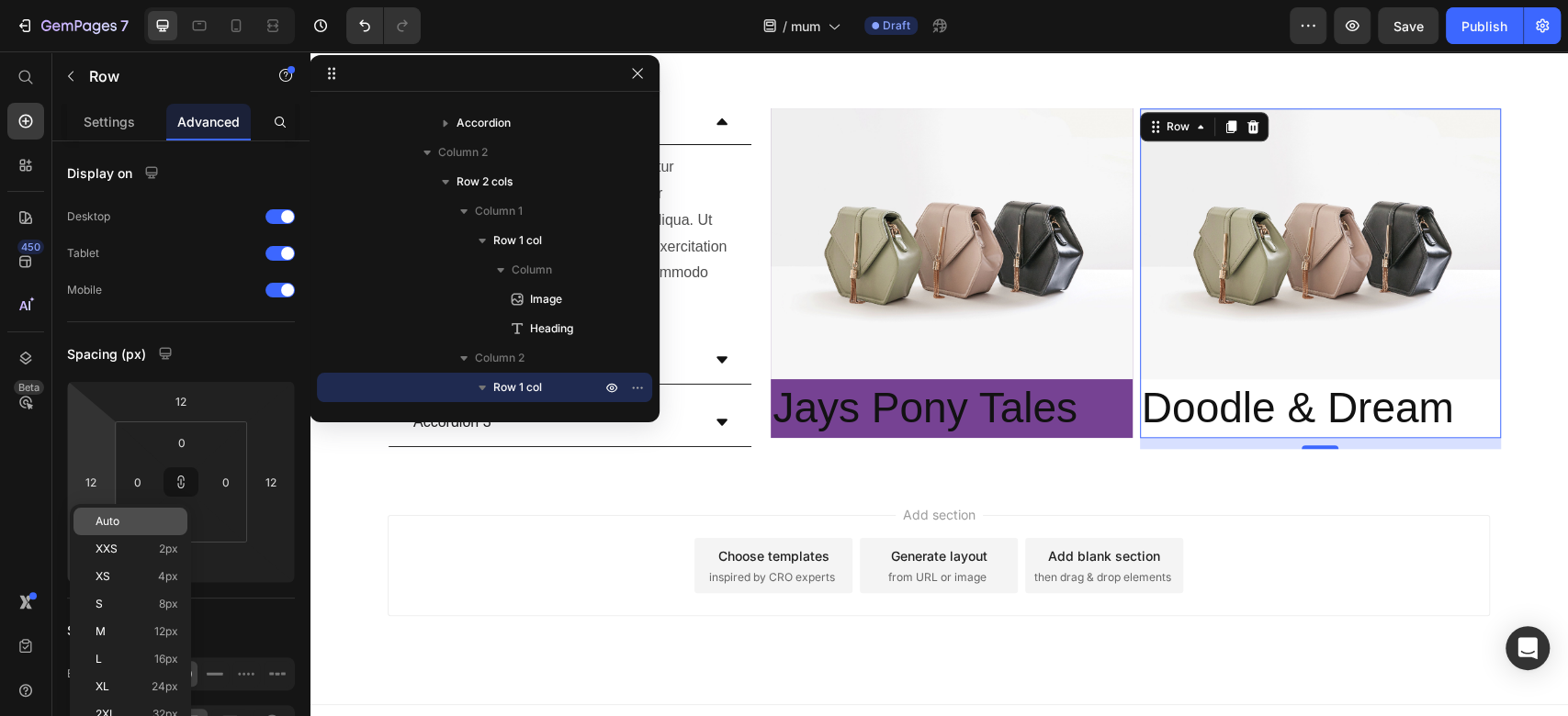 click on "Auto" at bounding box center (107, 521) 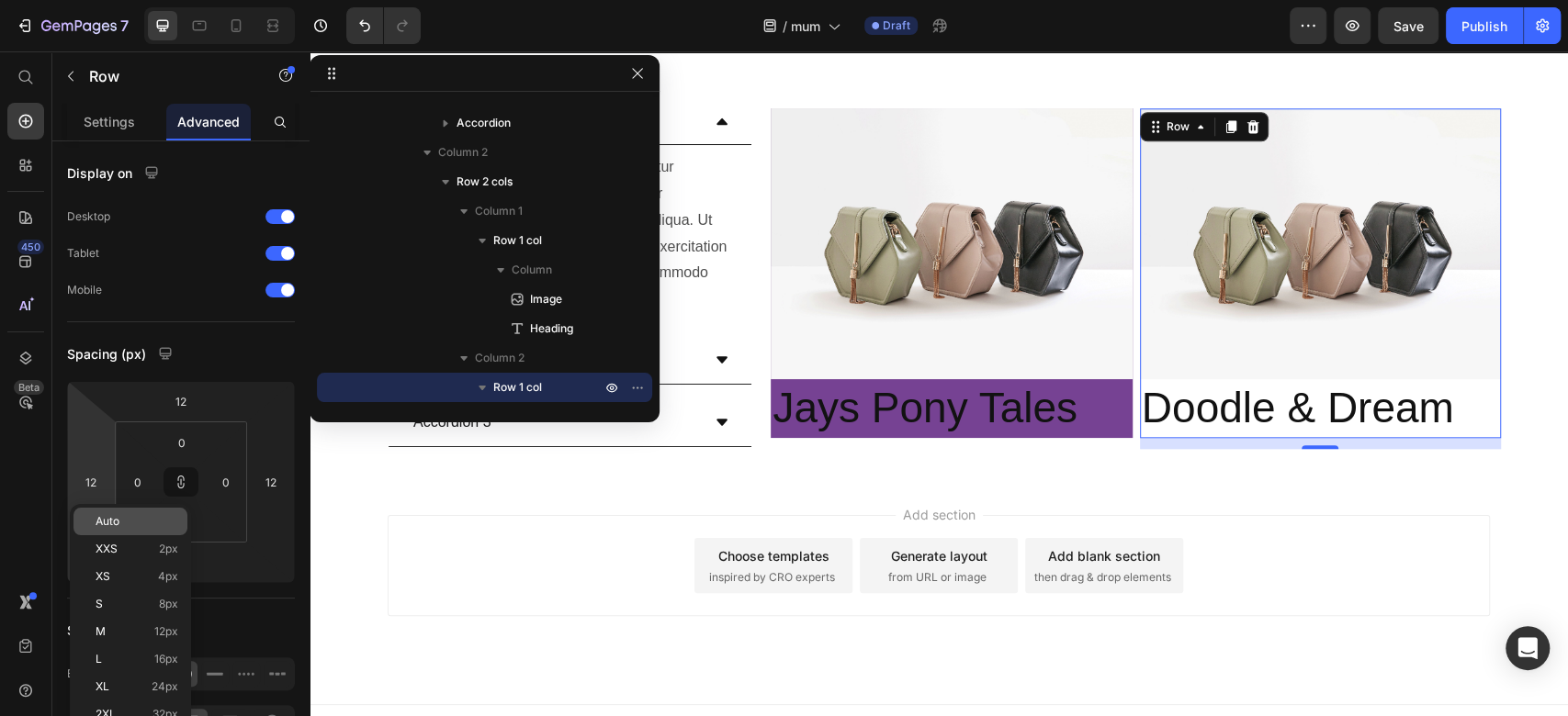 type 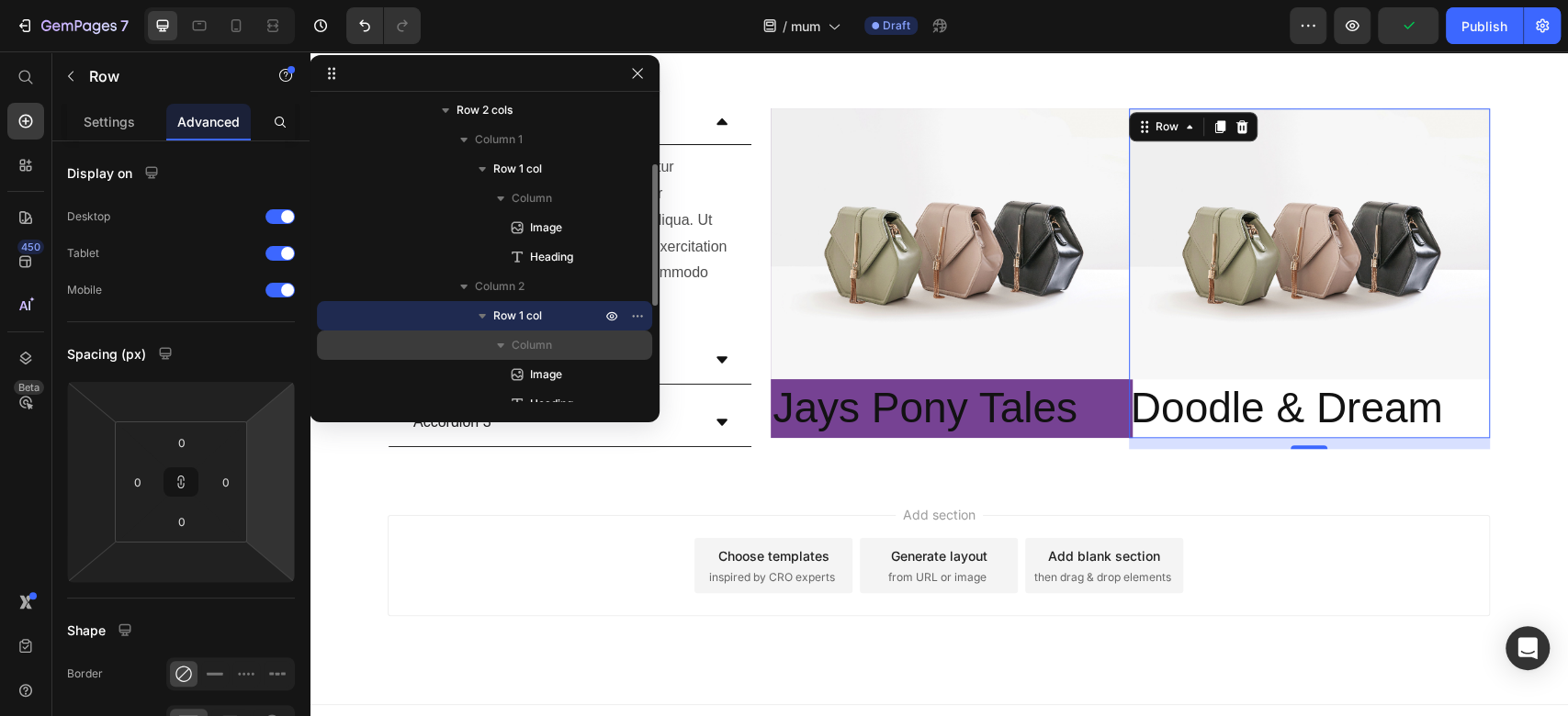 scroll, scrollTop: 343, scrollLeft: 0, axis: vertical 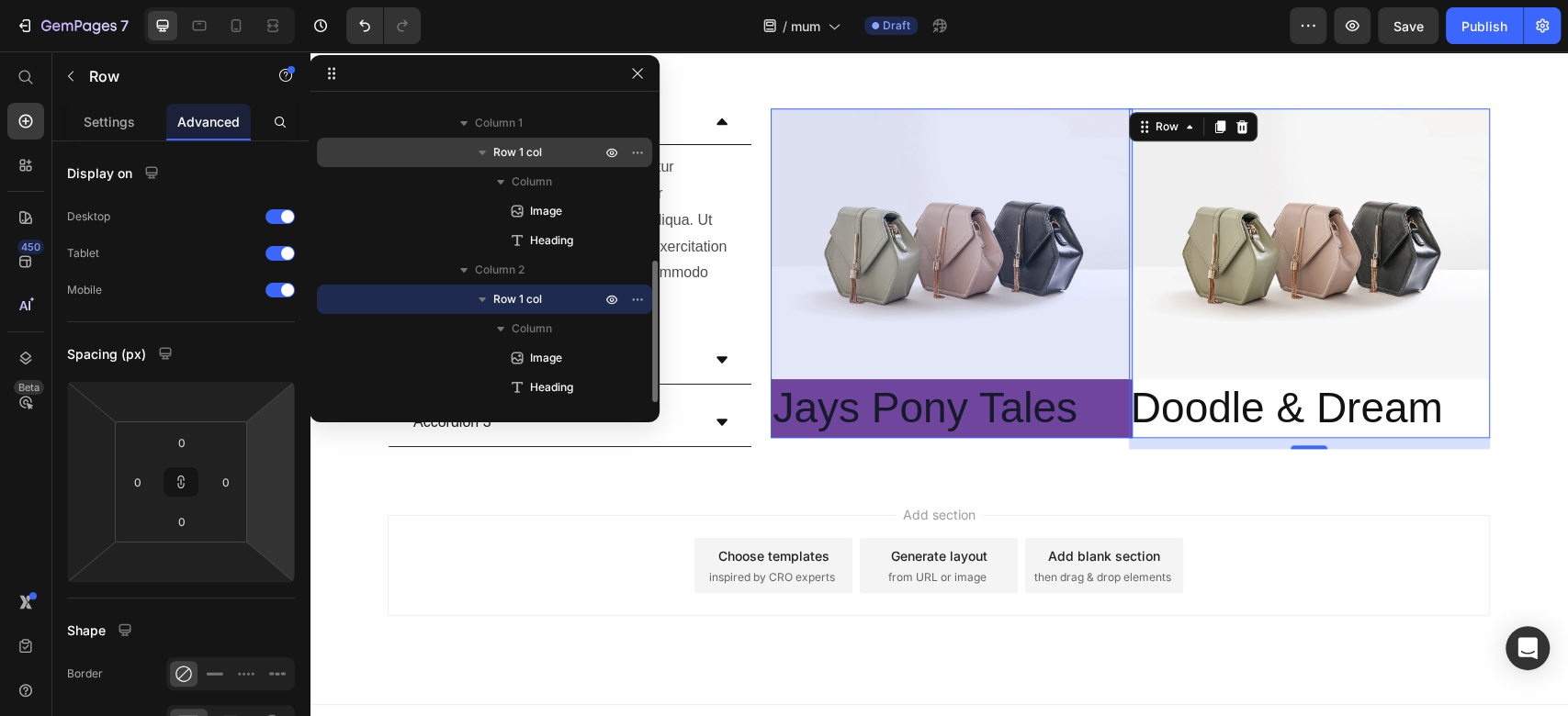 click on "Row 1 col" at bounding box center (517, 152) 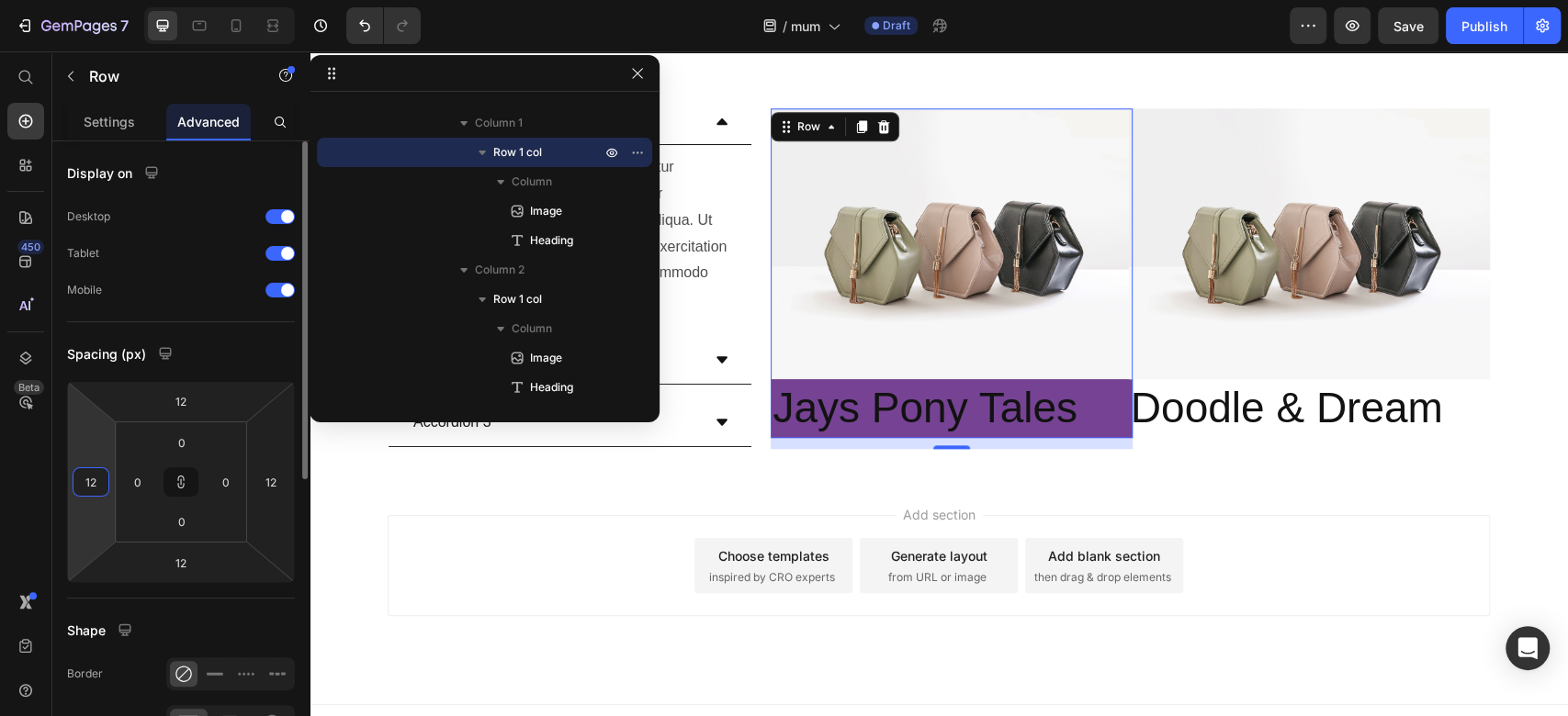 click on "12" at bounding box center (91, 482) 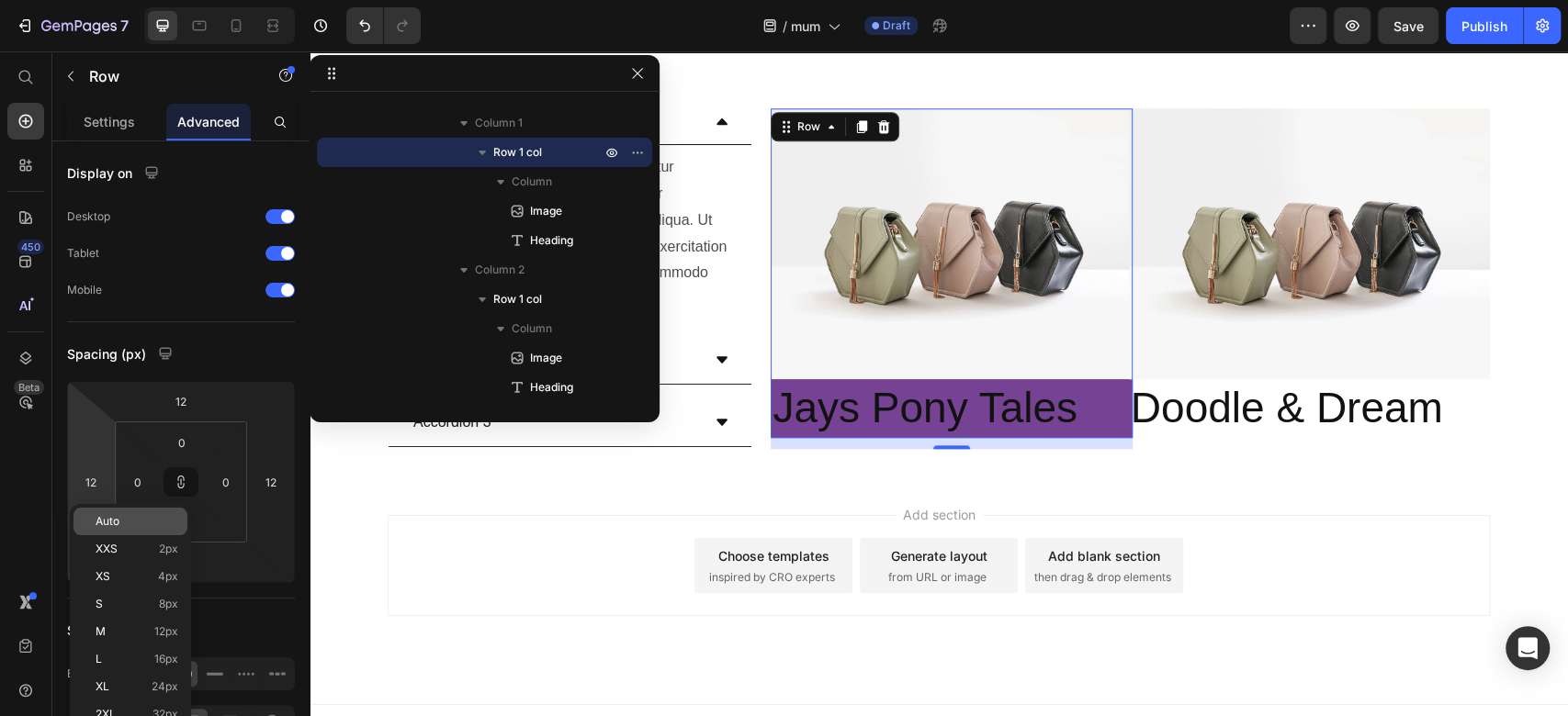 click on "Auto" 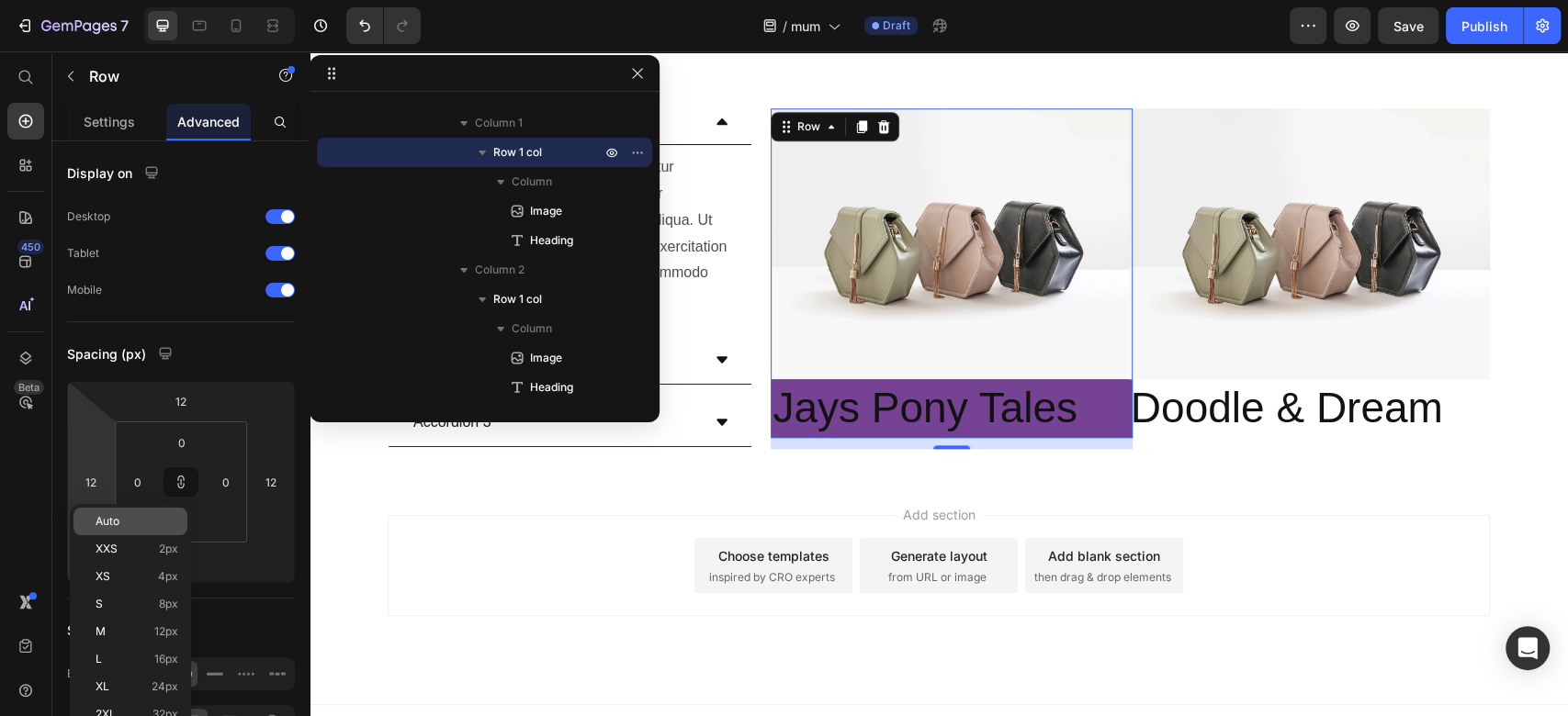 type 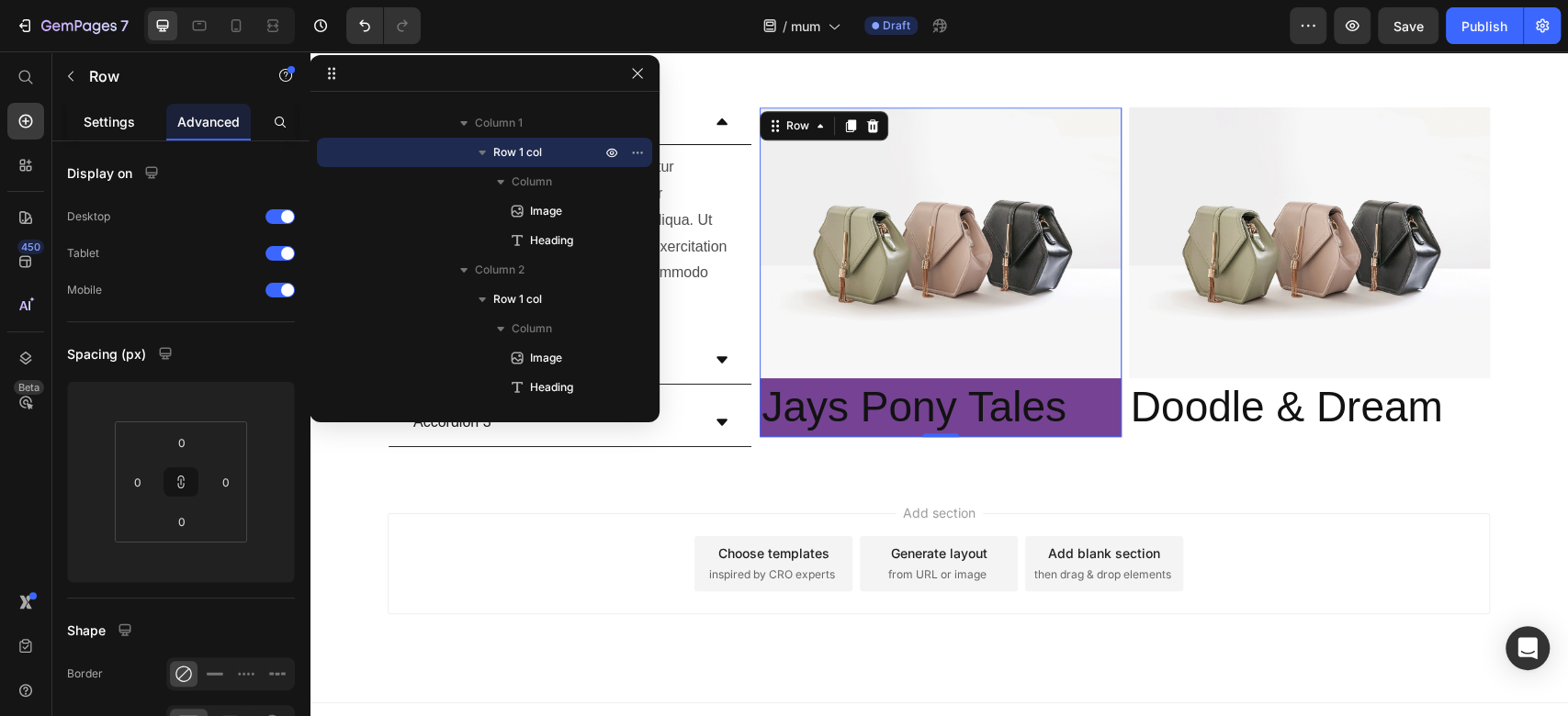 click on "Settings" at bounding box center [109, 121] 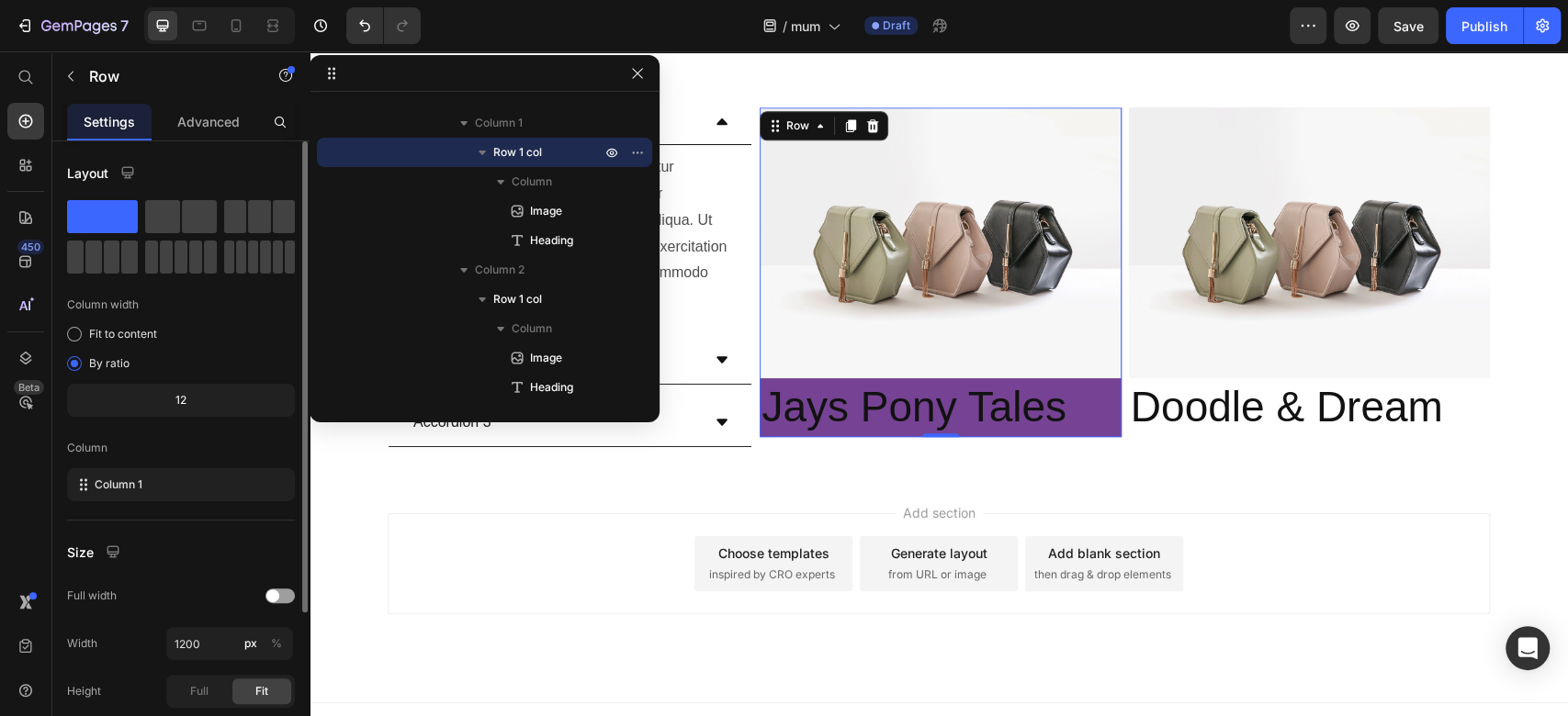 scroll, scrollTop: 208, scrollLeft: 0, axis: vertical 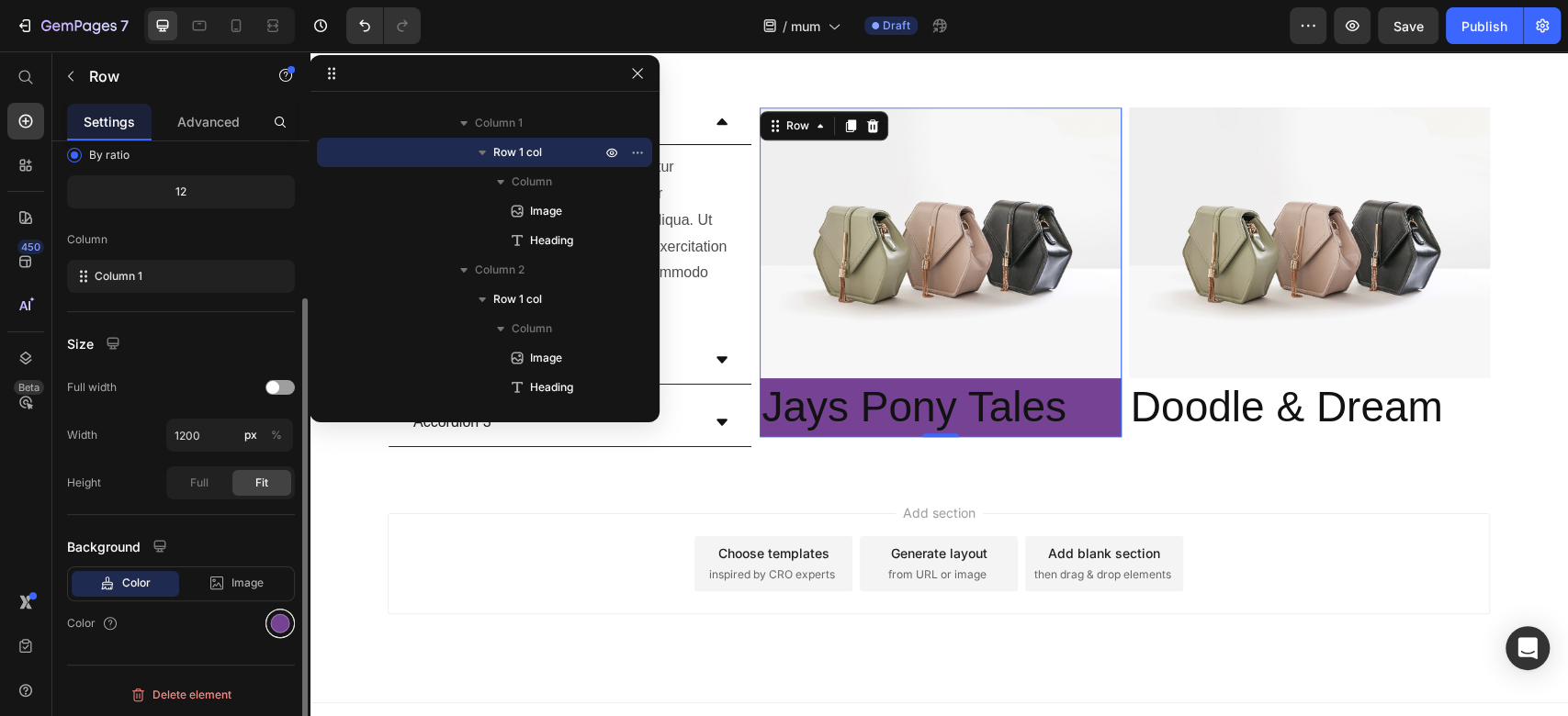 click at bounding box center (280, 623) 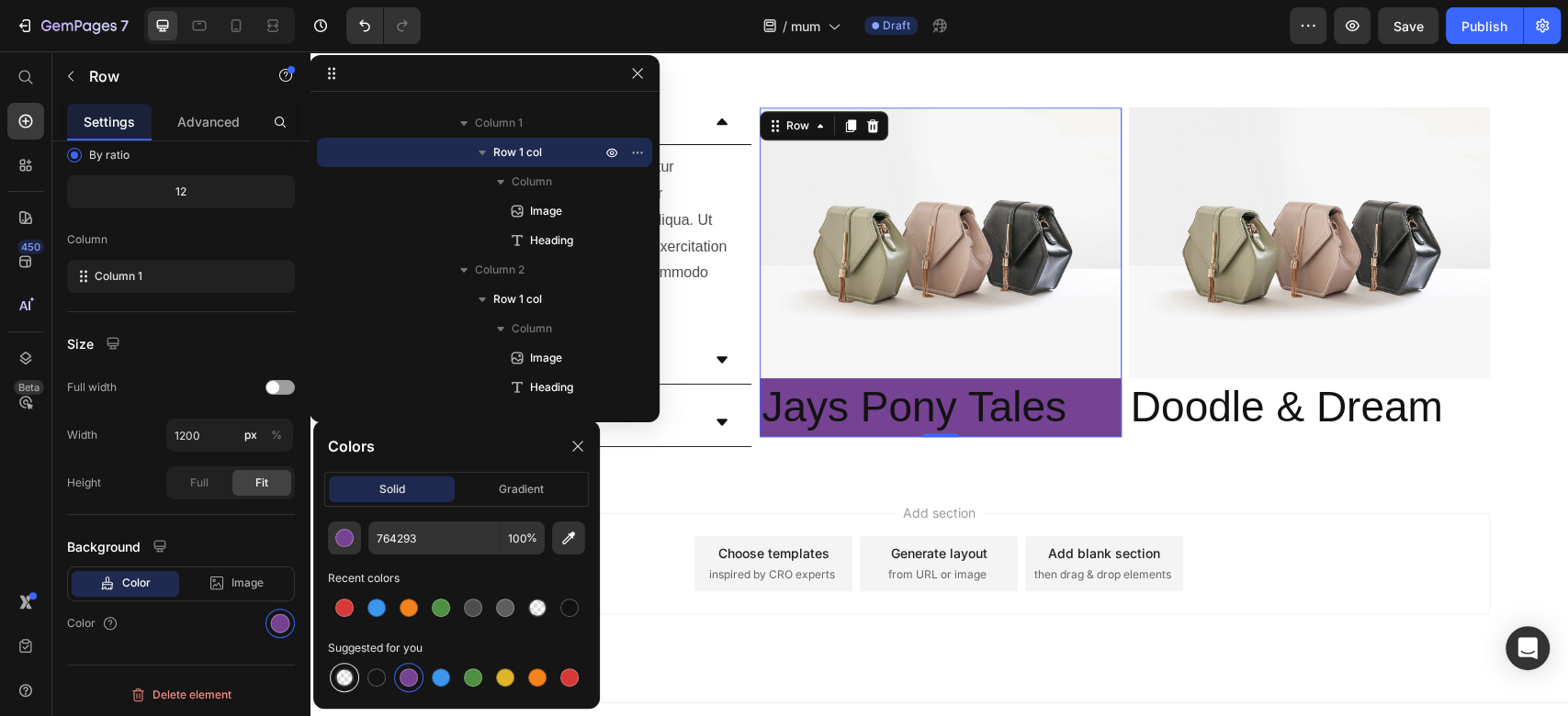 click at bounding box center [344, 677] 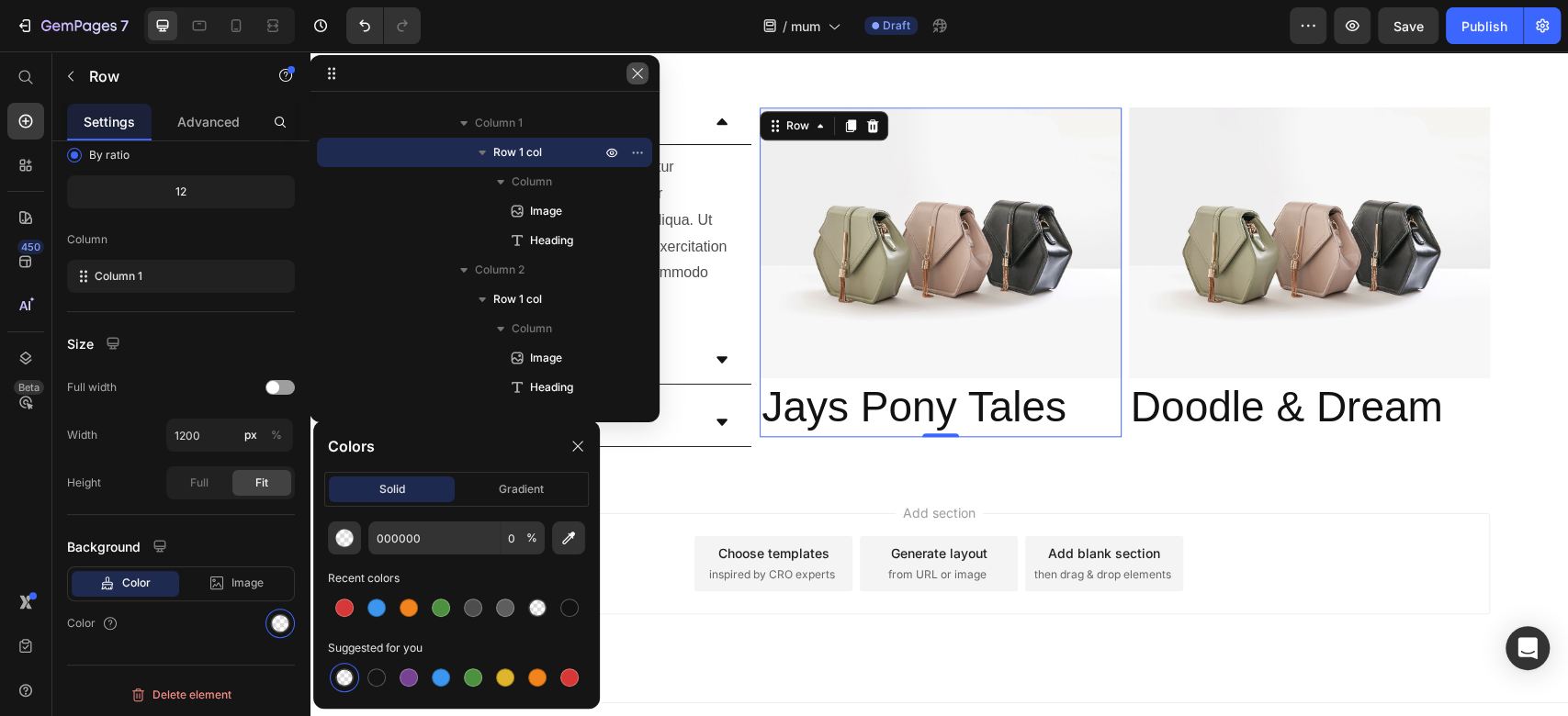 click 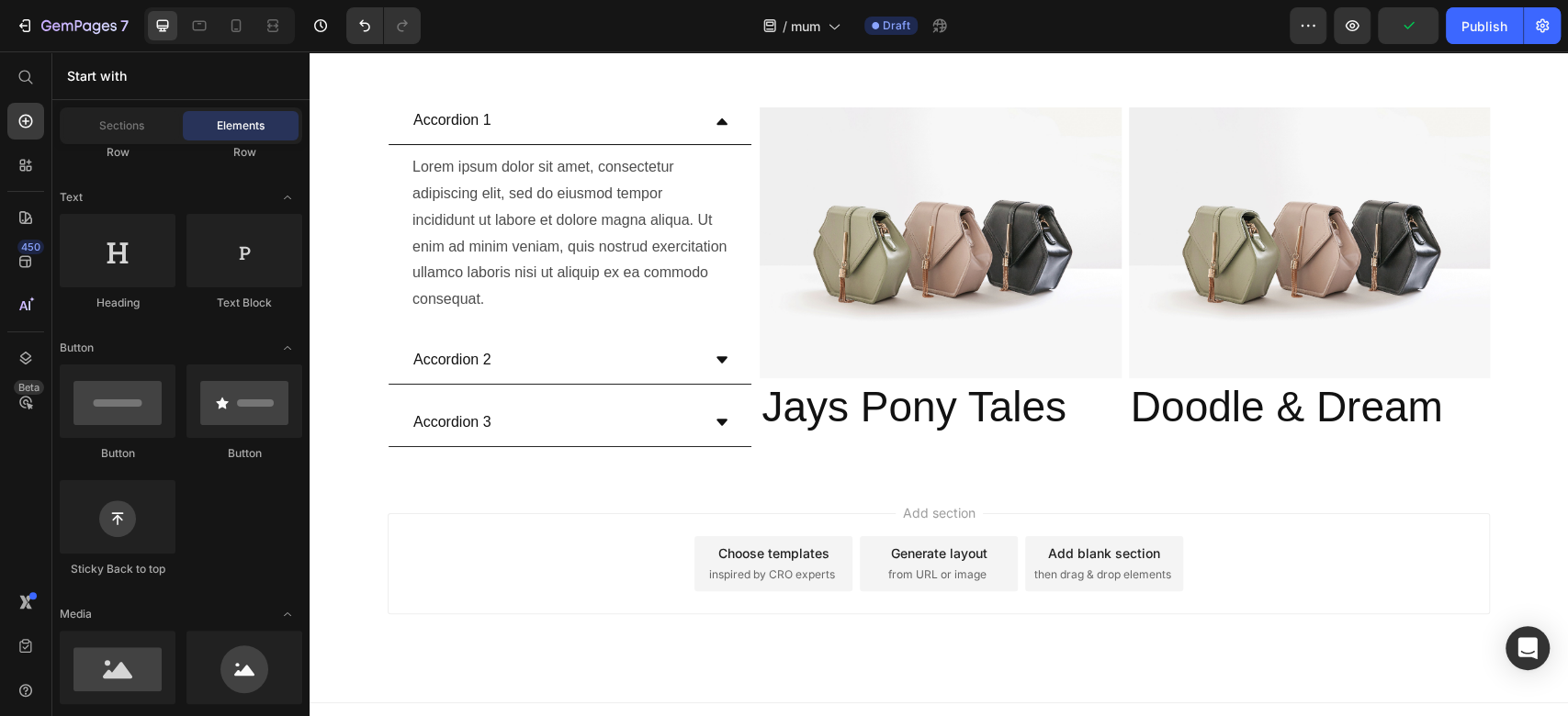 click on "Add section Choose templates inspired by CRO experts Generate layout from URL or image Add blank section then drag & drop elements" at bounding box center (939, 564) 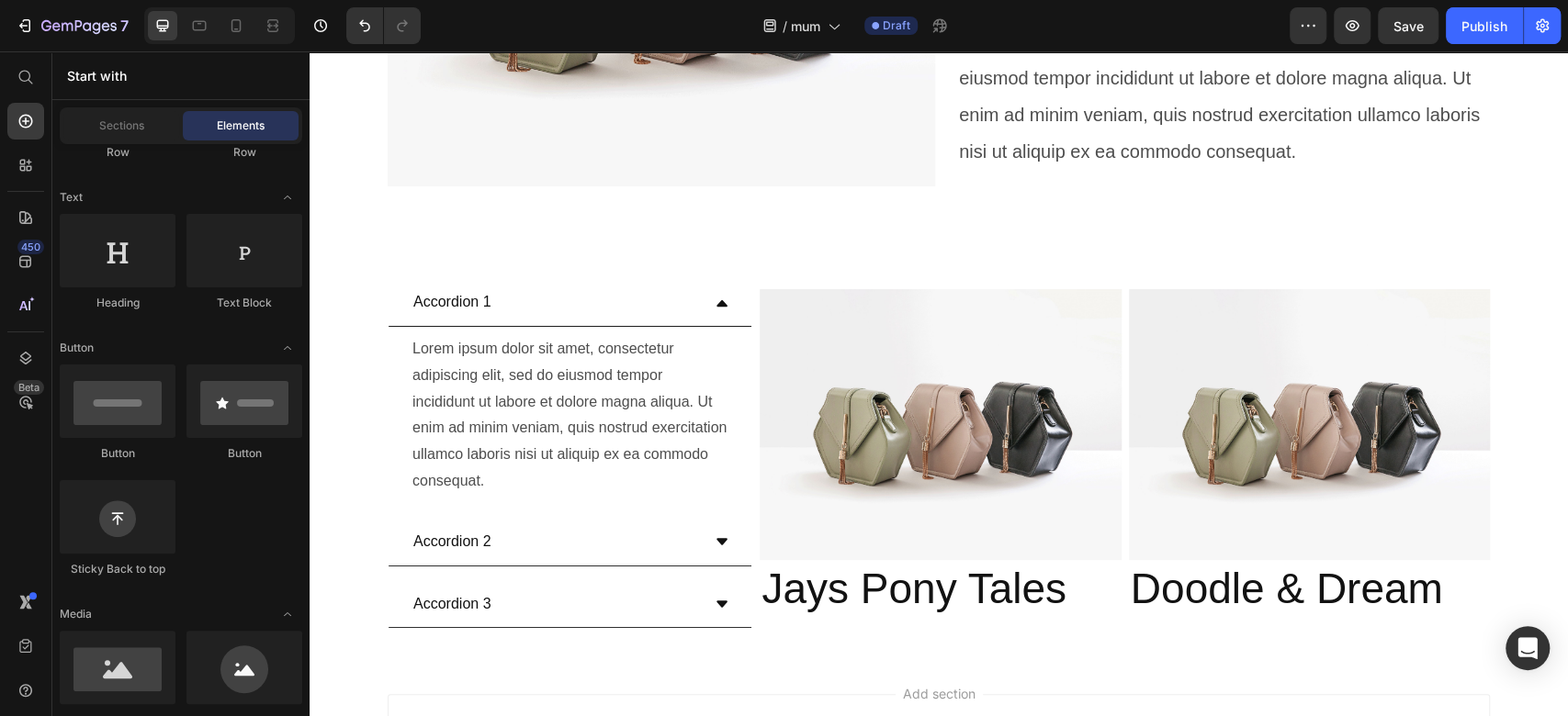 scroll, scrollTop: 1055, scrollLeft: 0, axis: vertical 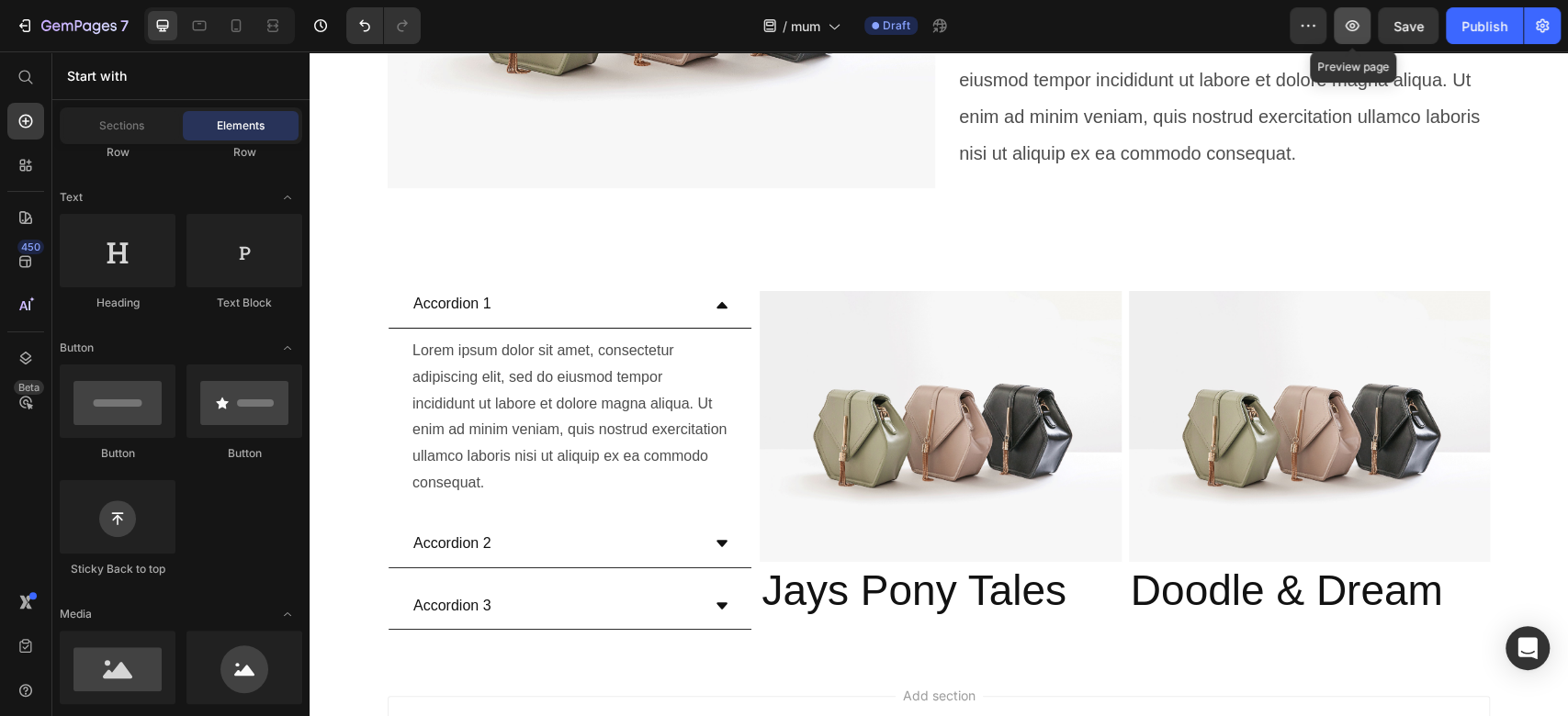 click 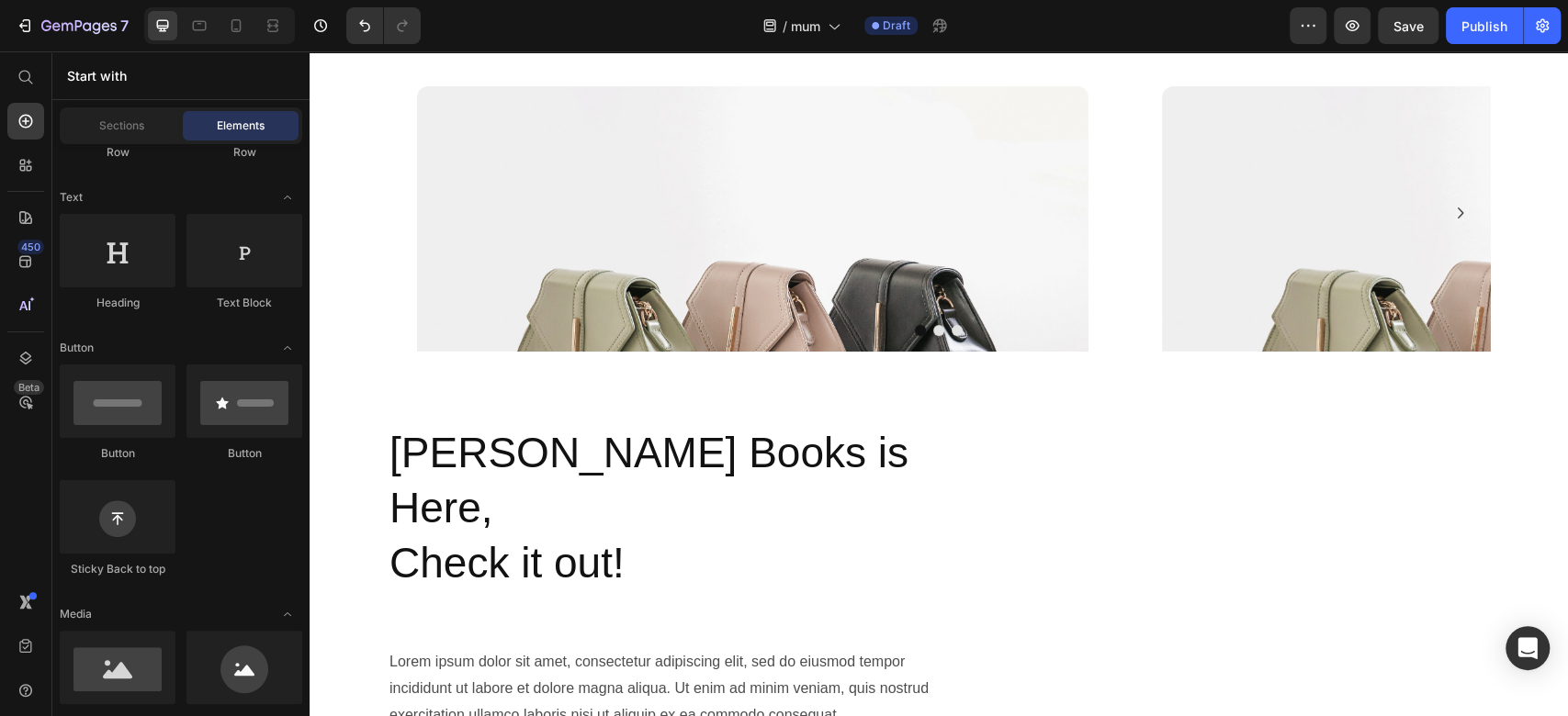 scroll, scrollTop: 0, scrollLeft: 0, axis: both 